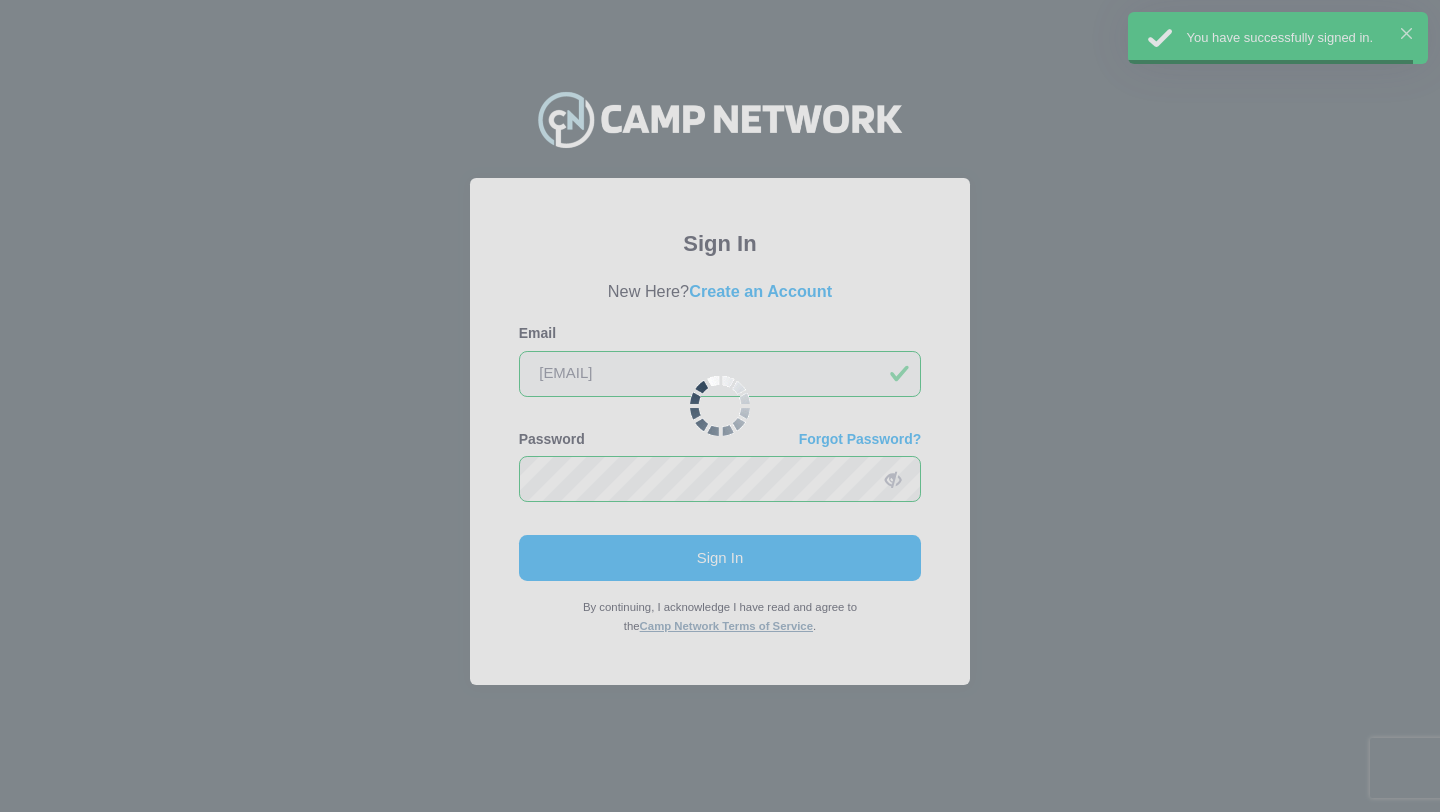 scroll, scrollTop: 0, scrollLeft: 0, axis: both 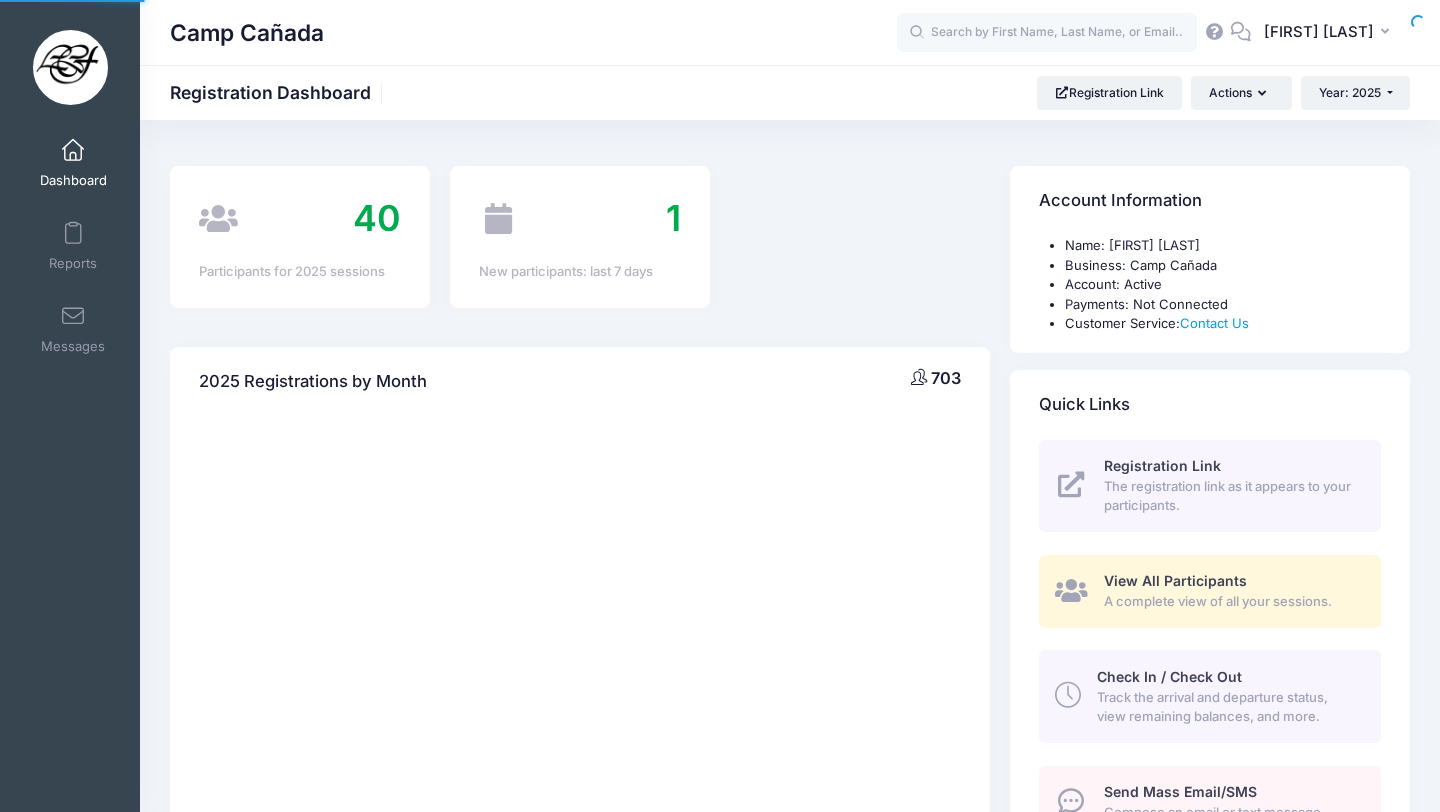 select 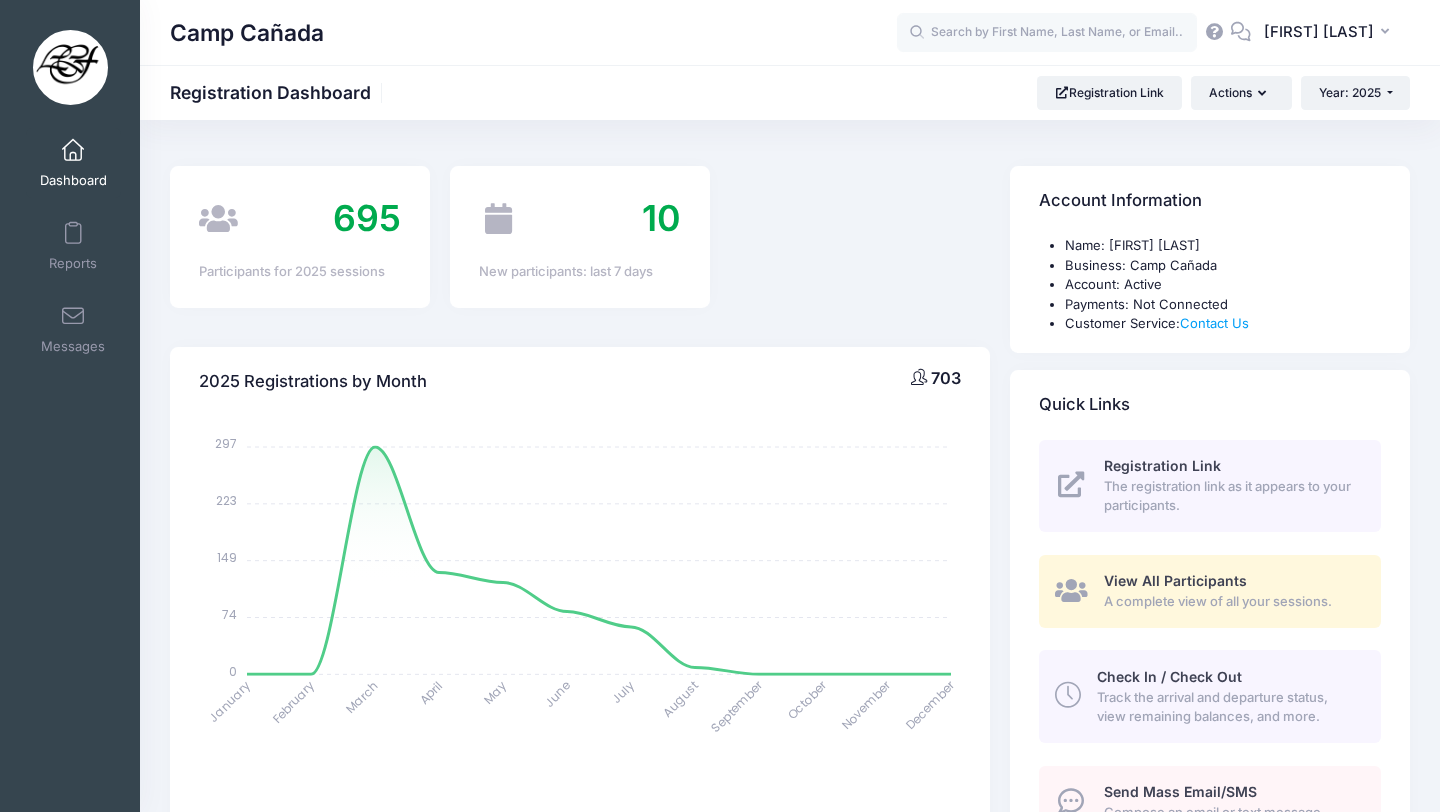 click on "Check In / Check Out
Track the arrival and departure status, view remaining balances, and more." at bounding box center (1210, 696) 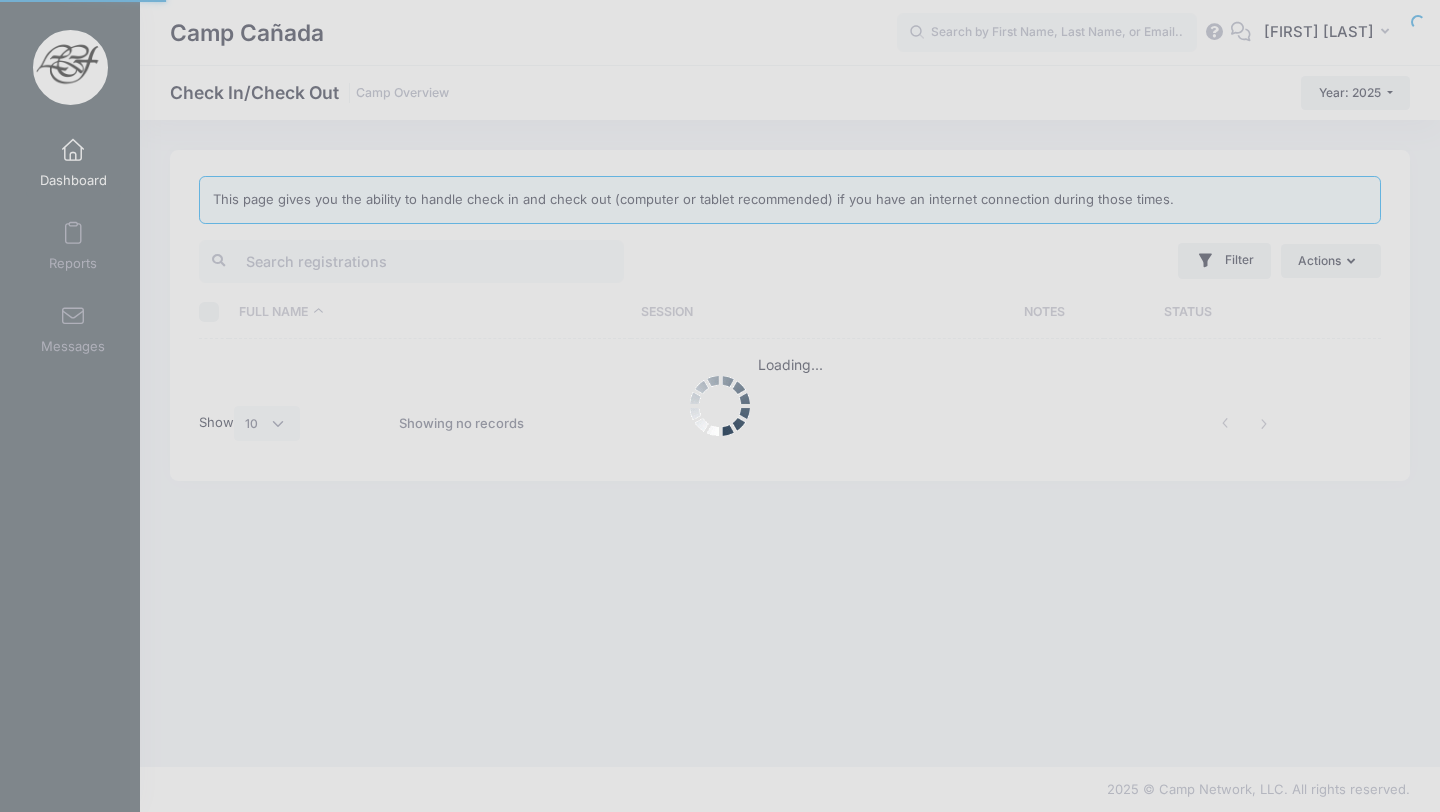 select on "10" 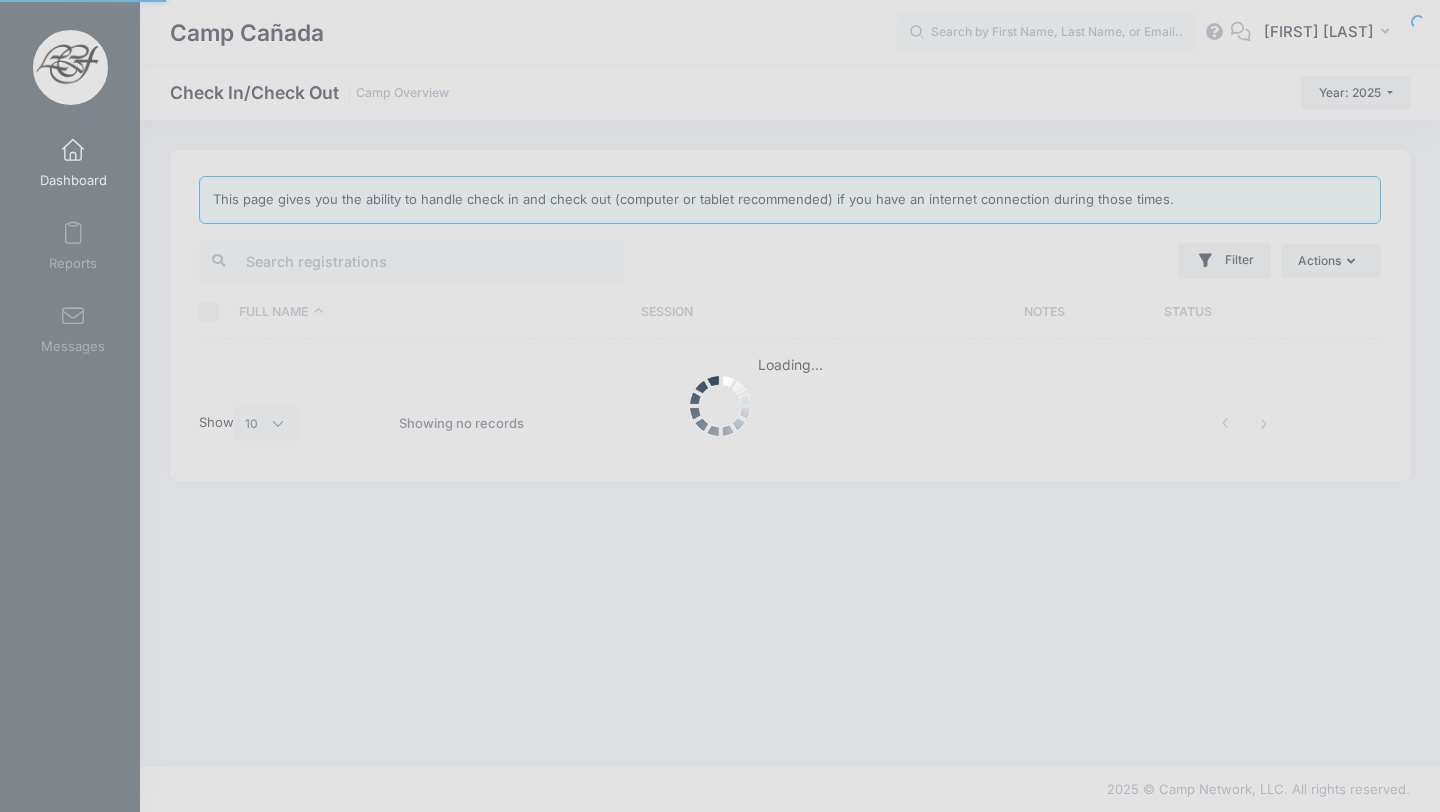scroll, scrollTop: 0, scrollLeft: 0, axis: both 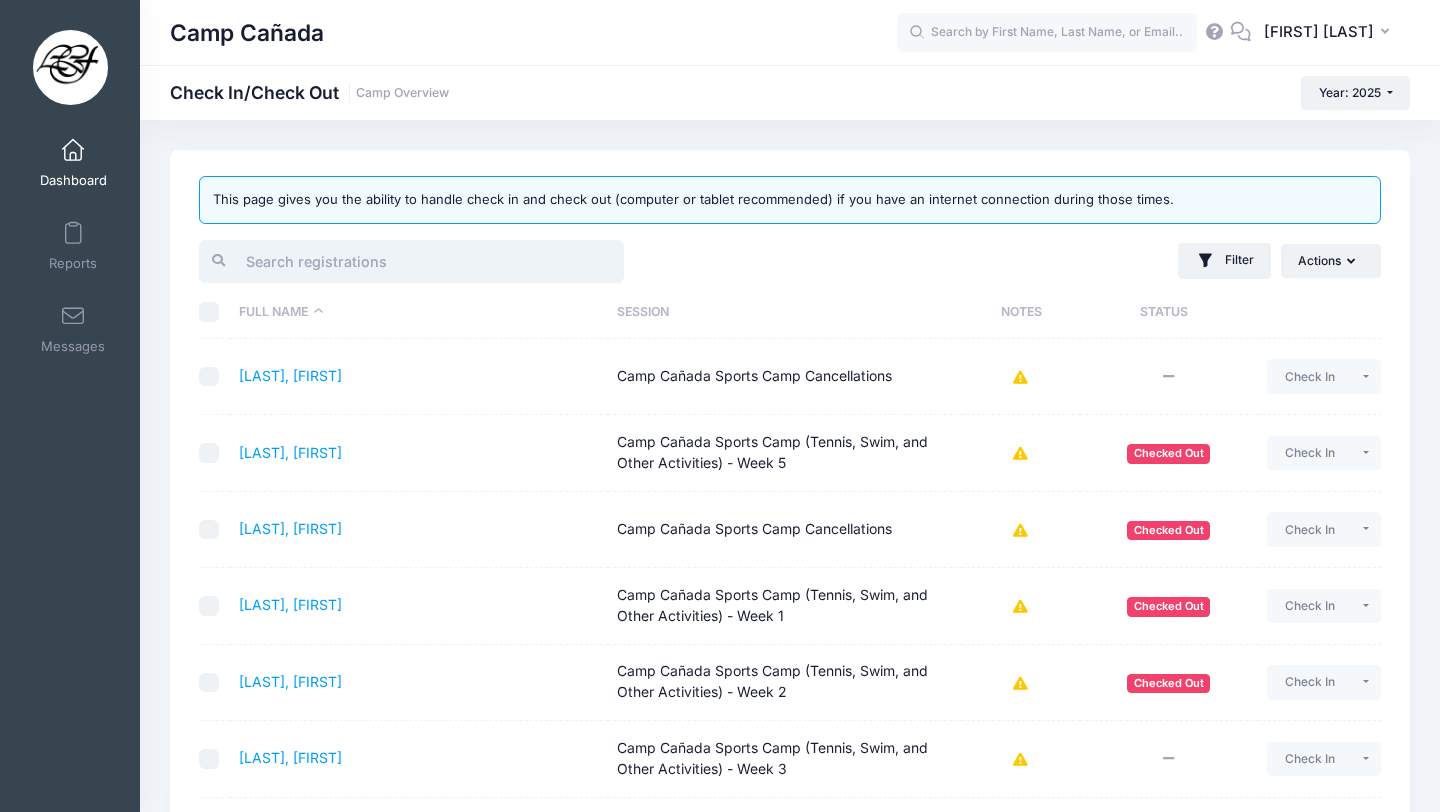 click at bounding box center [411, 261] 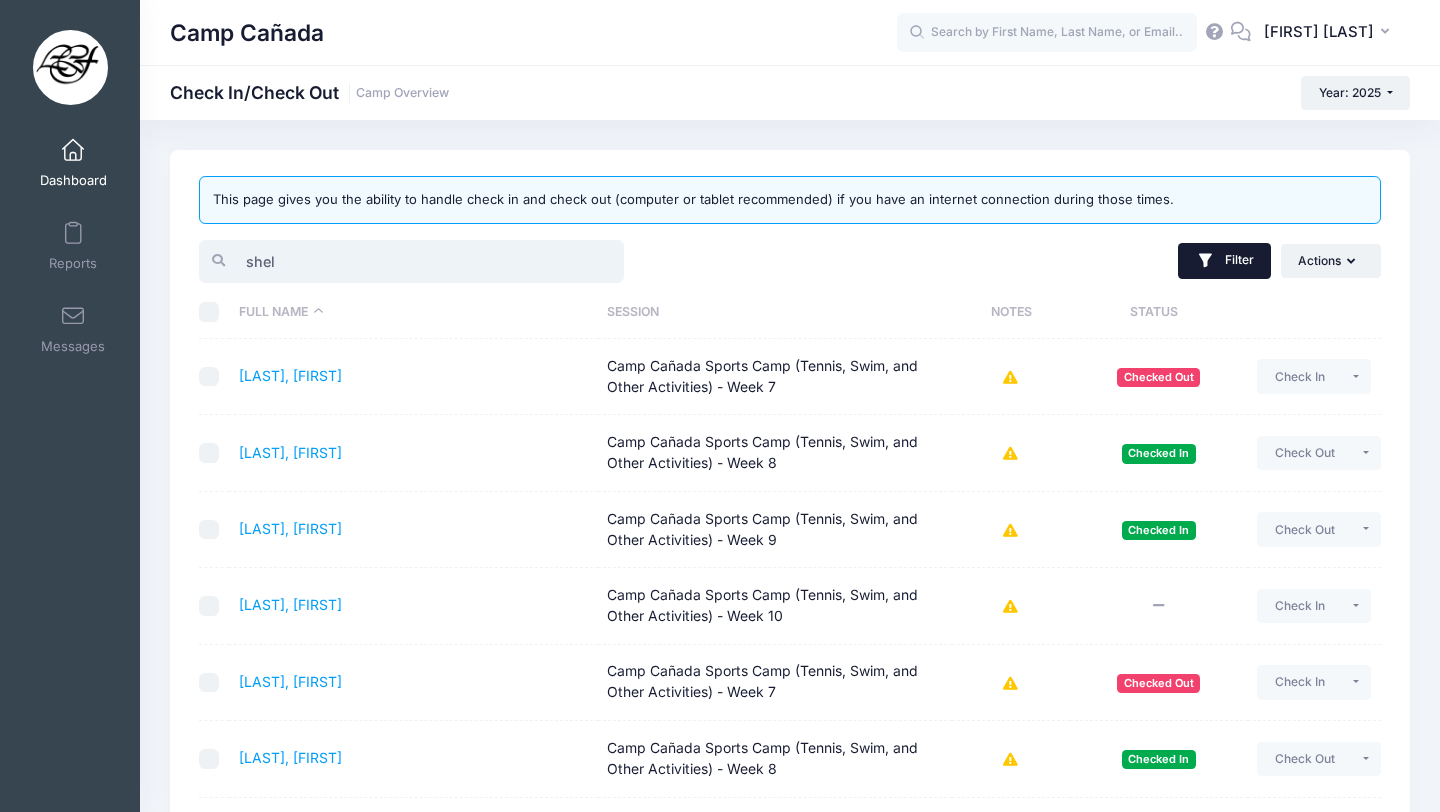 type on "shel" 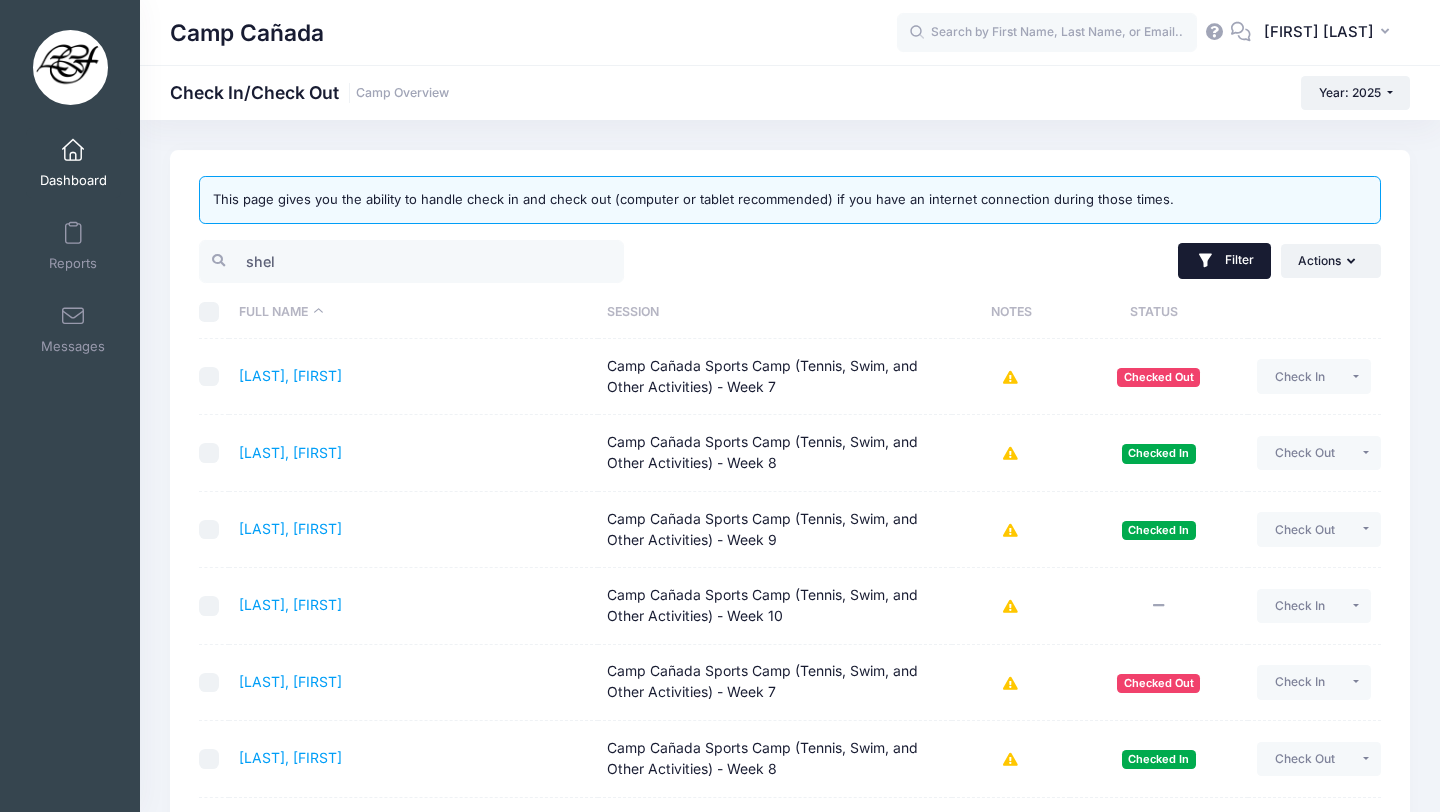 click on "Filter" at bounding box center (1224, 261) 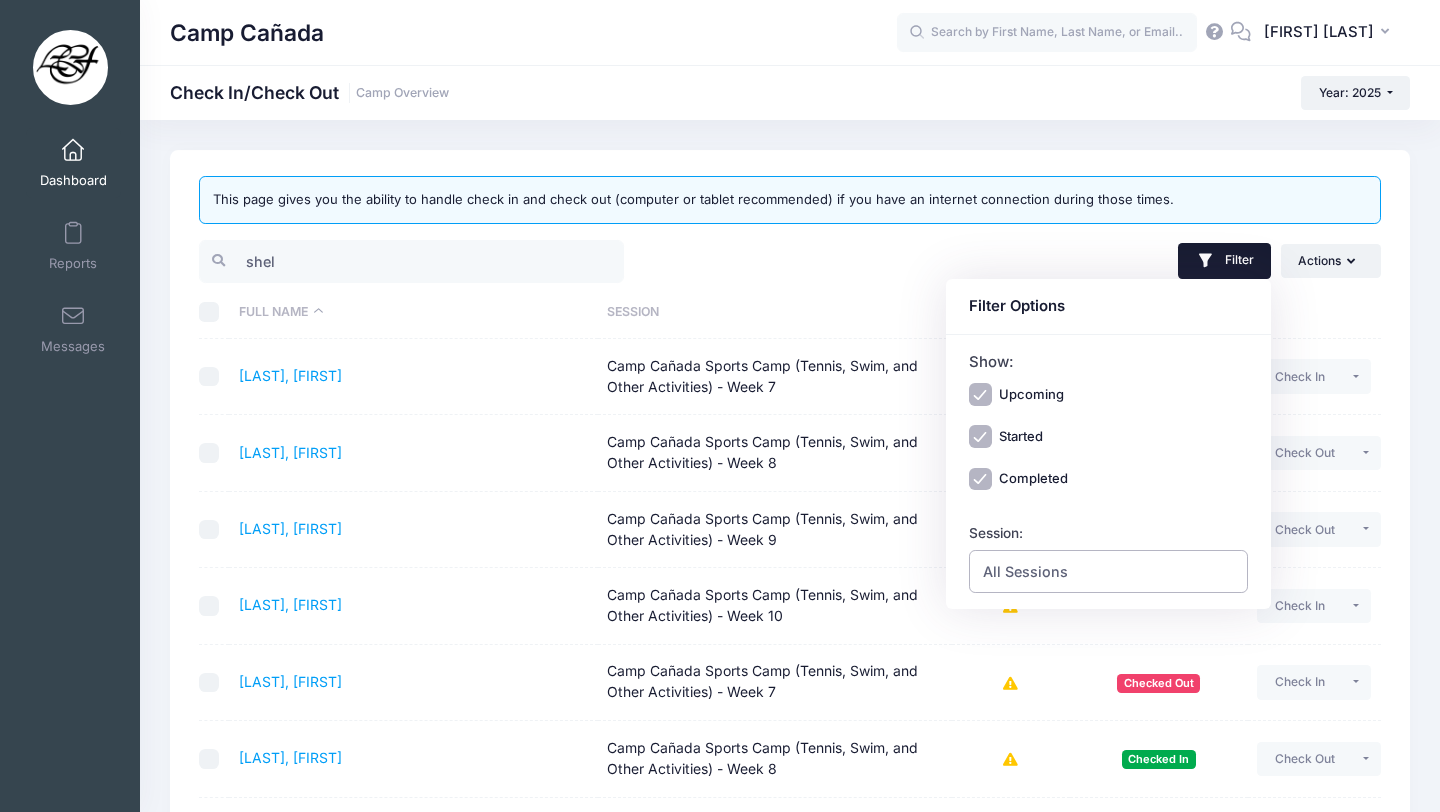 click on "All Sessions" at bounding box center (1109, 571) 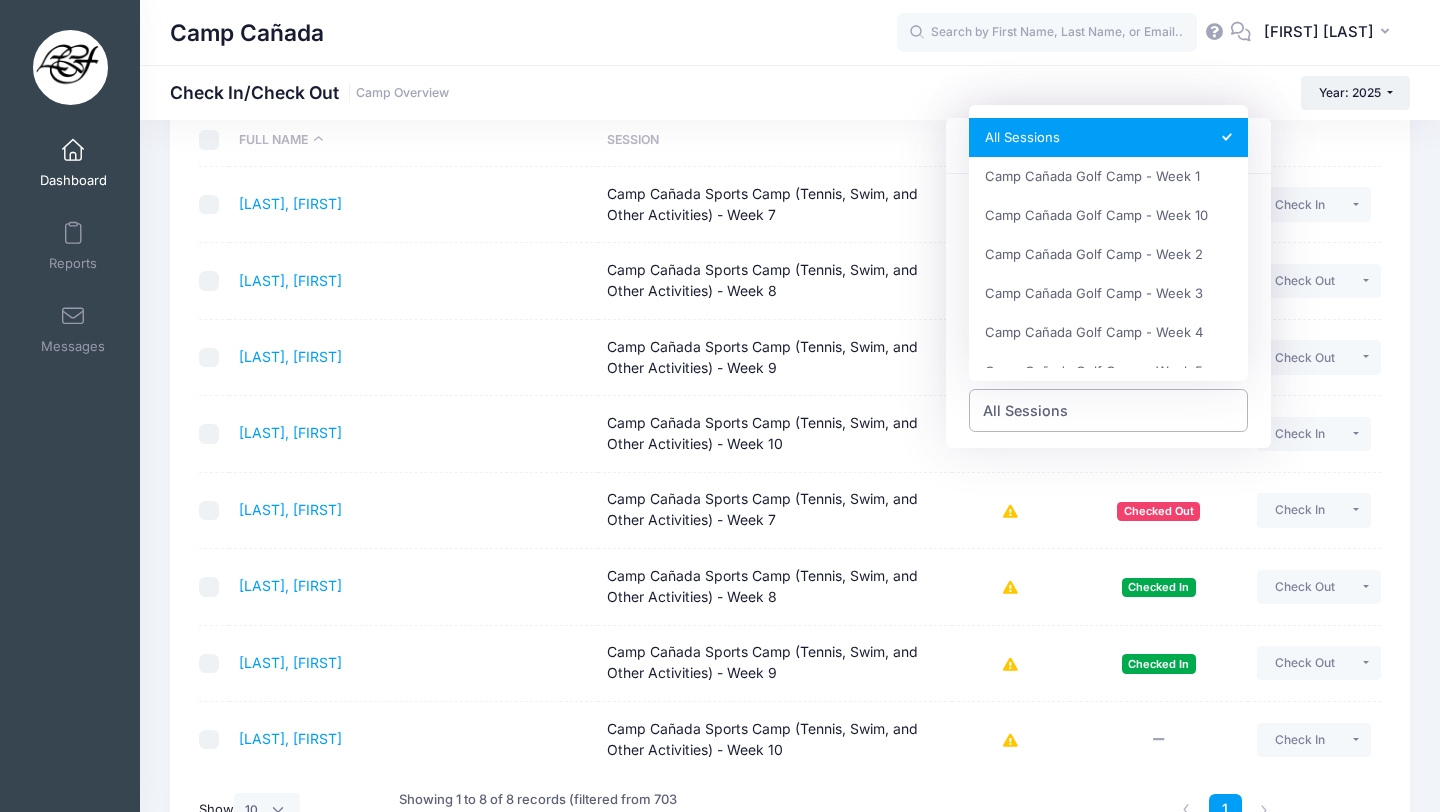 scroll, scrollTop: 184, scrollLeft: 0, axis: vertical 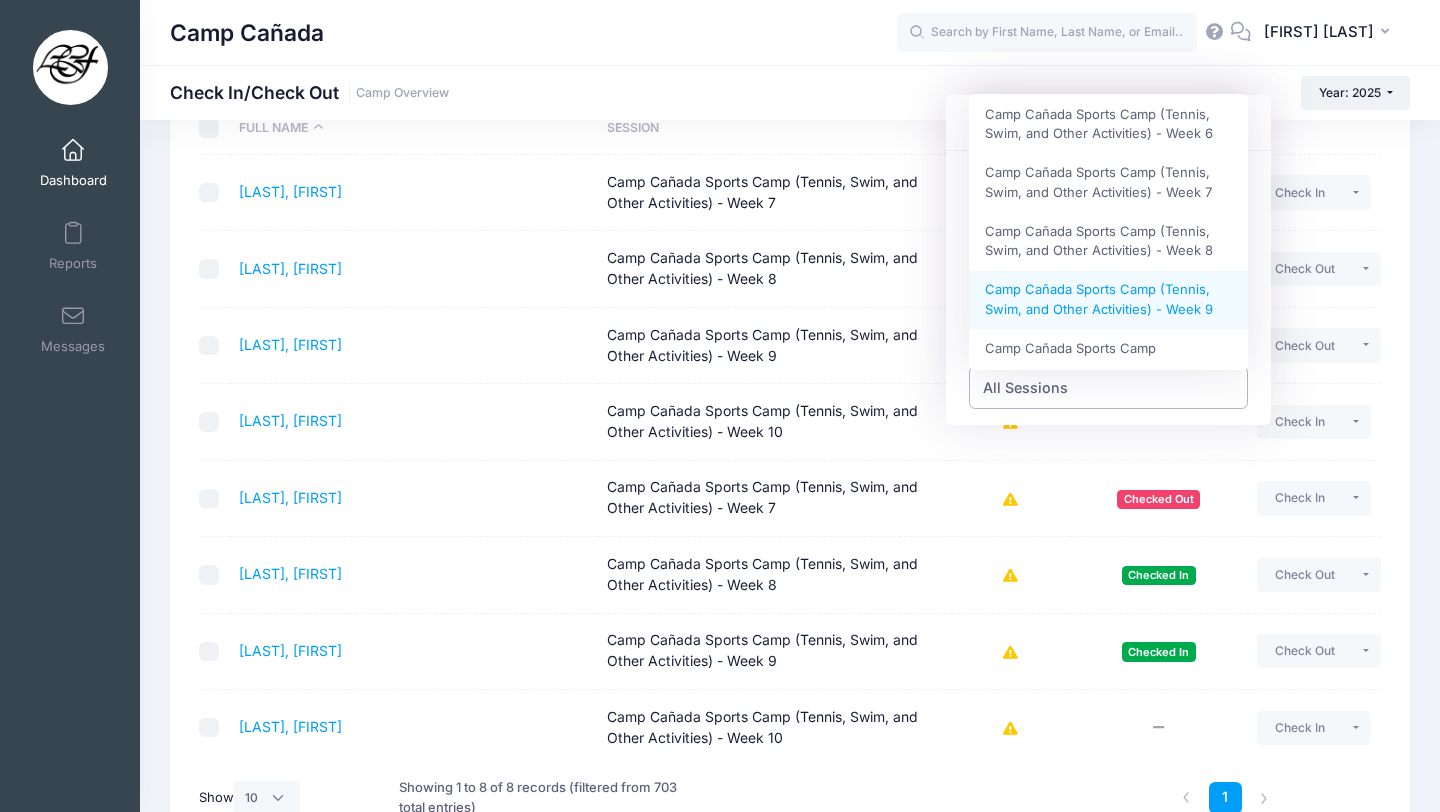 select on "Camp Cañada Sports Camp (Tennis, Swim, and Other Activities) - Week 9" 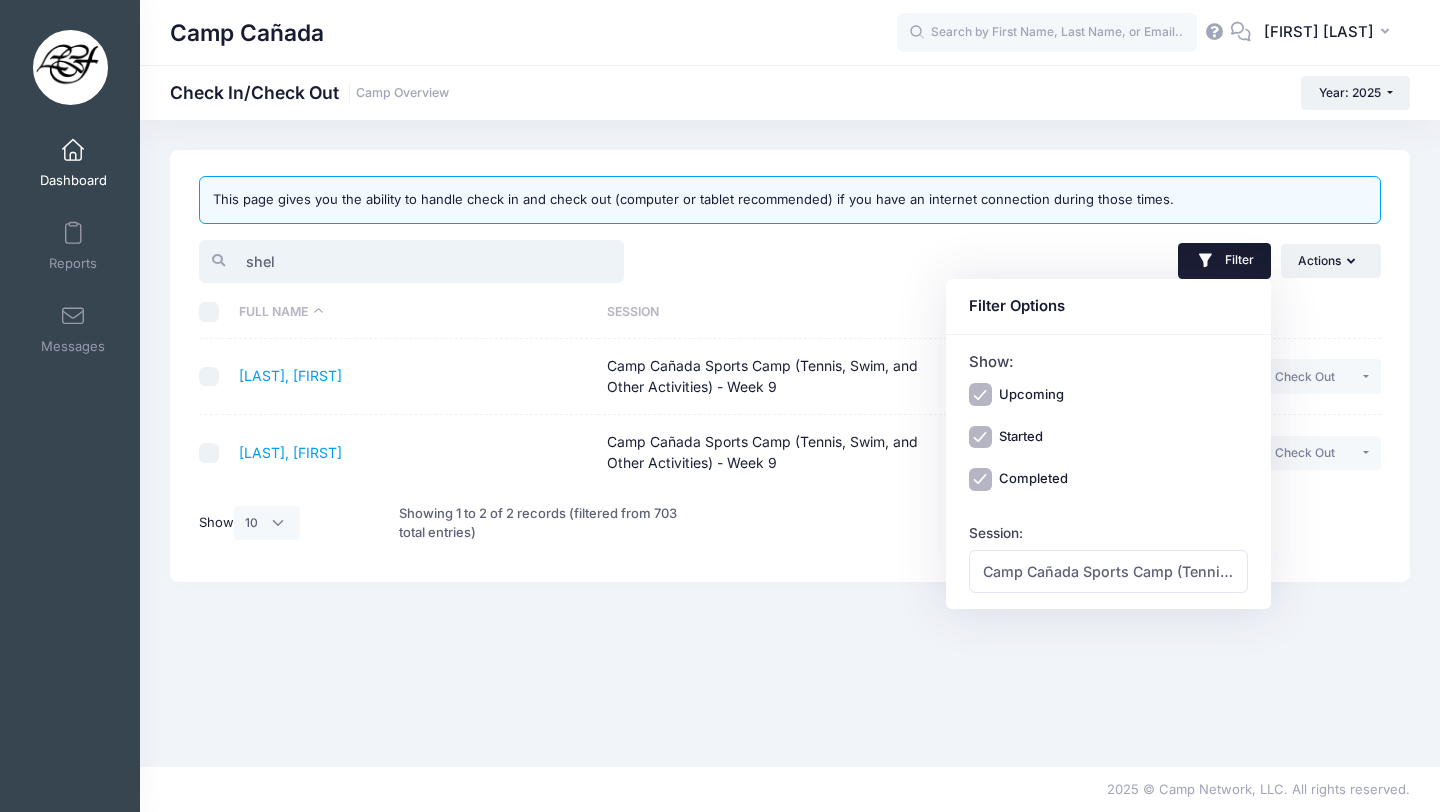 click on "shel" at bounding box center (411, 261) 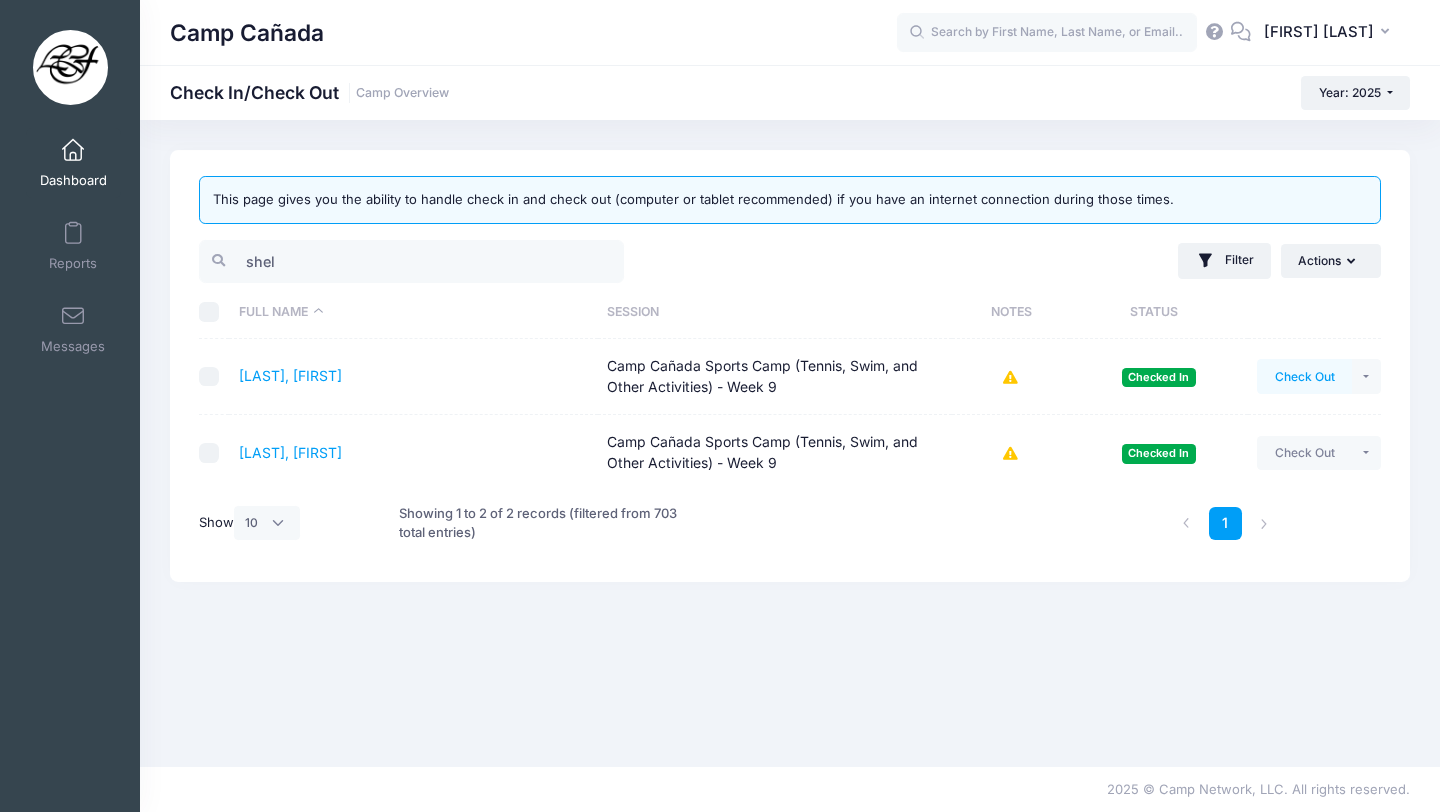 click on "Check Out" at bounding box center (1304, 376) 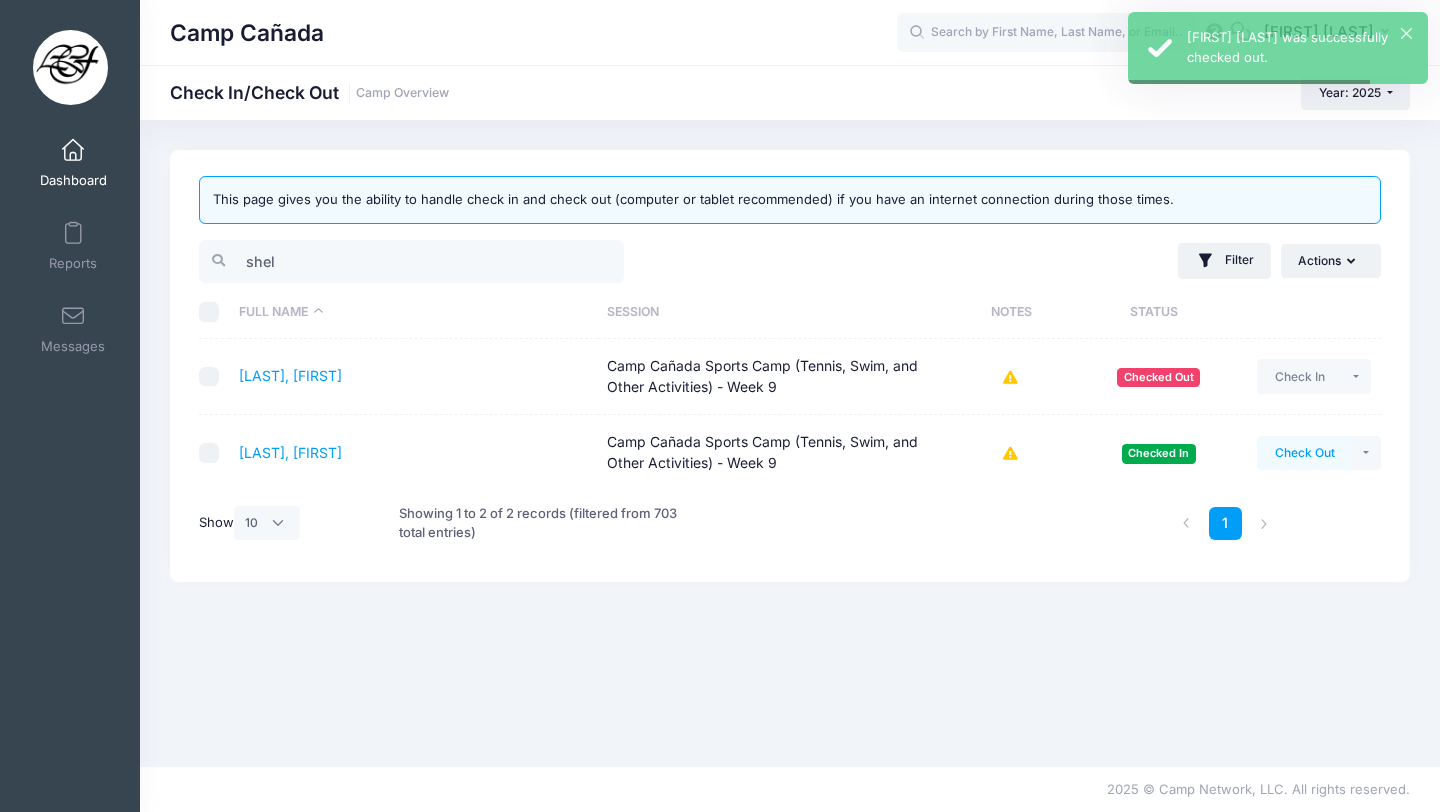 click on "Check Out" at bounding box center (1304, 453) 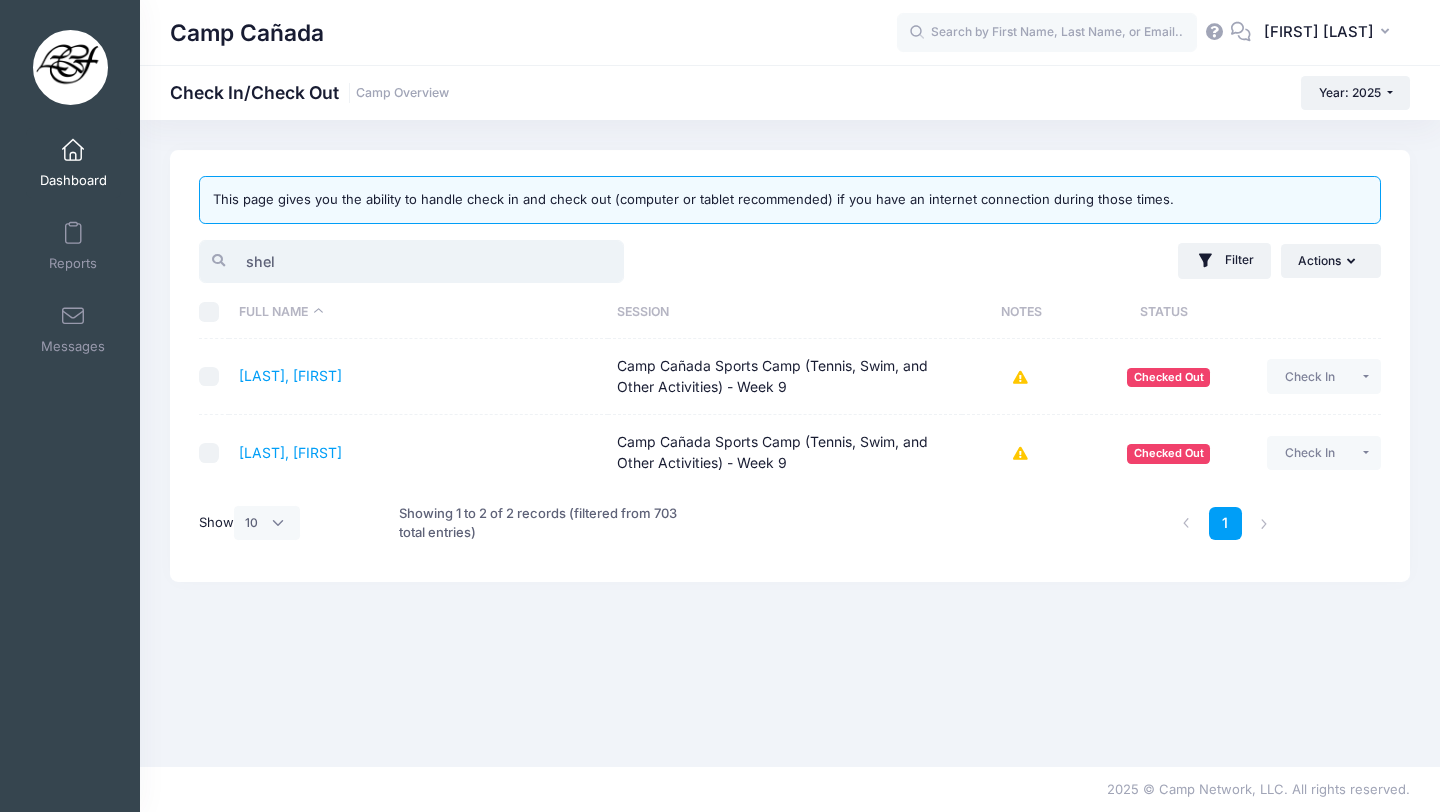 drag, startPoint x: 318, startPoint y: 270, endPoint x: 211, endPoint y: 263, distance: 107.22873 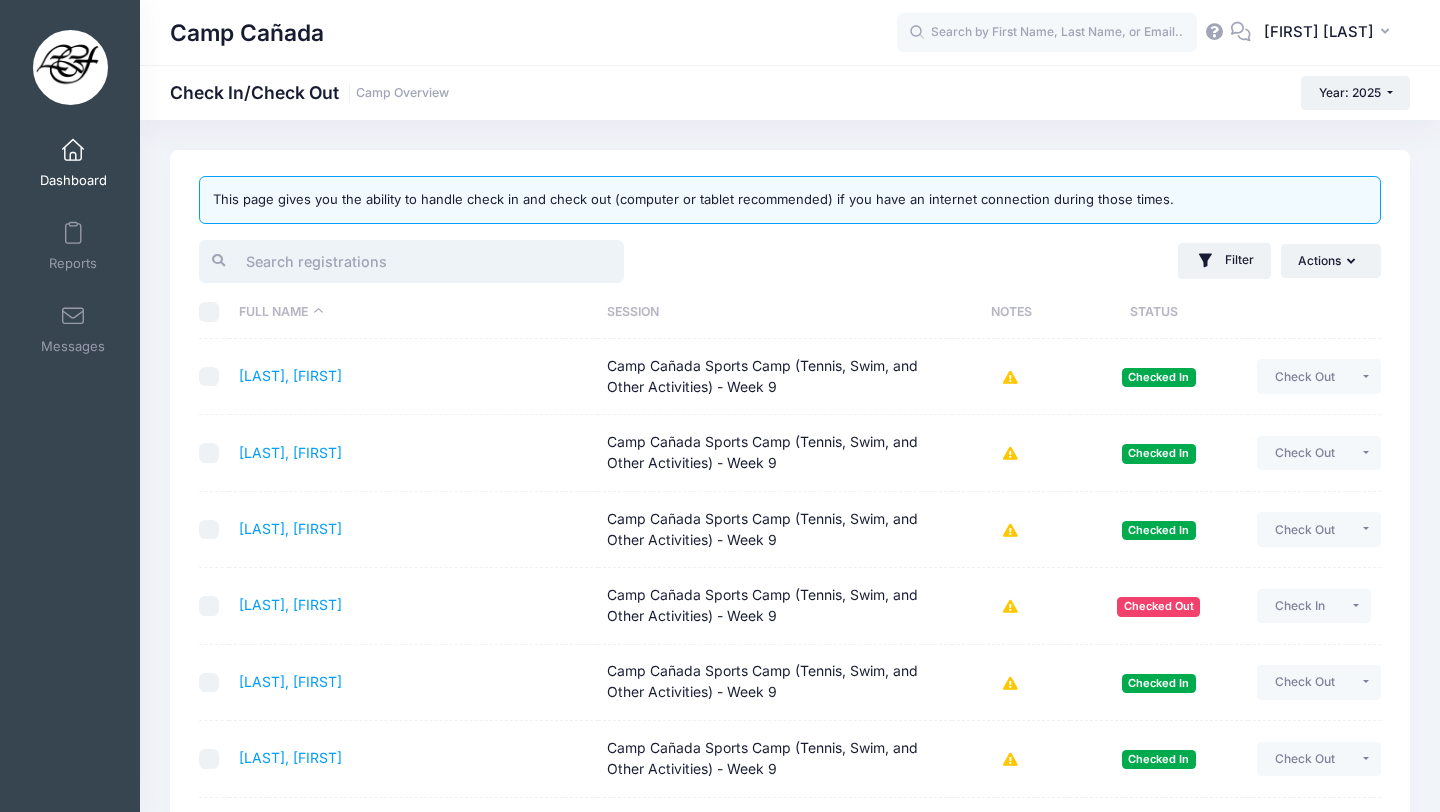 type 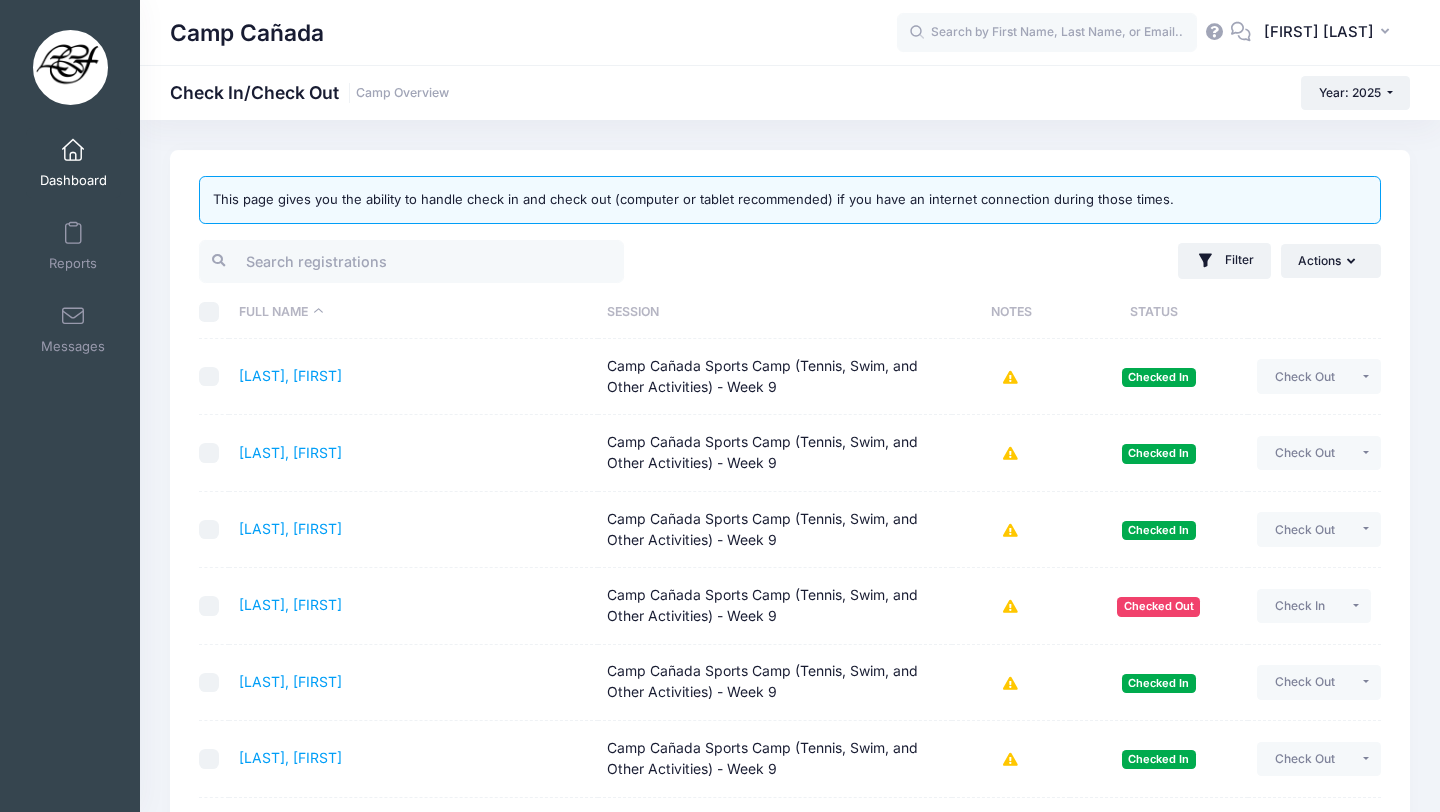 click on "Camp Cañada
Check In/Check Out
Camp Overview
Year: 2025
Year: 2025
Year: 2024" at bounding box center (790, 671) 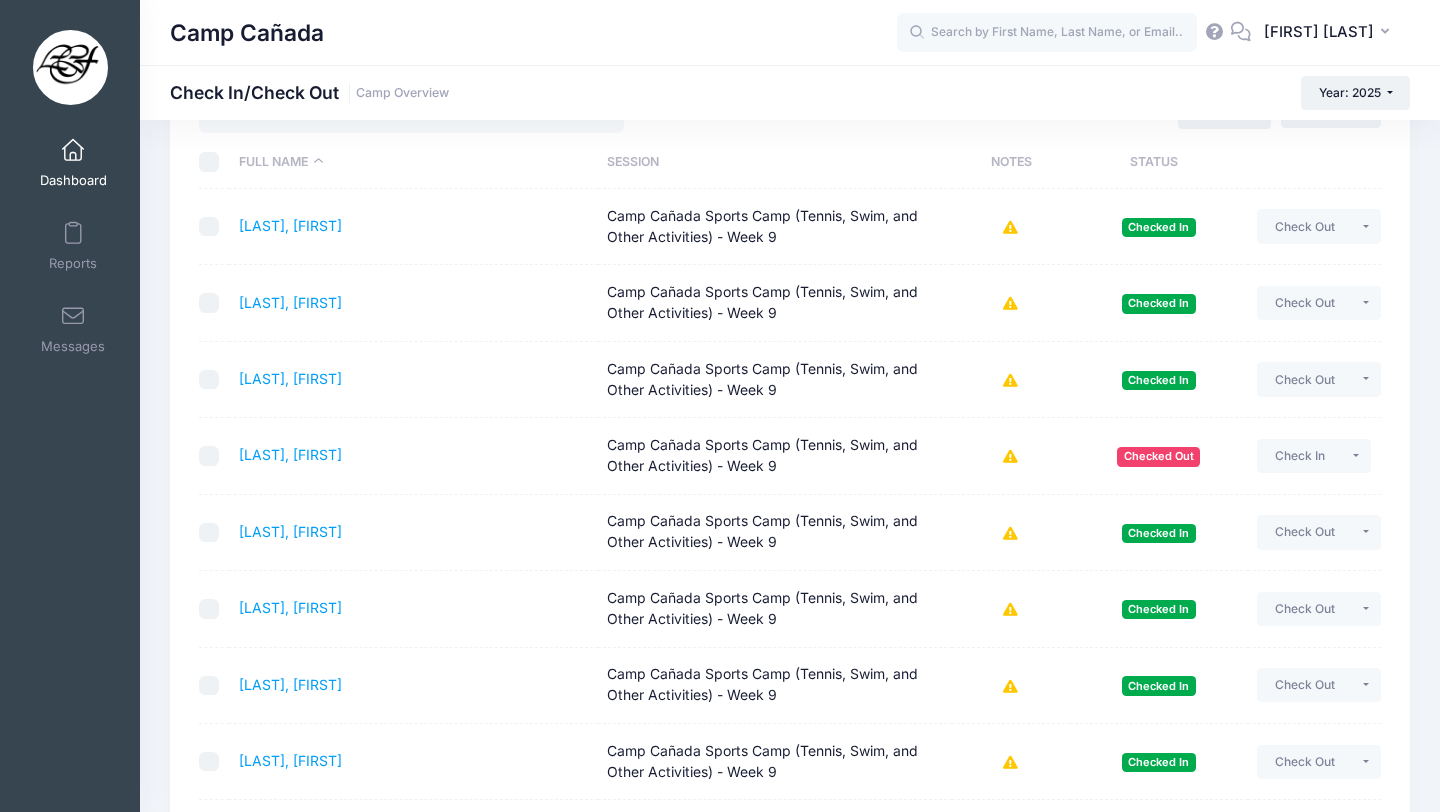 scroll, scrollTop: 457, scrollLeft: 0, axis: vertical 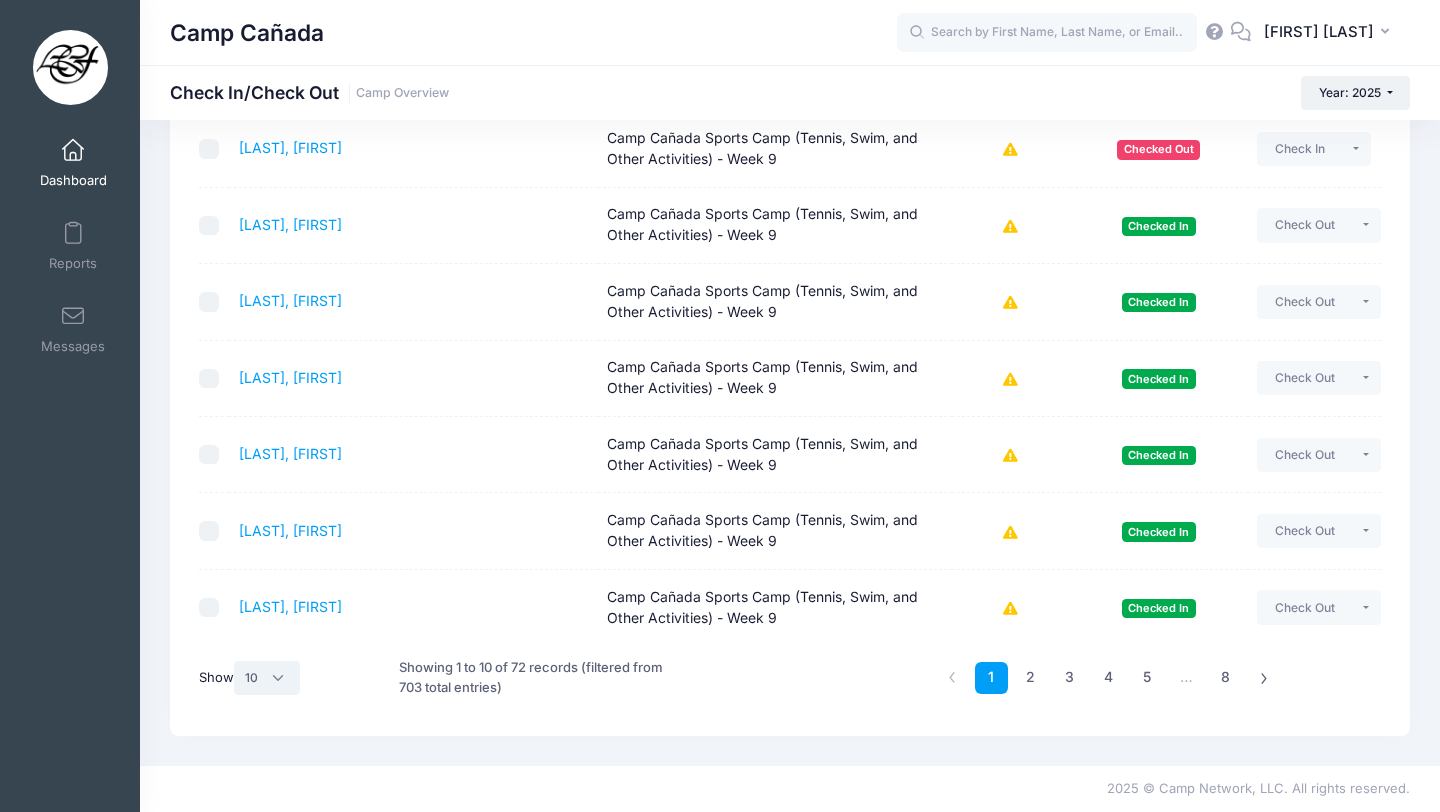 click on "All 10 25 50" at bounding box center (267, 678) 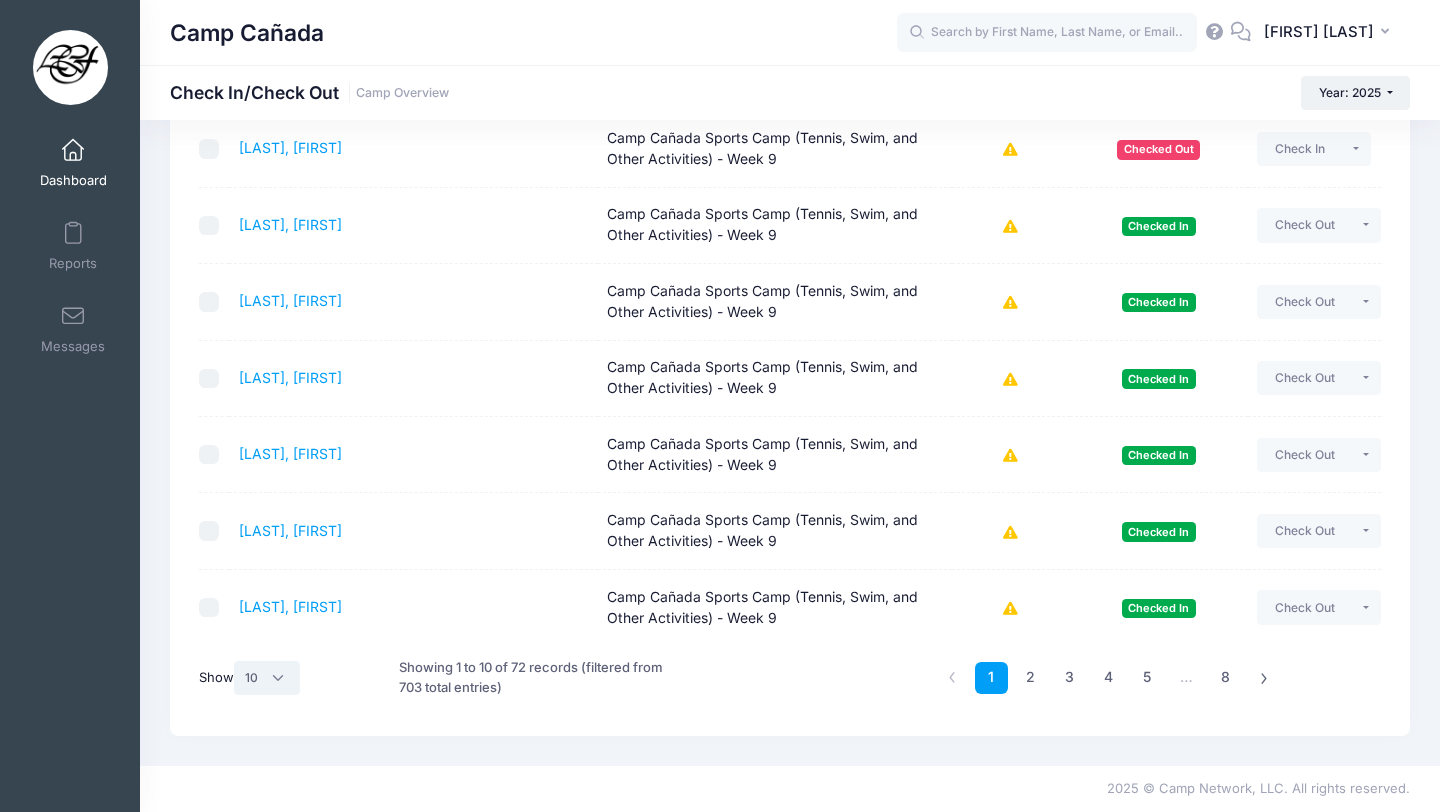 select on "50" 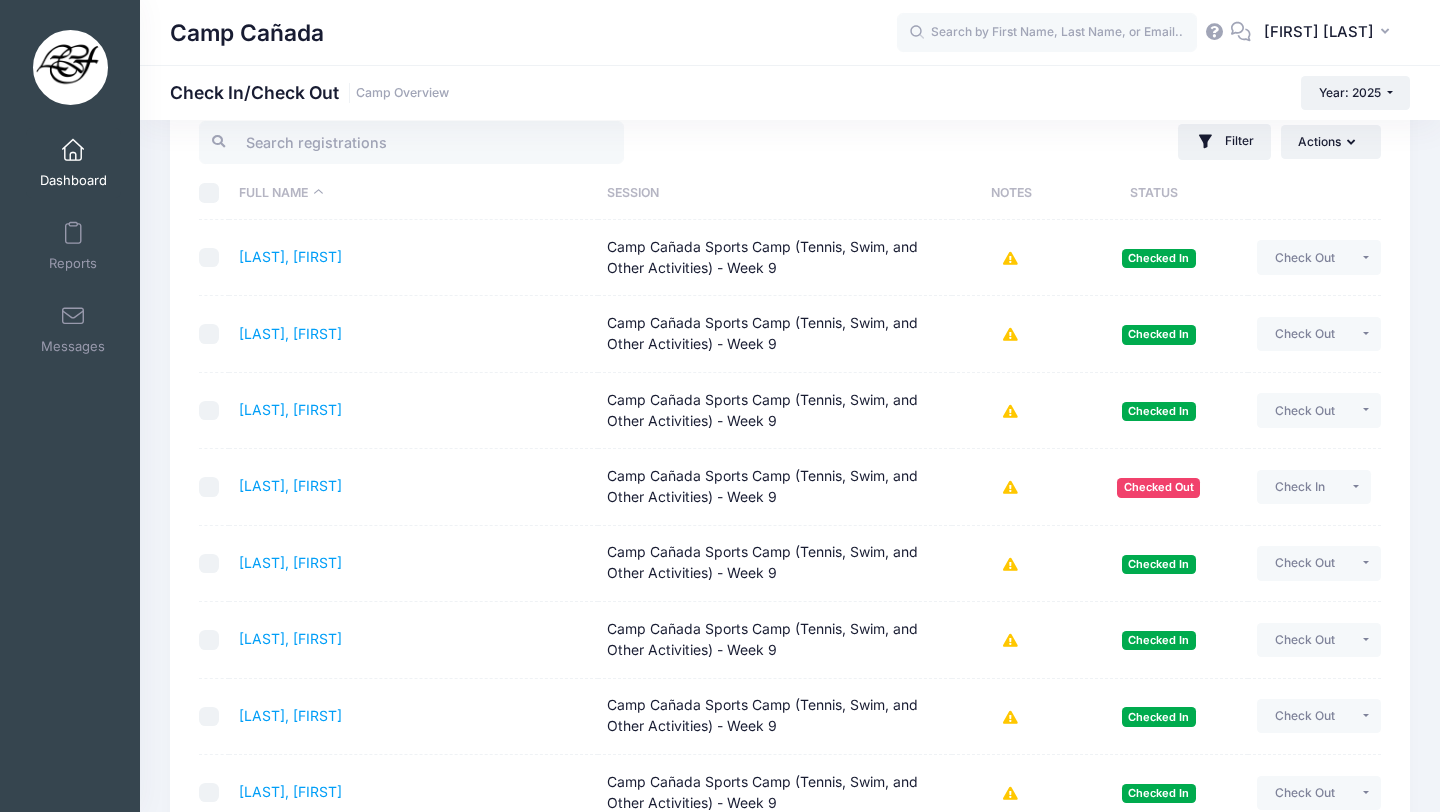 scroll, scrollTop: 0, scrollLeft: 0, axis: both 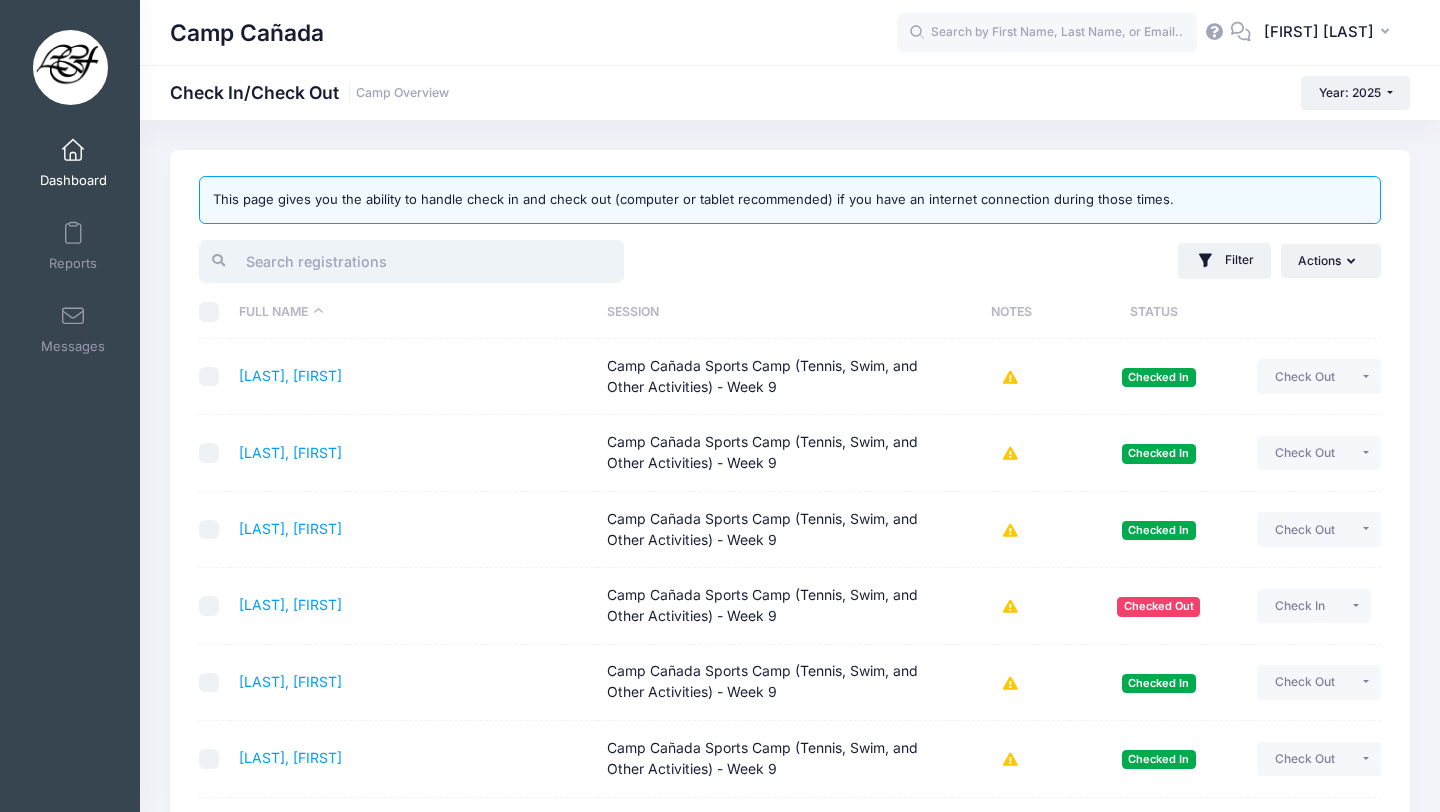 click at bounding box center [411, 261] 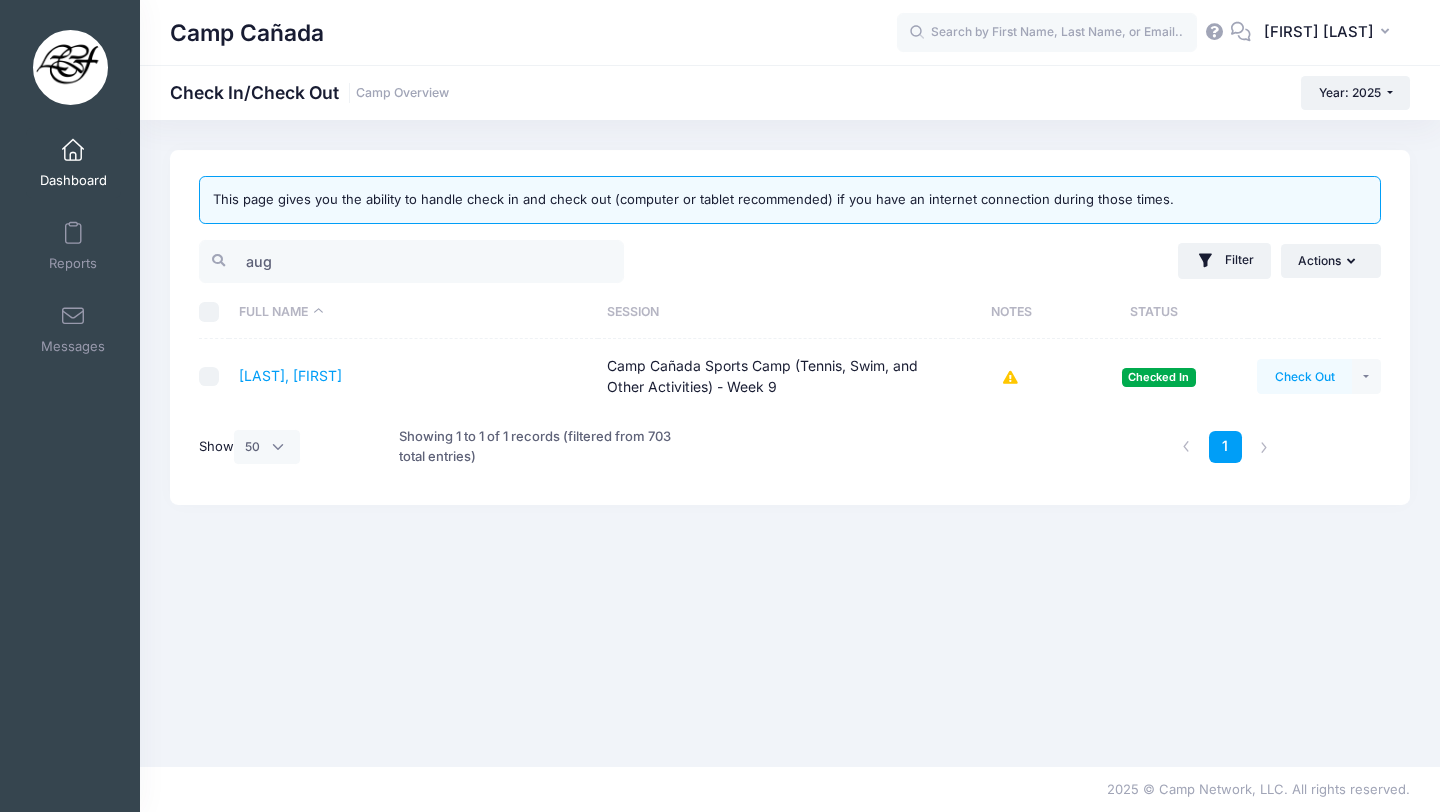 click on "Check Out" at bounding box center [1304, 376] 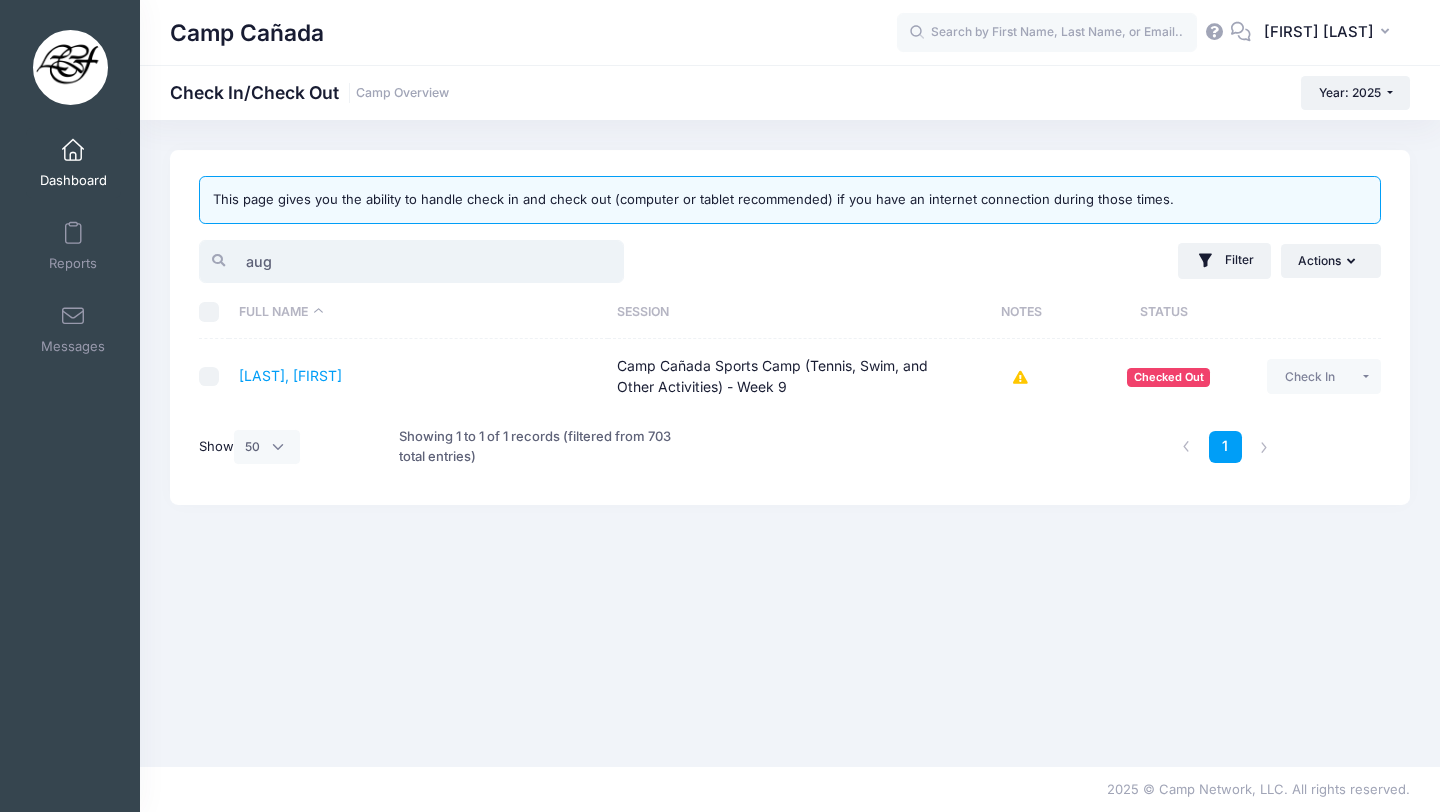 click on "aug" at bounding box center [411, 261] 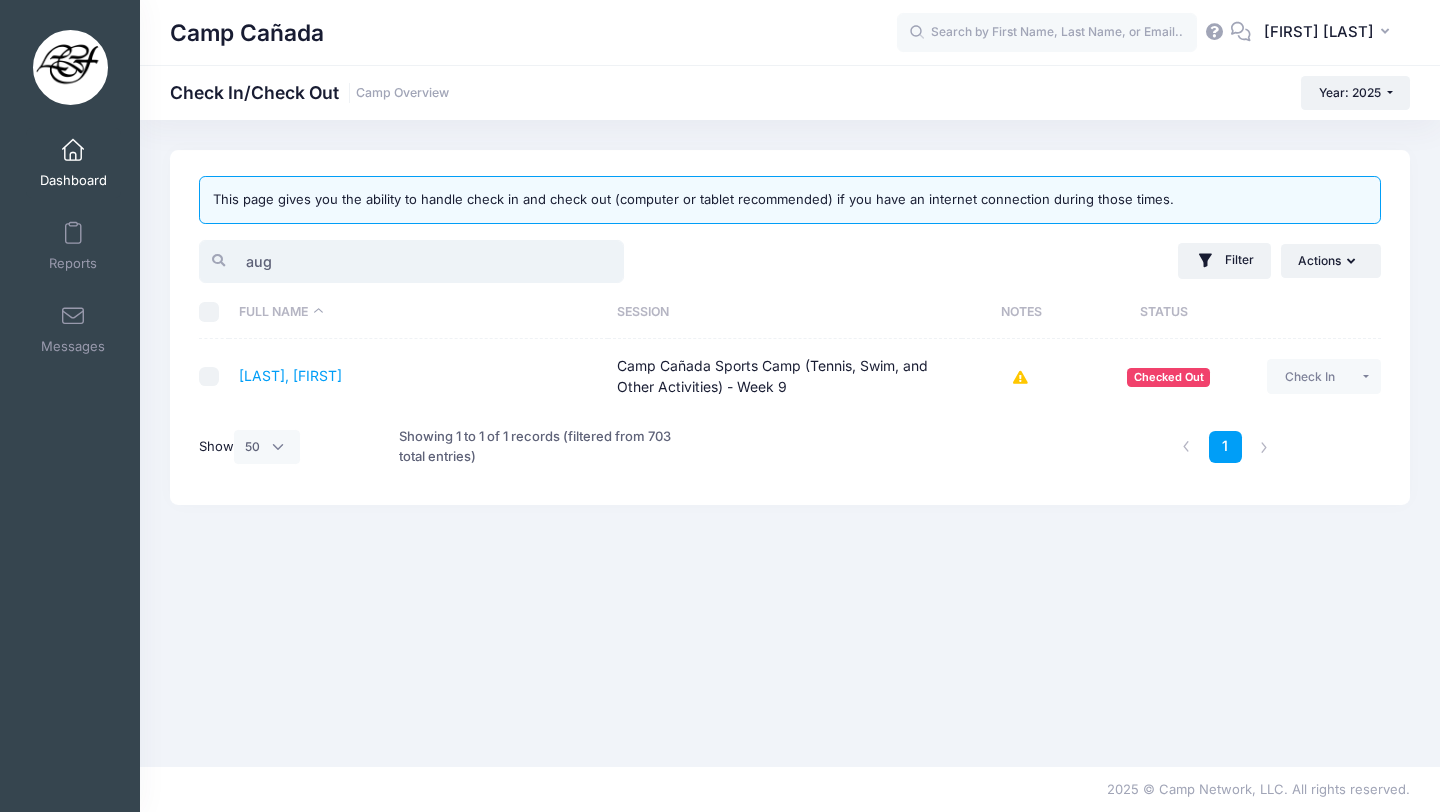 click on "aug" at bounding box center (411, 261) 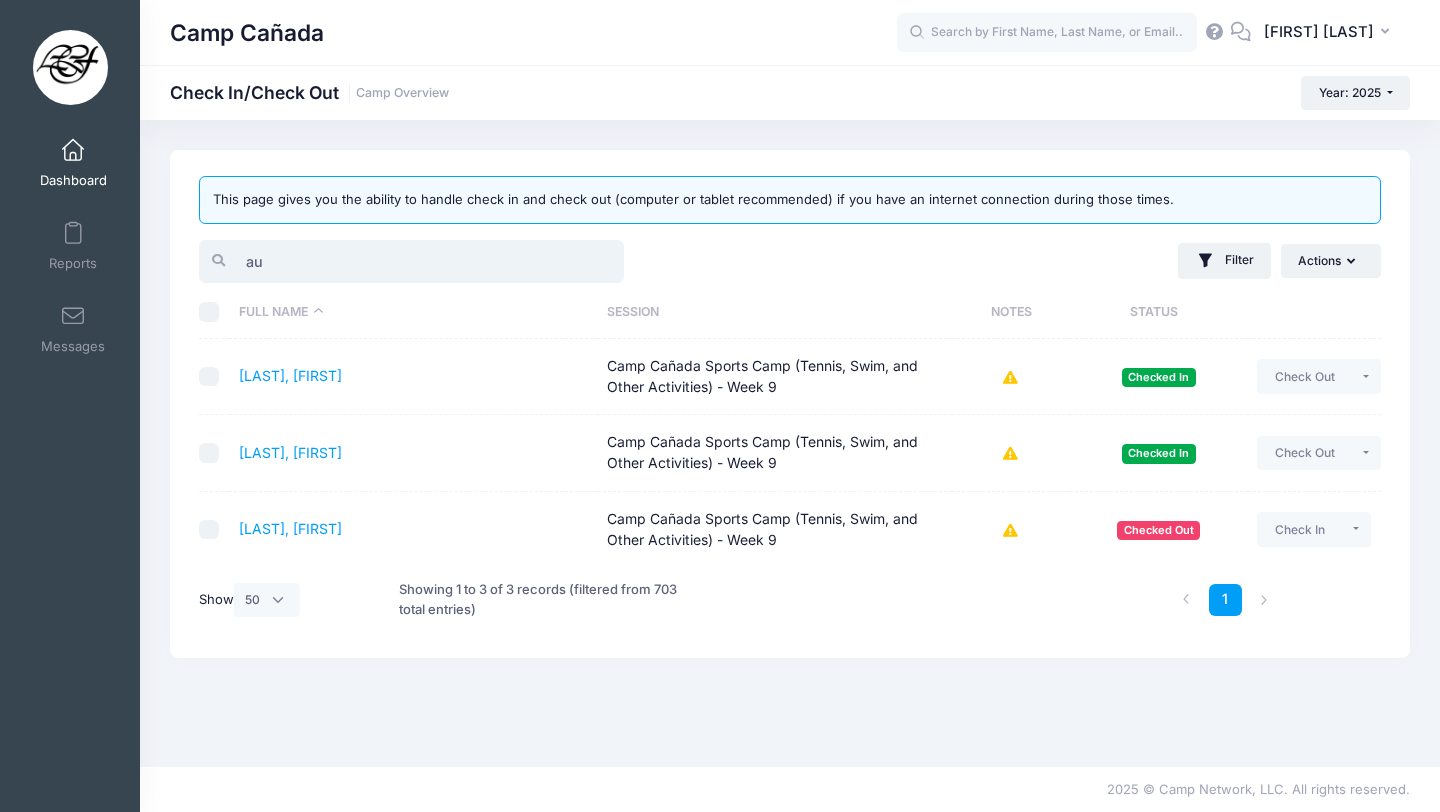 type on "a" 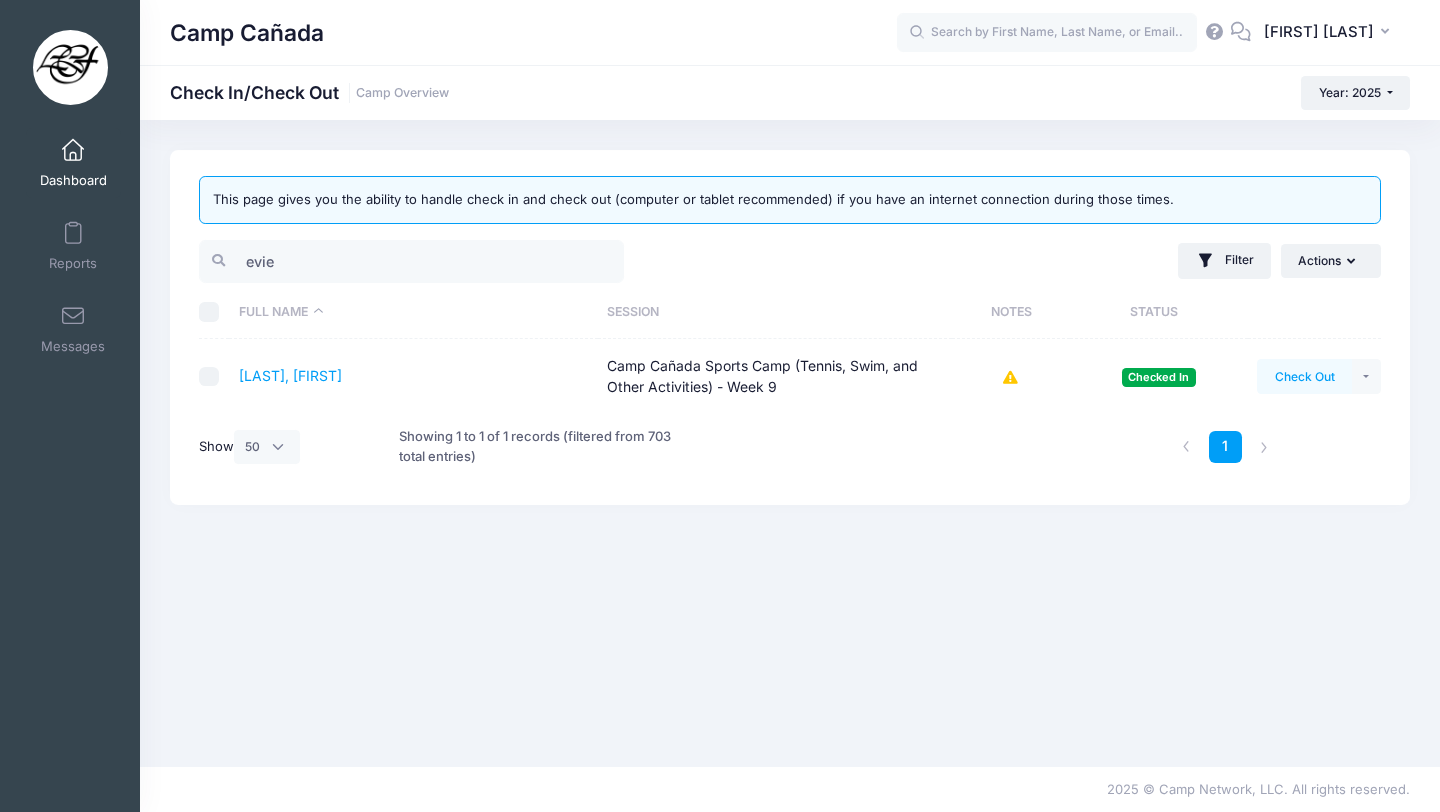 click on "Check Out" at bounding box center [1304, 376] 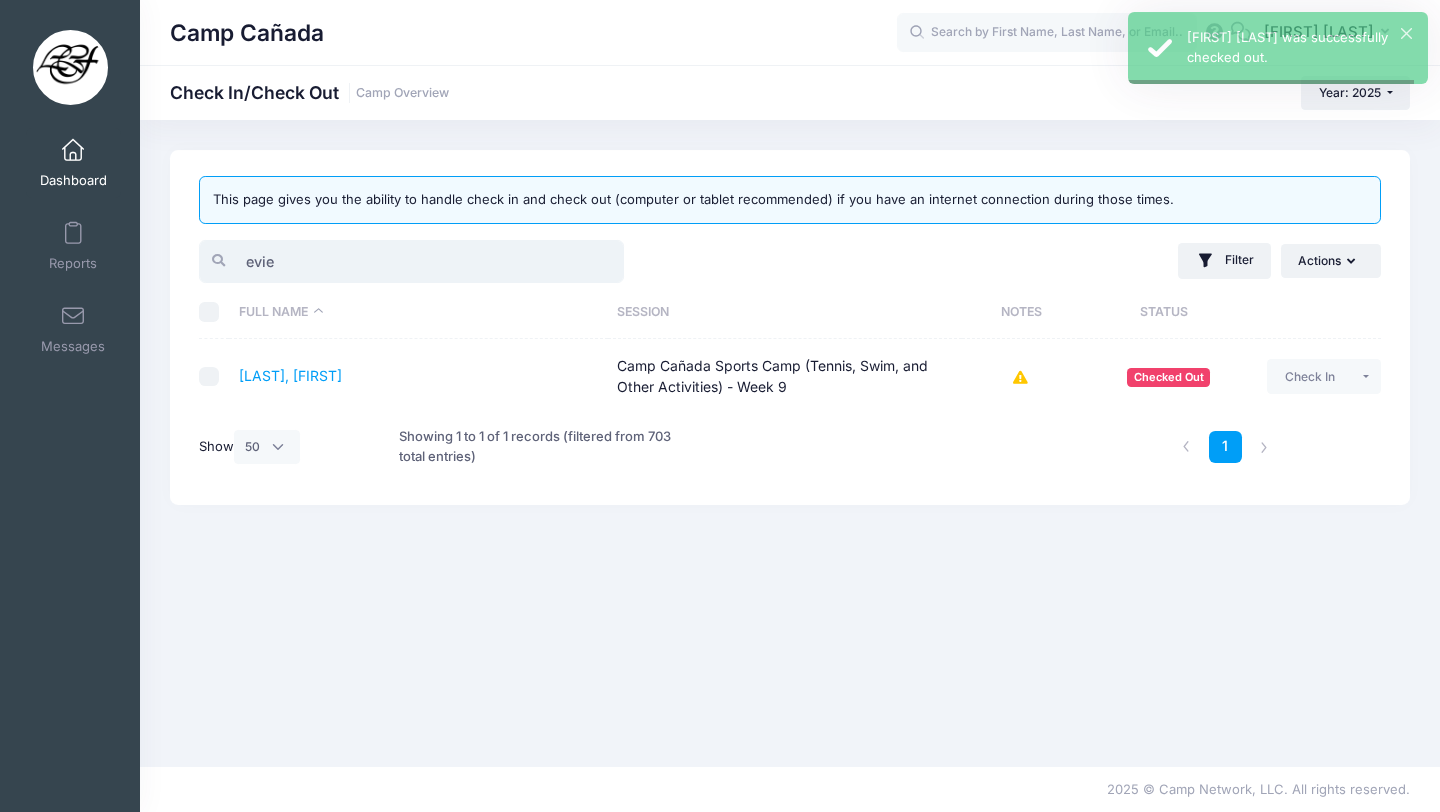 click on "evie" at bounding box center [411, 261] 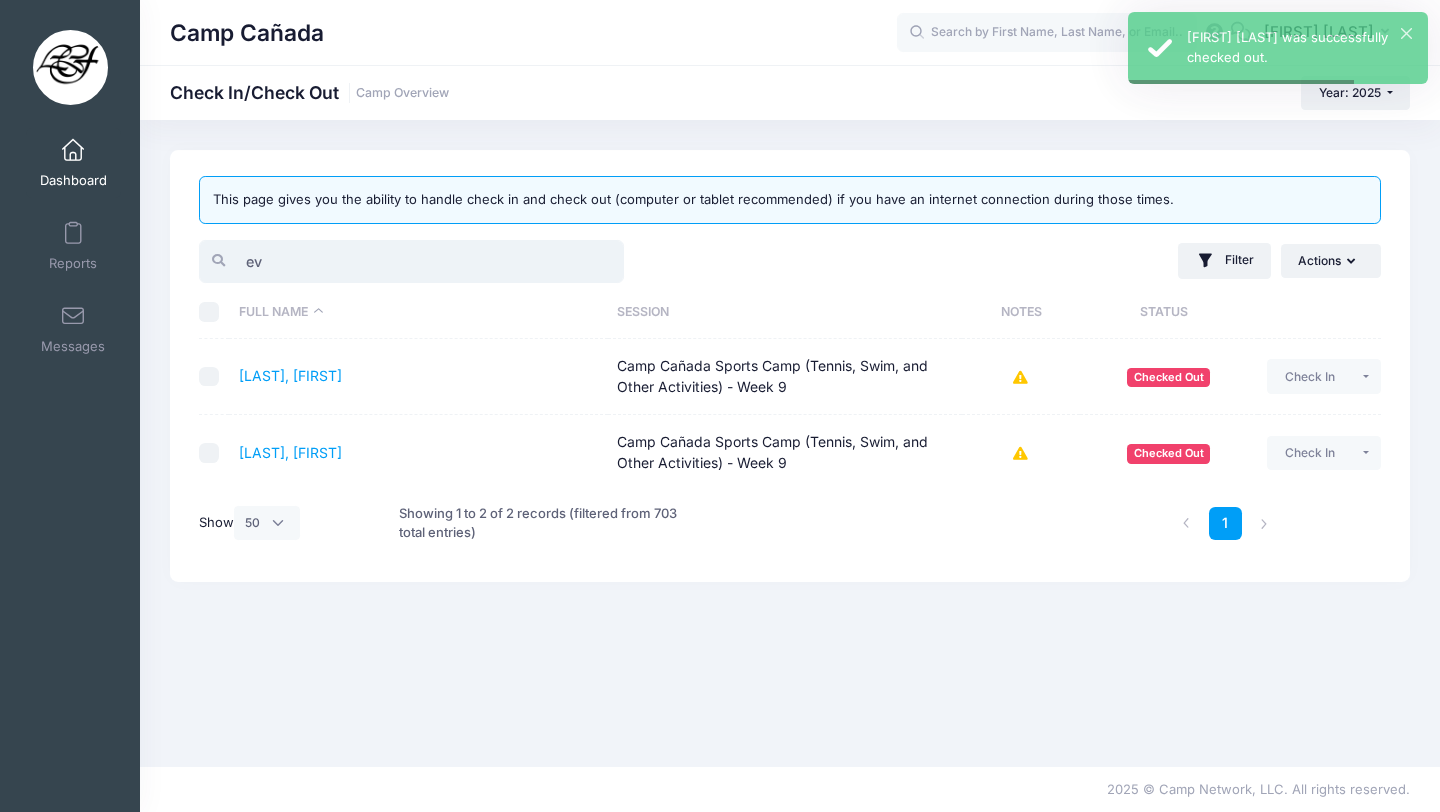 type on "e" 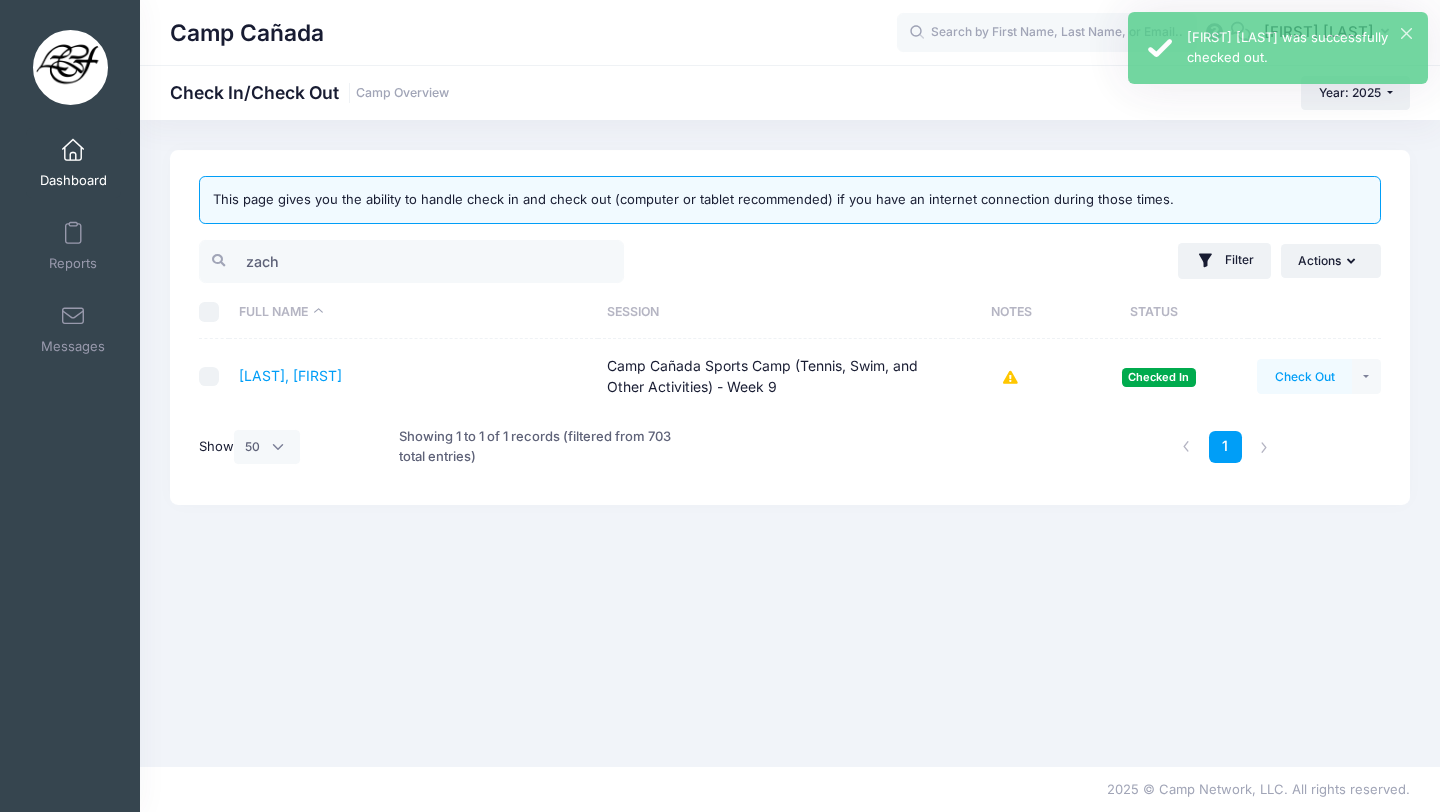 click on "Check Out" at bounding box center (1304, 376) 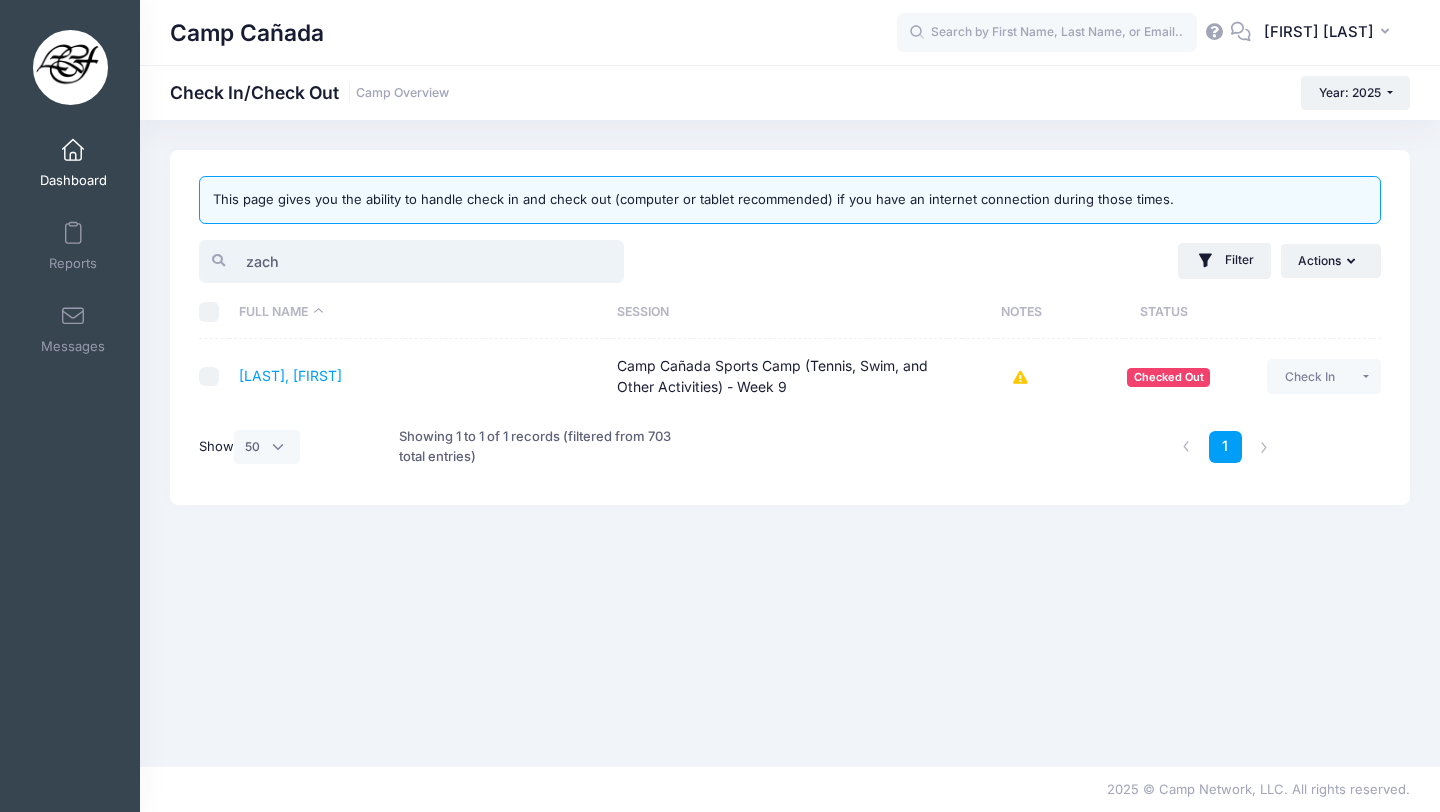 click on "zach" at bounding box center [411, 261] 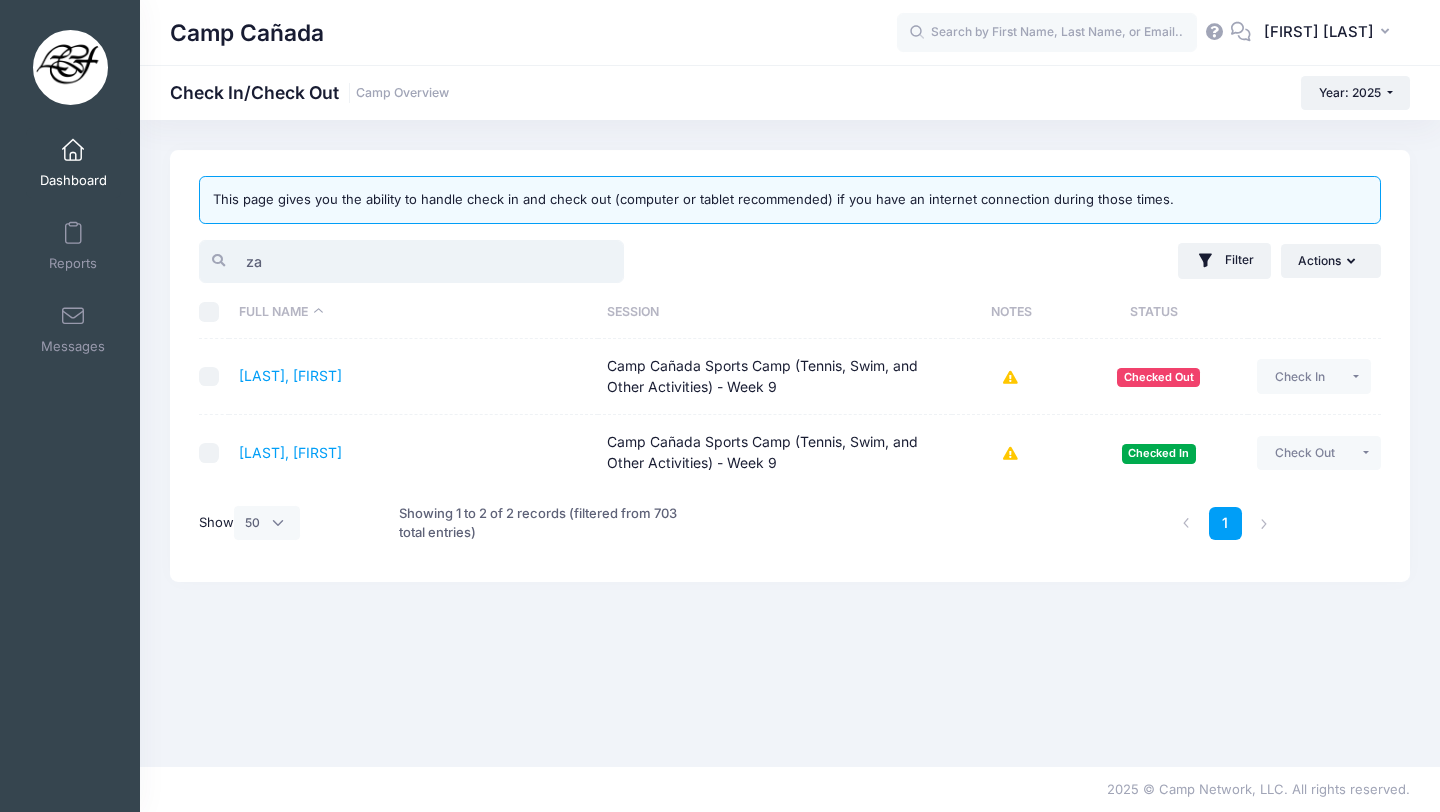 type on "z" 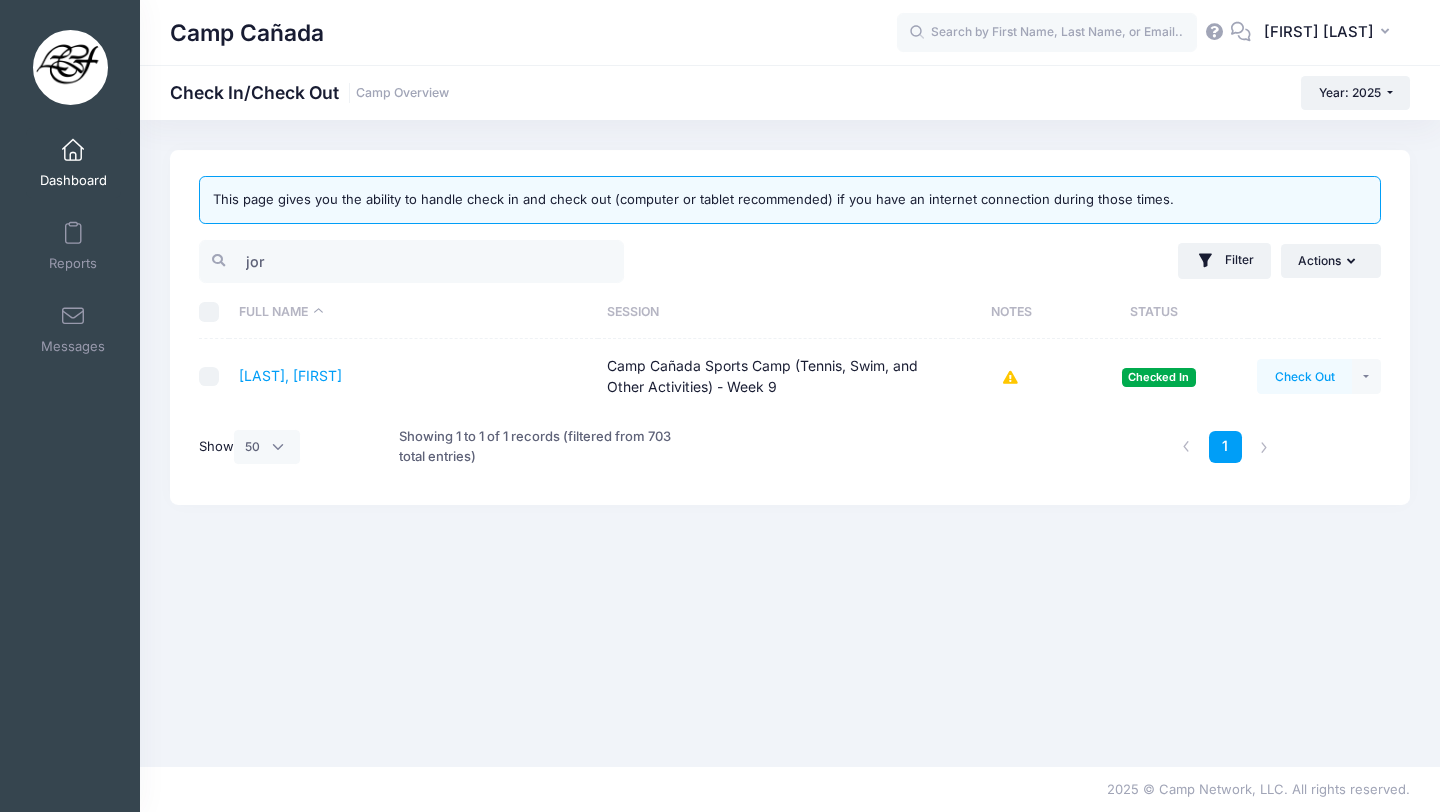 click on "Check Out" at bounding box center (1304, 376) 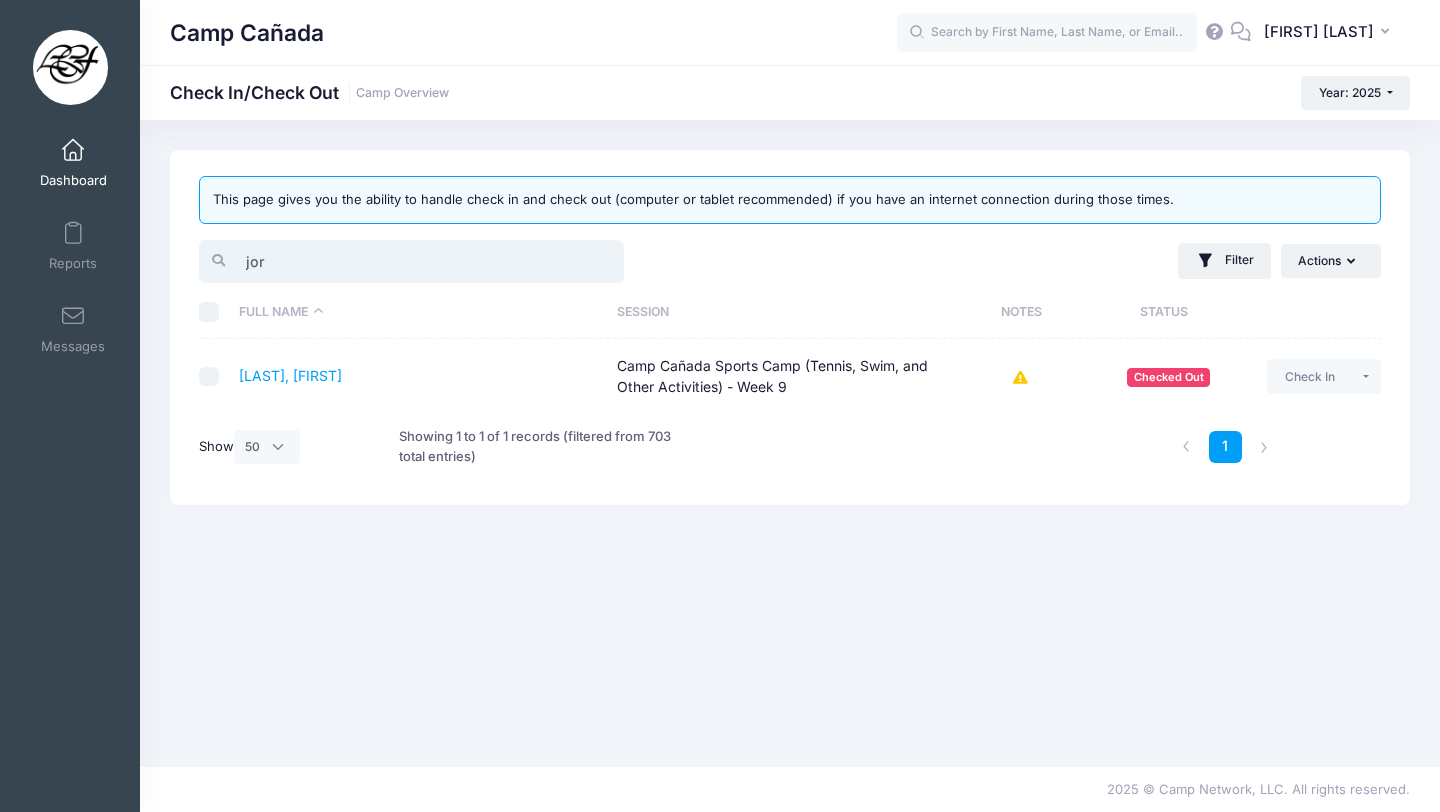 click on "jor" at bounding box center [411, 261] 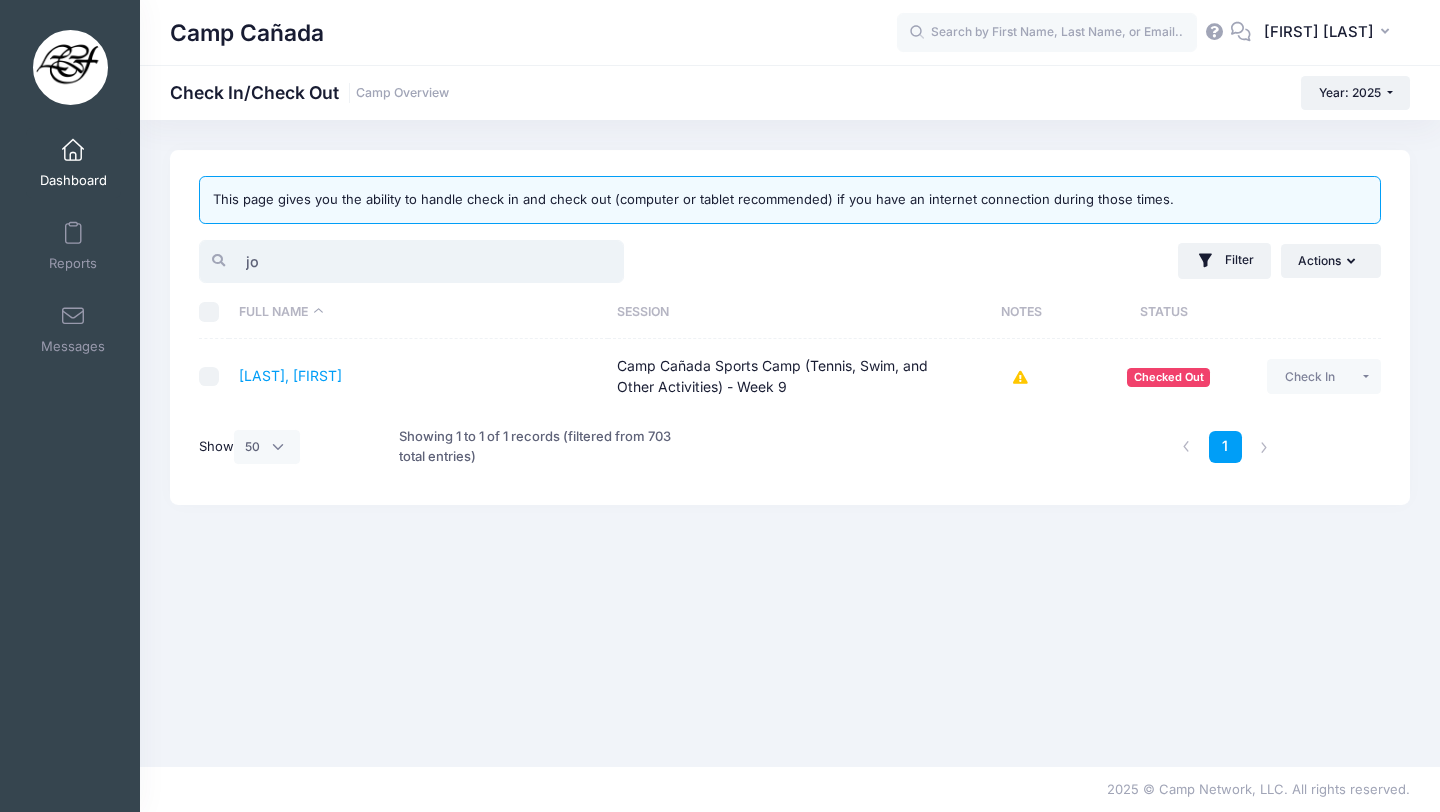 type on "j" 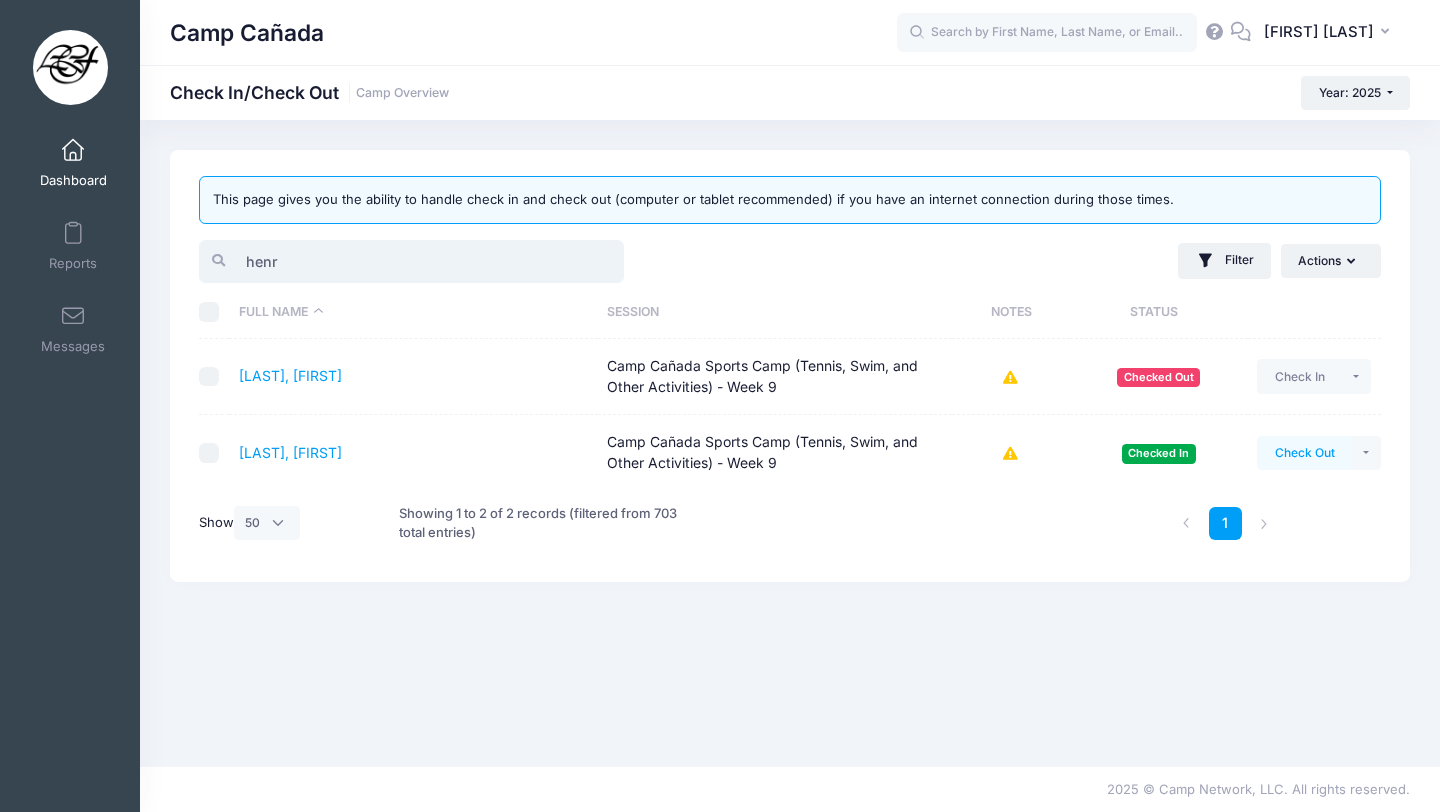 type on "henr" 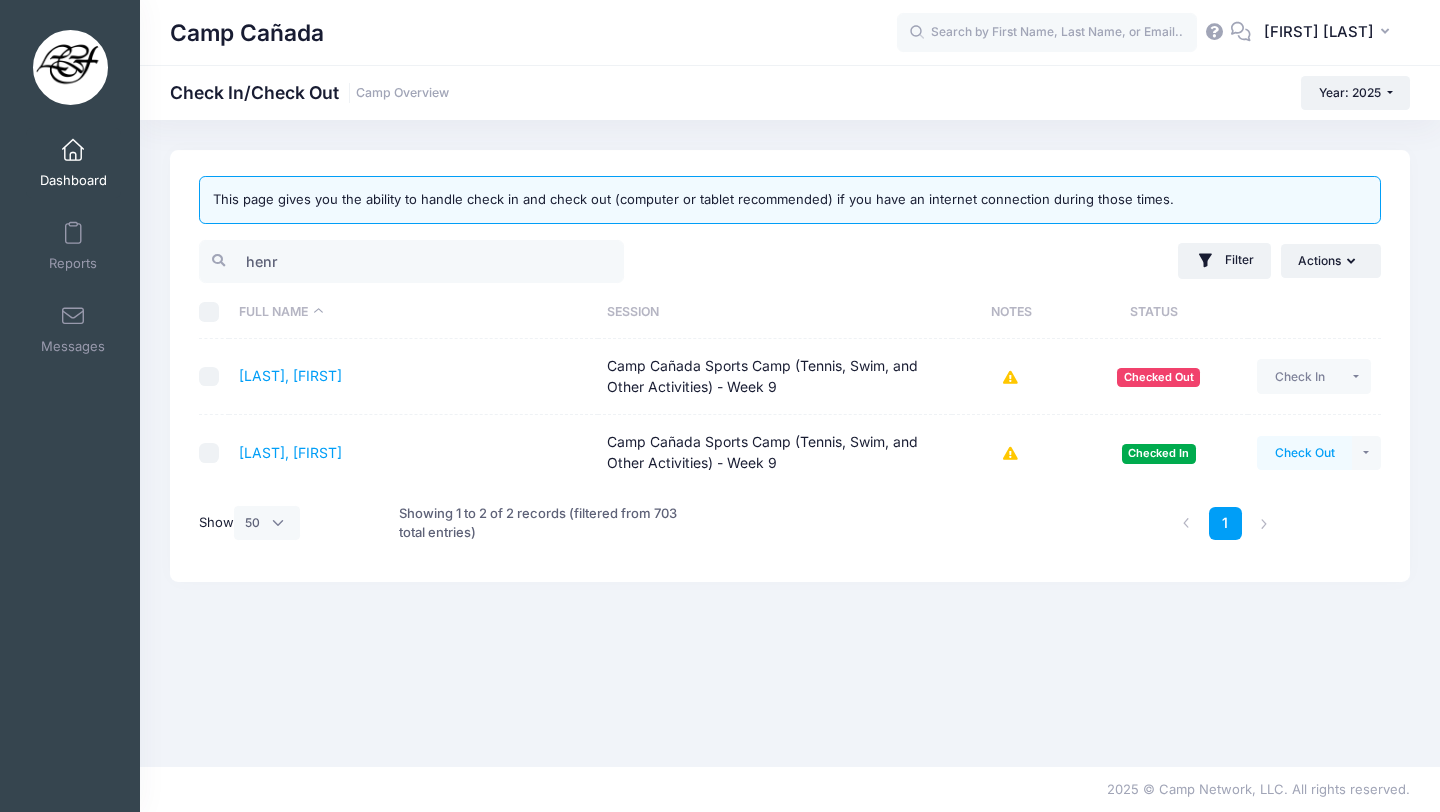 click on "Check Out" at bounding box center [1304, 453] 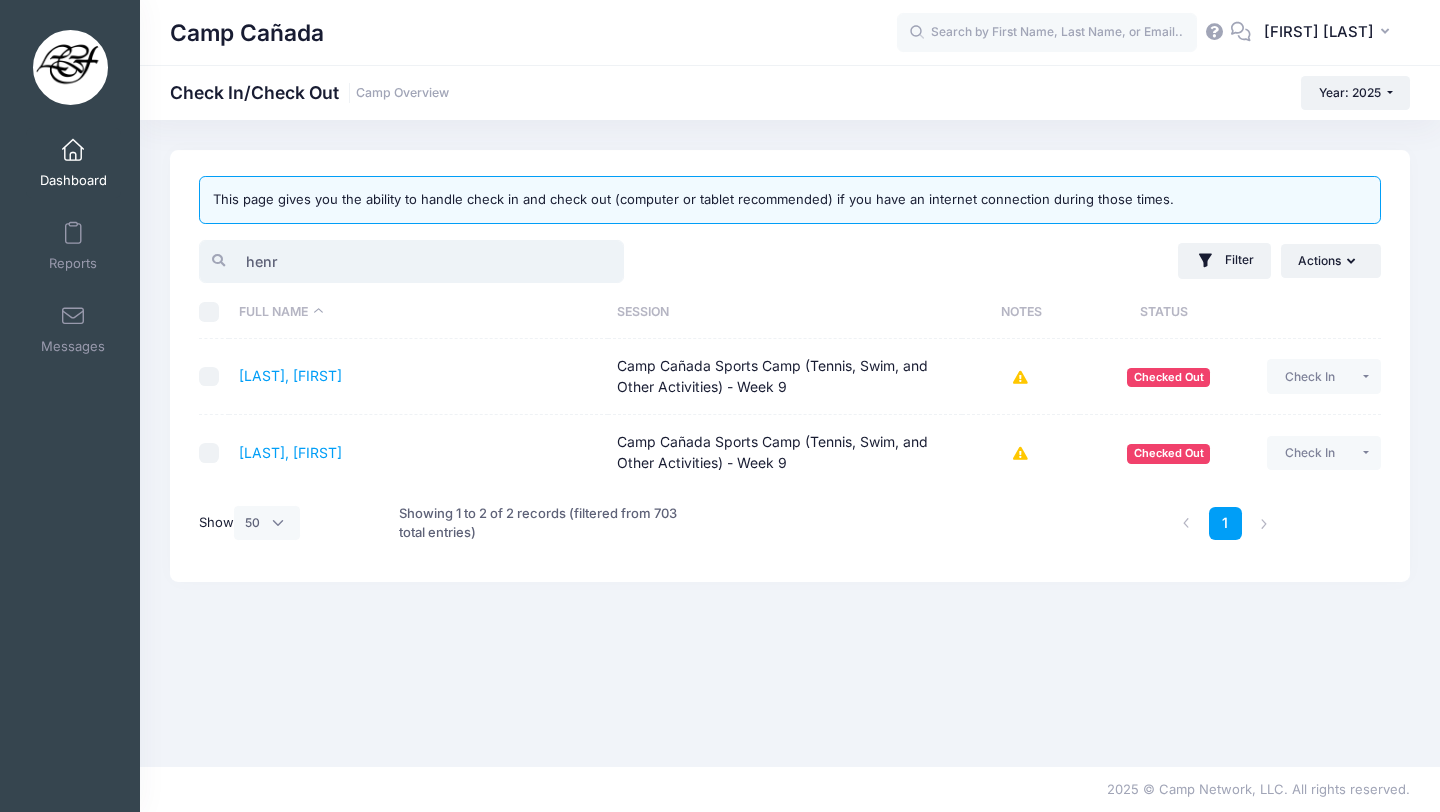 click on "henr" at bounding box center [411, 261] 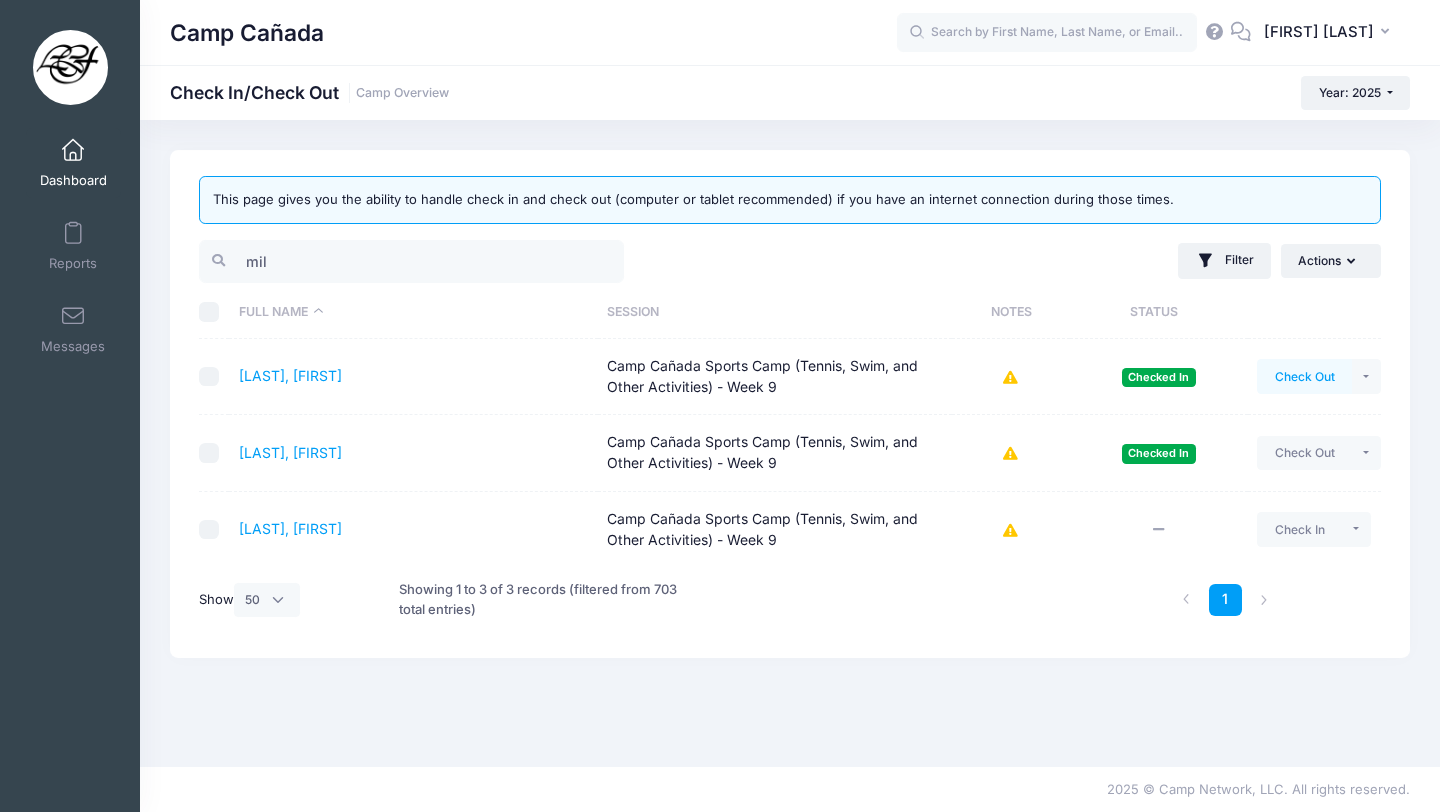 click on "Check Out" at bounding box center (1304, 376) 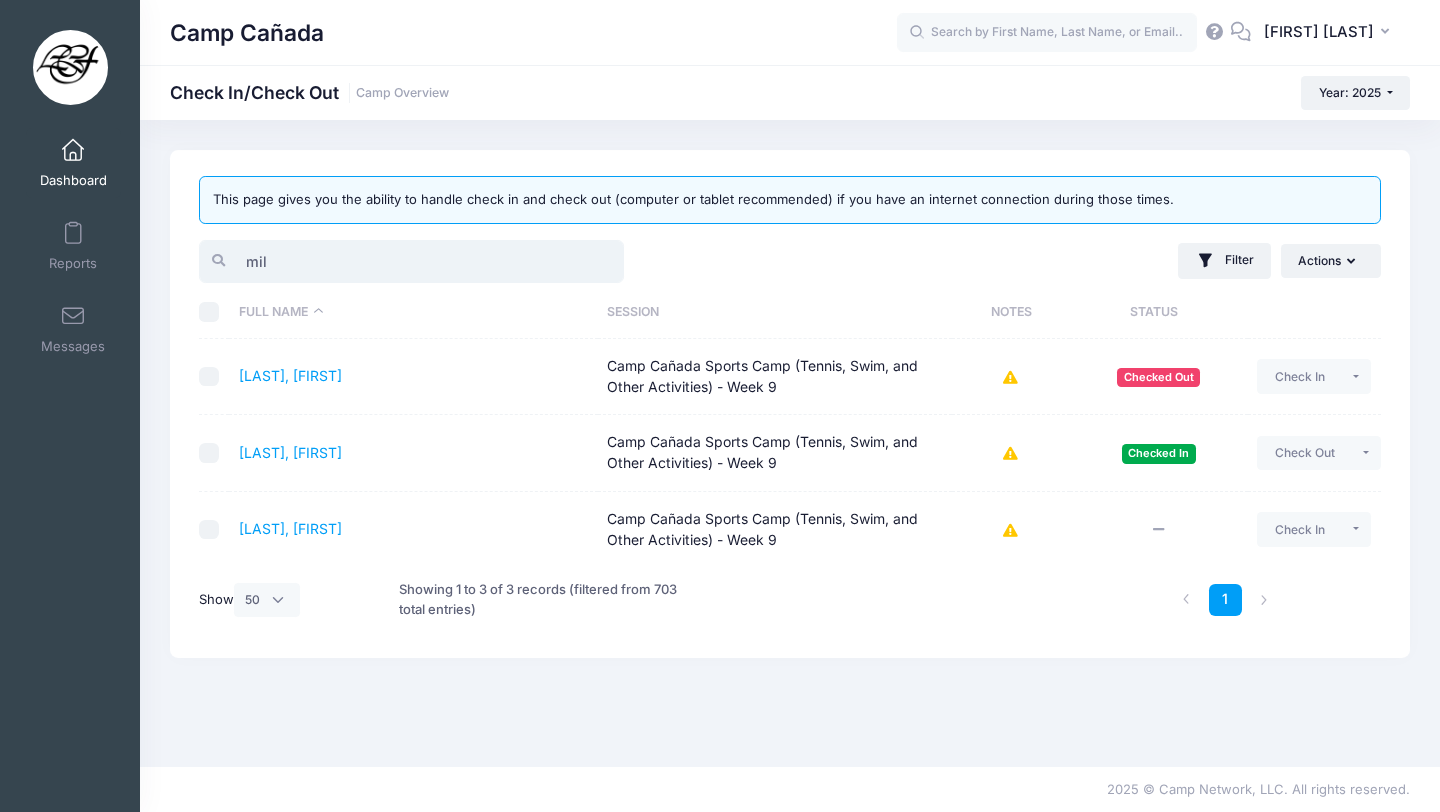 click on "mil" at bounding box center [411, 261] 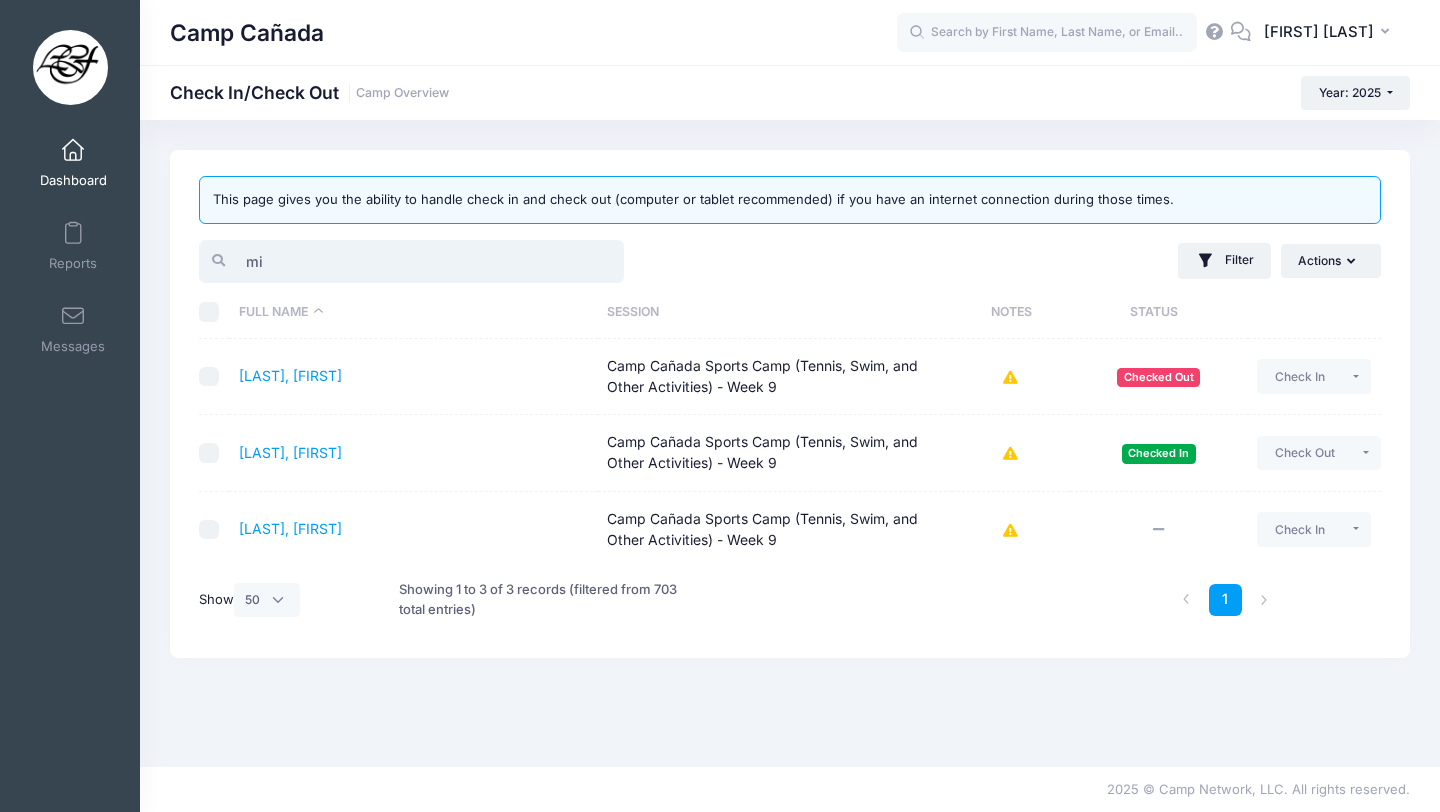 type on "m" 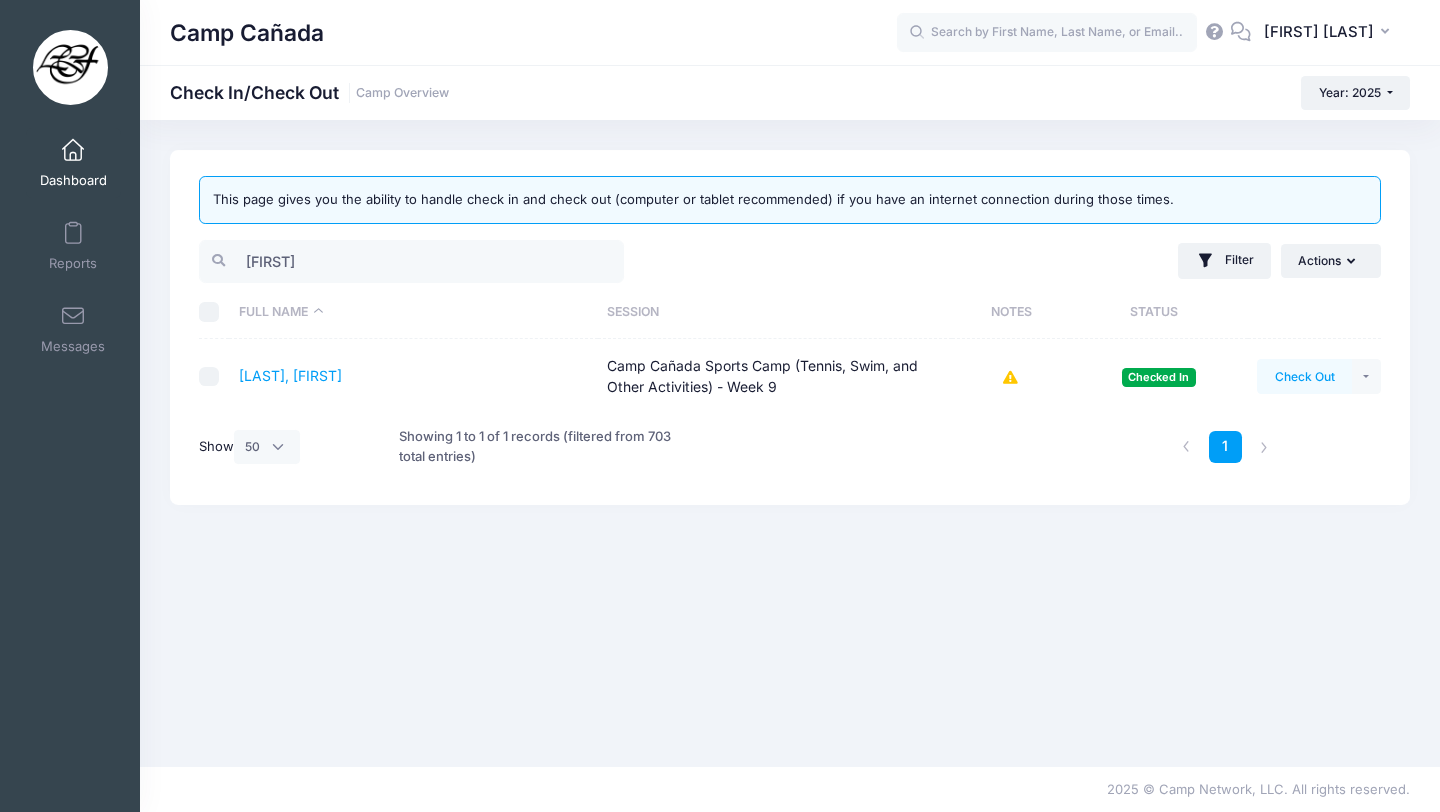 click on "Check Out" at bounding box center (1304, 376) 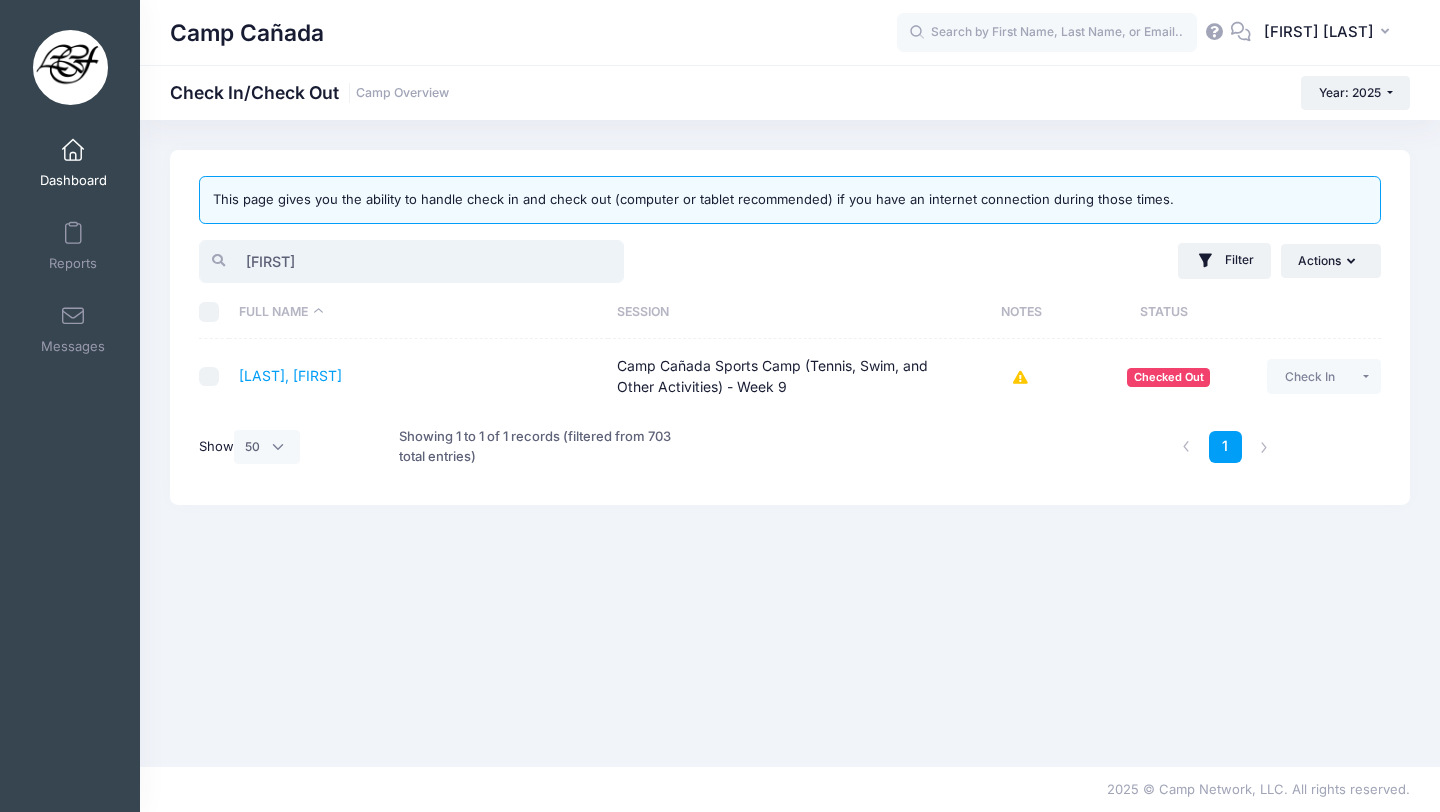 click on "sabine" at bounding box center [411, 261] 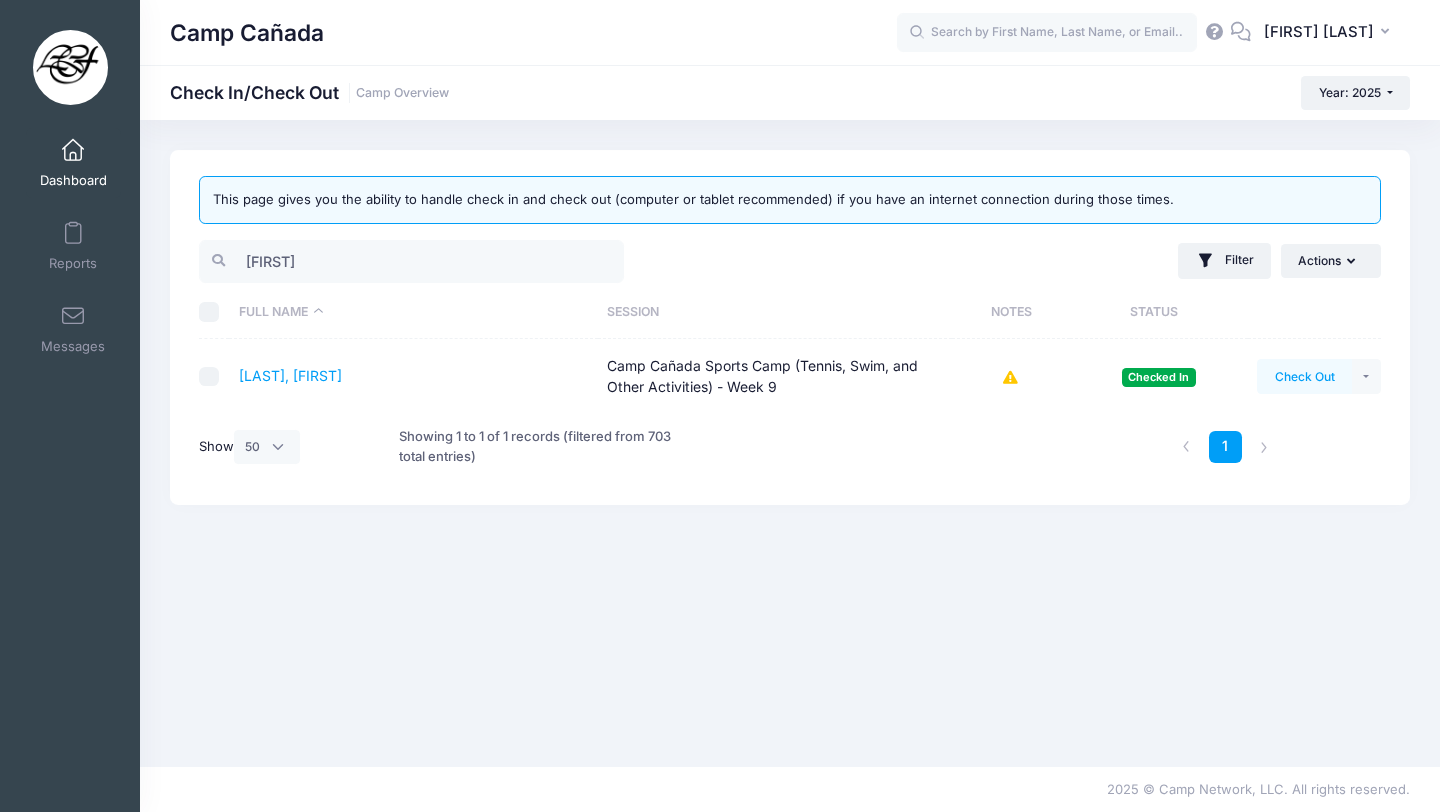 click on "Check Out" at bounding box center (1304, 376) 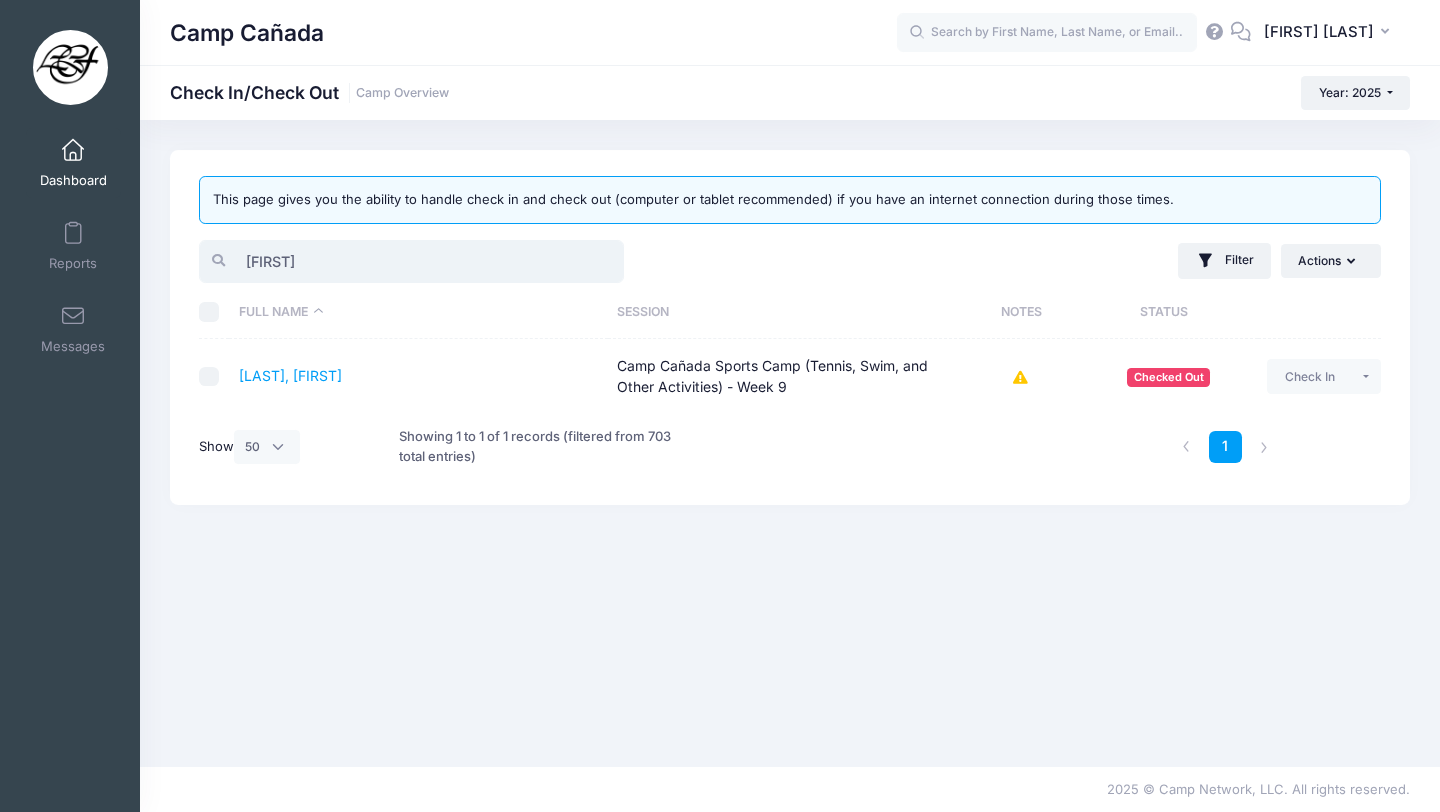 click on "louis" at bounding box center (411, 261) 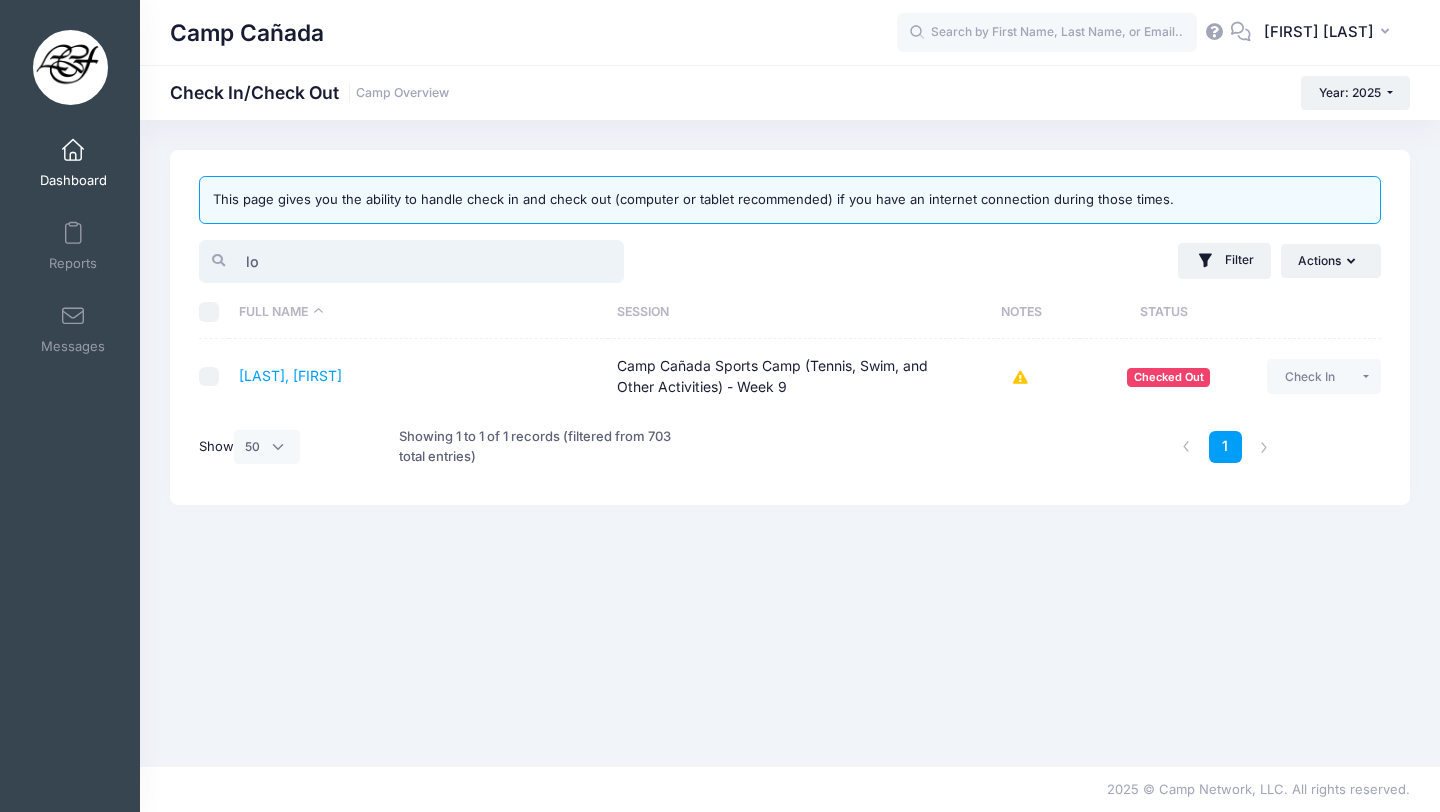 type on "l" 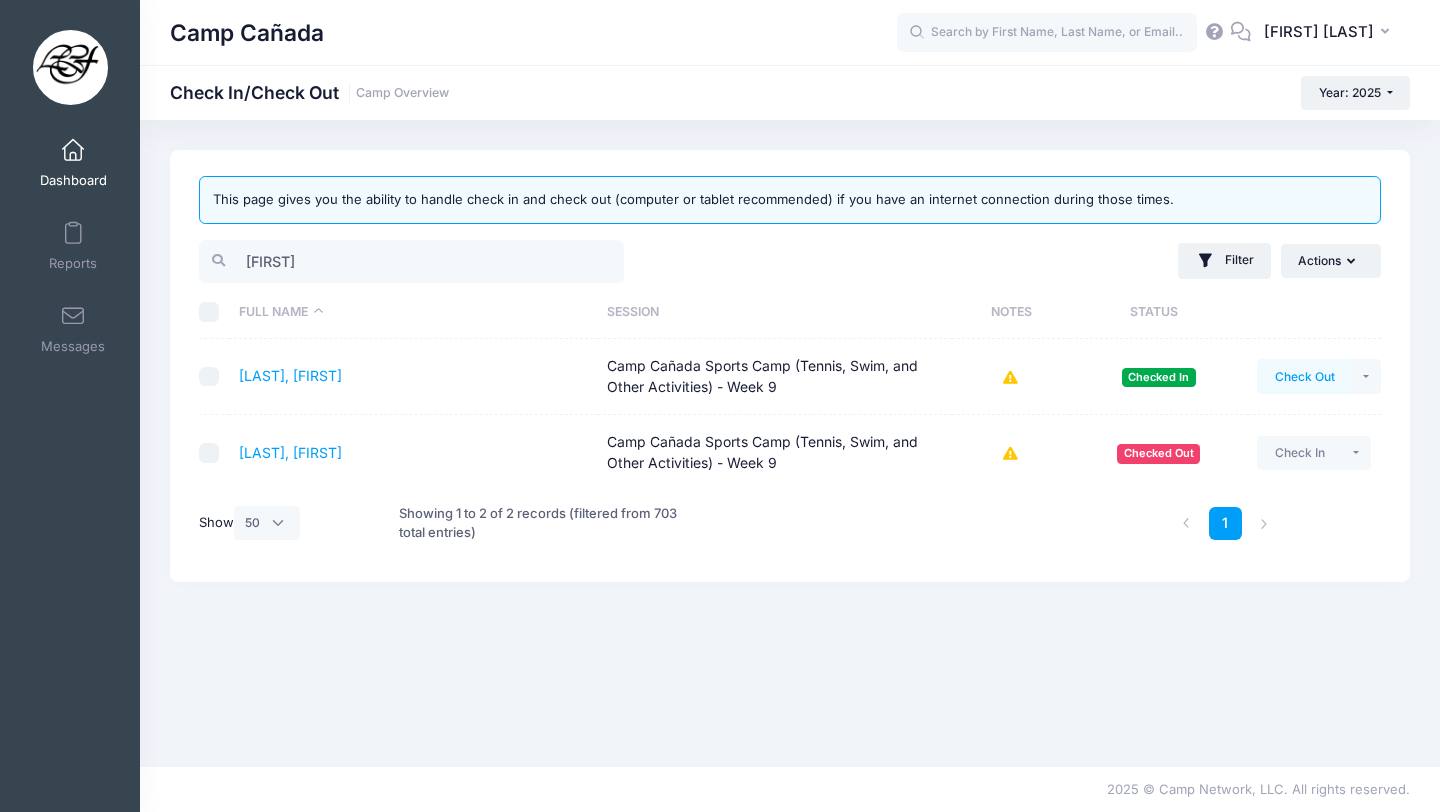 click on "Check Out" at bounding box center [1304, 376] 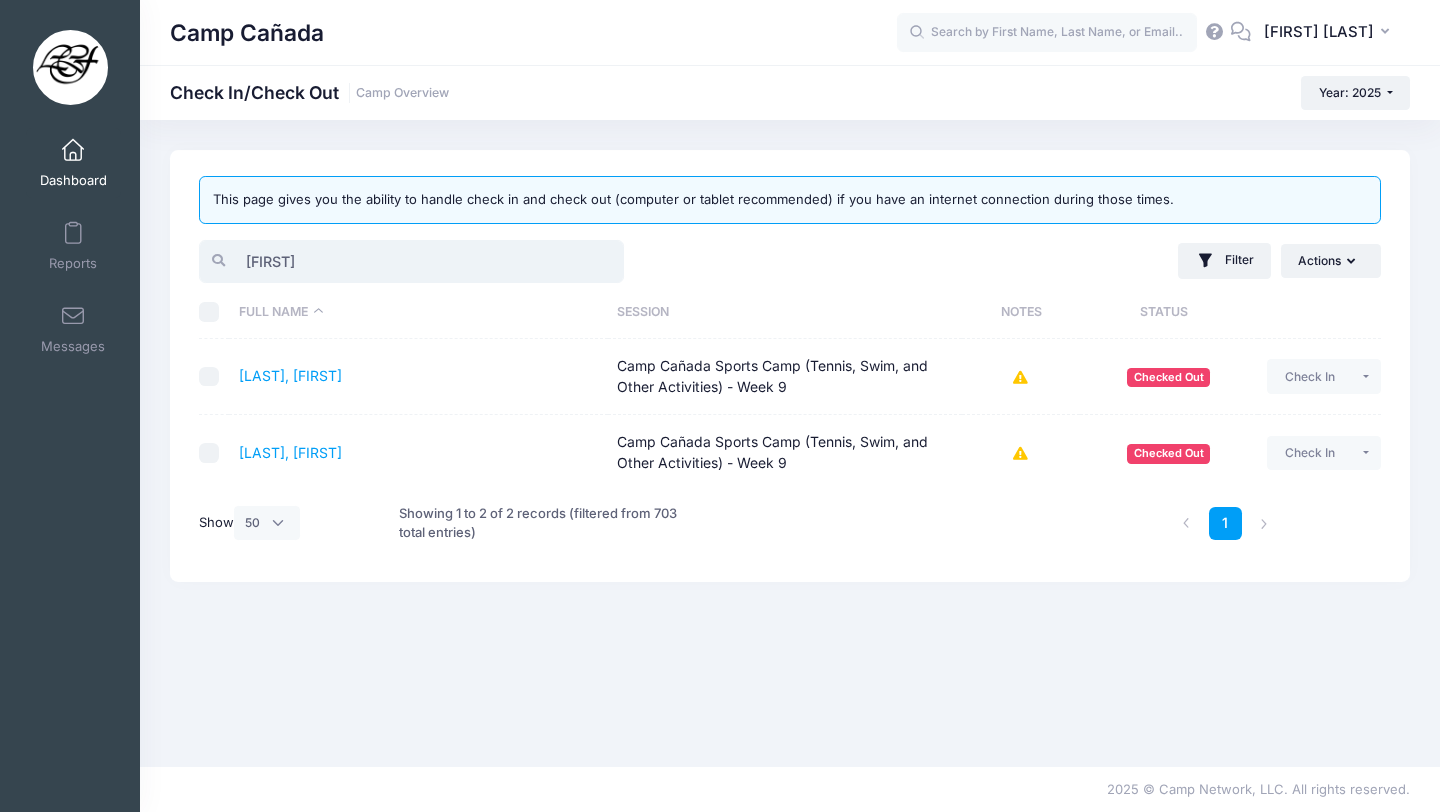 click on "jose" at bounding box center (411, 261) 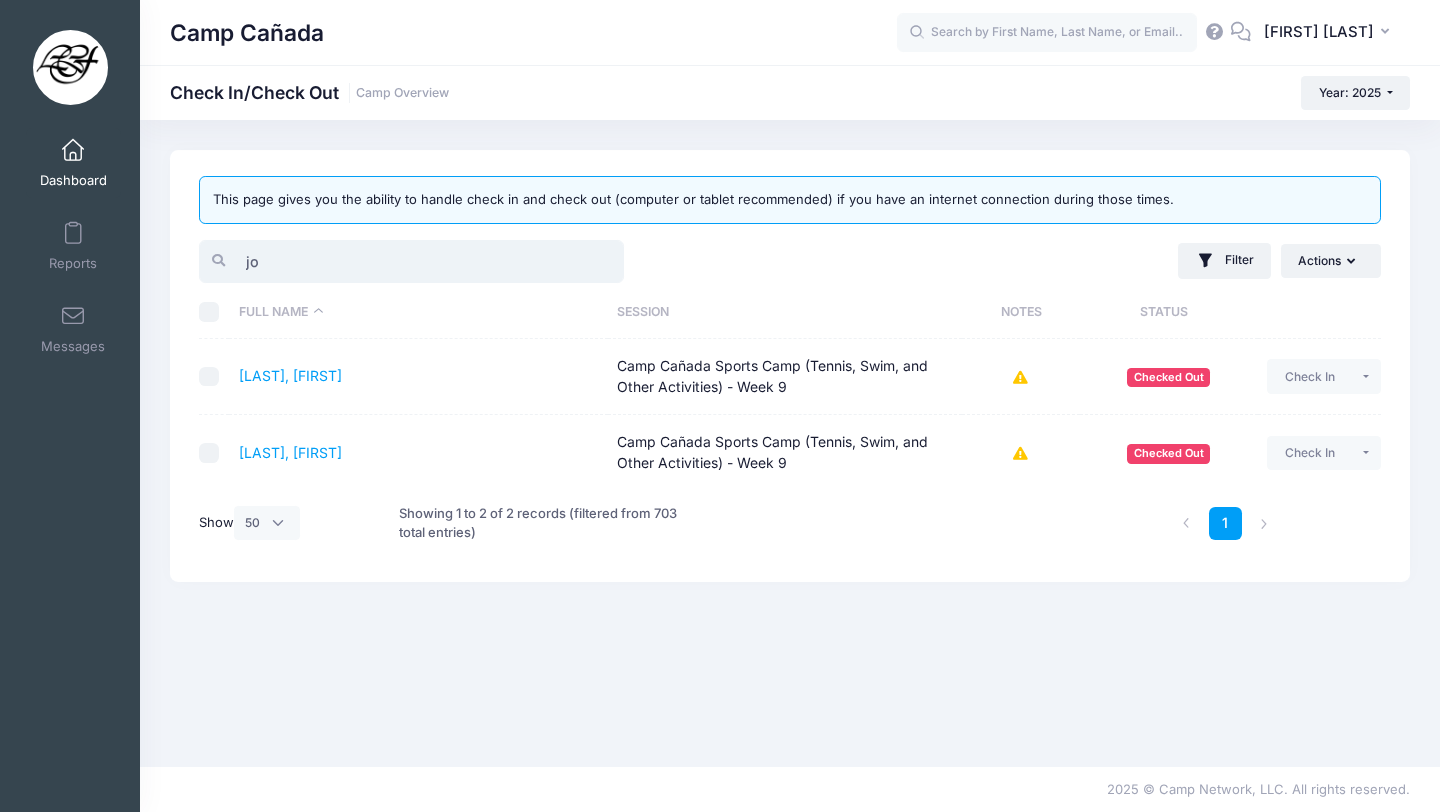 type on "j" 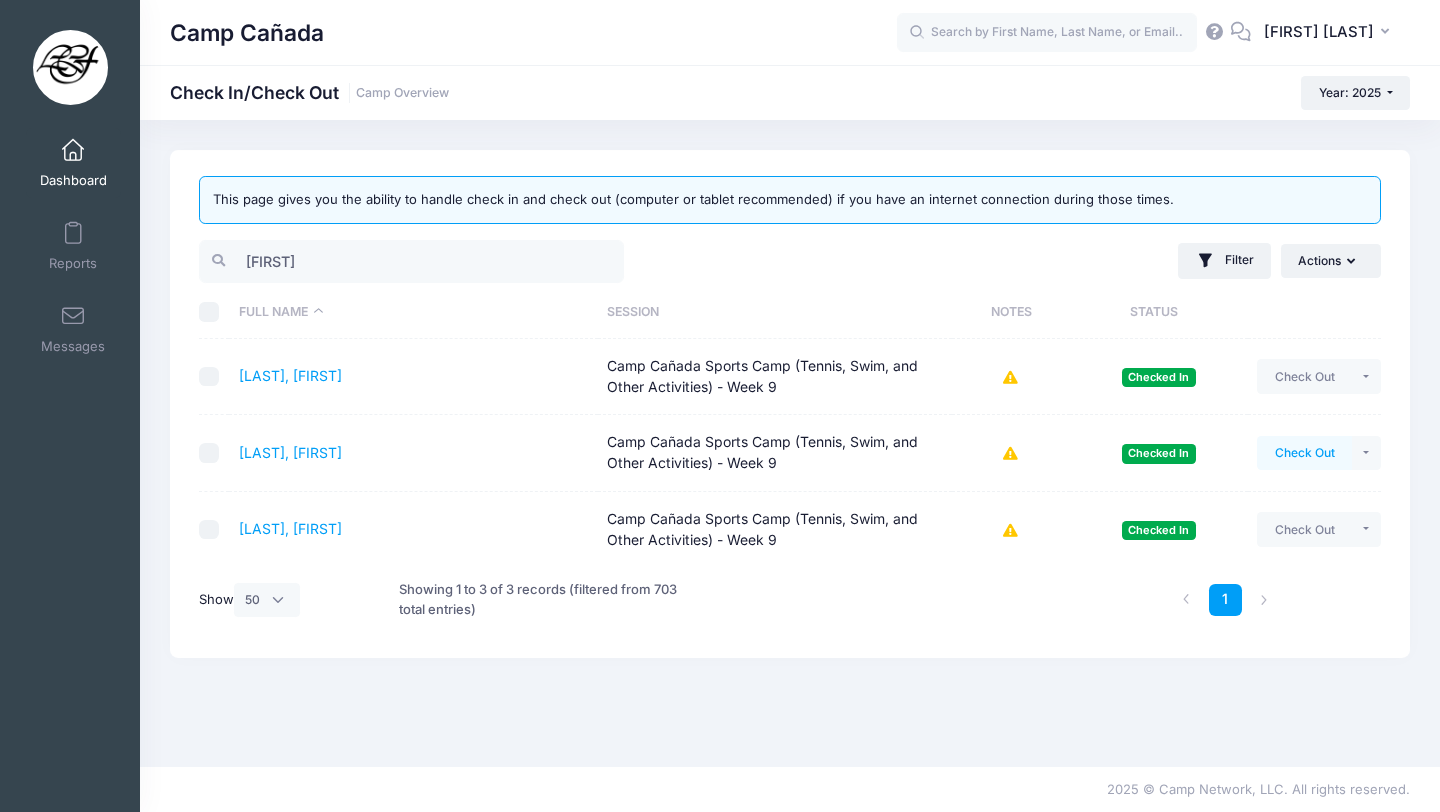 click on "Check Out" at bounding box center (1304, 453) 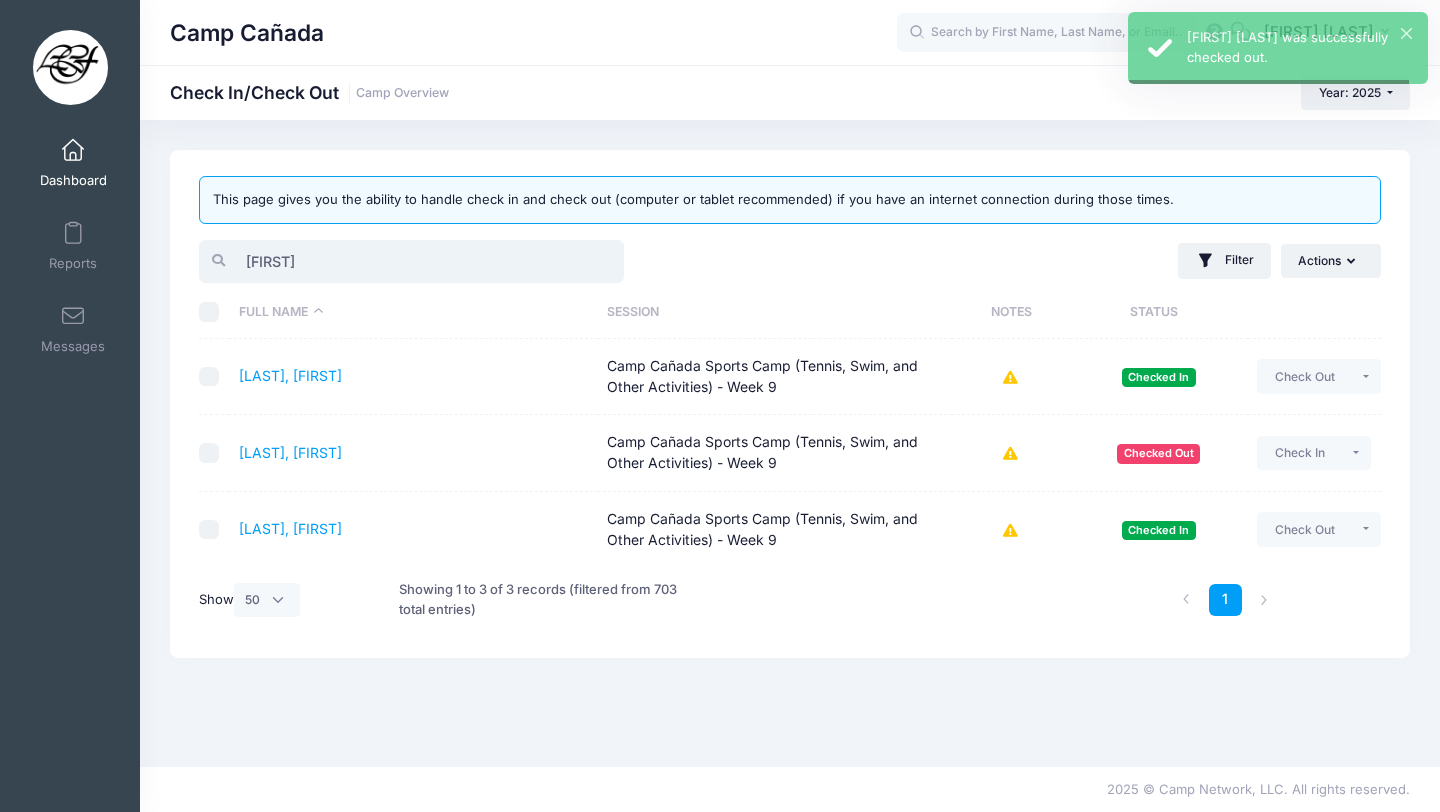 click on "ella" at bounding box center (411, 261) 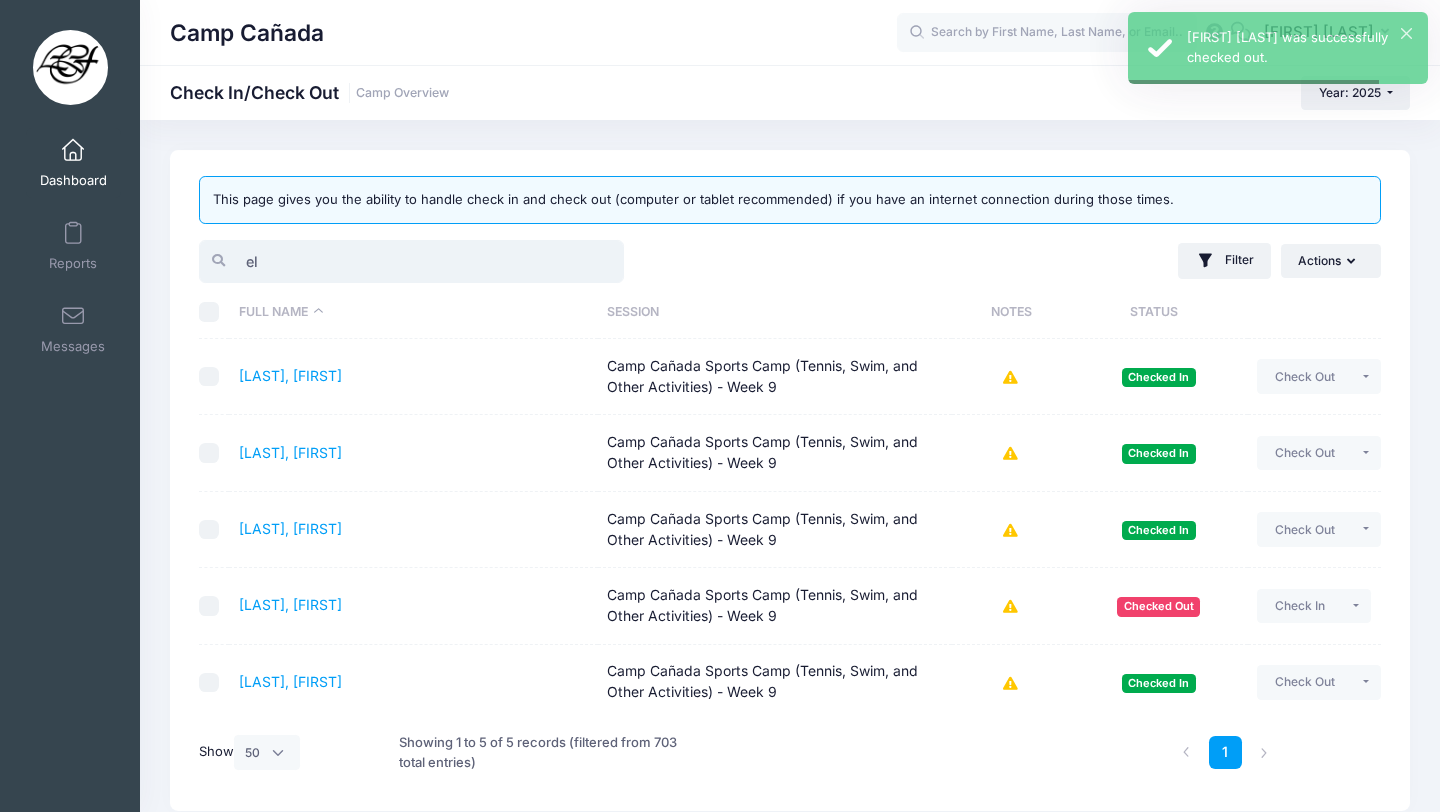 type on "e" 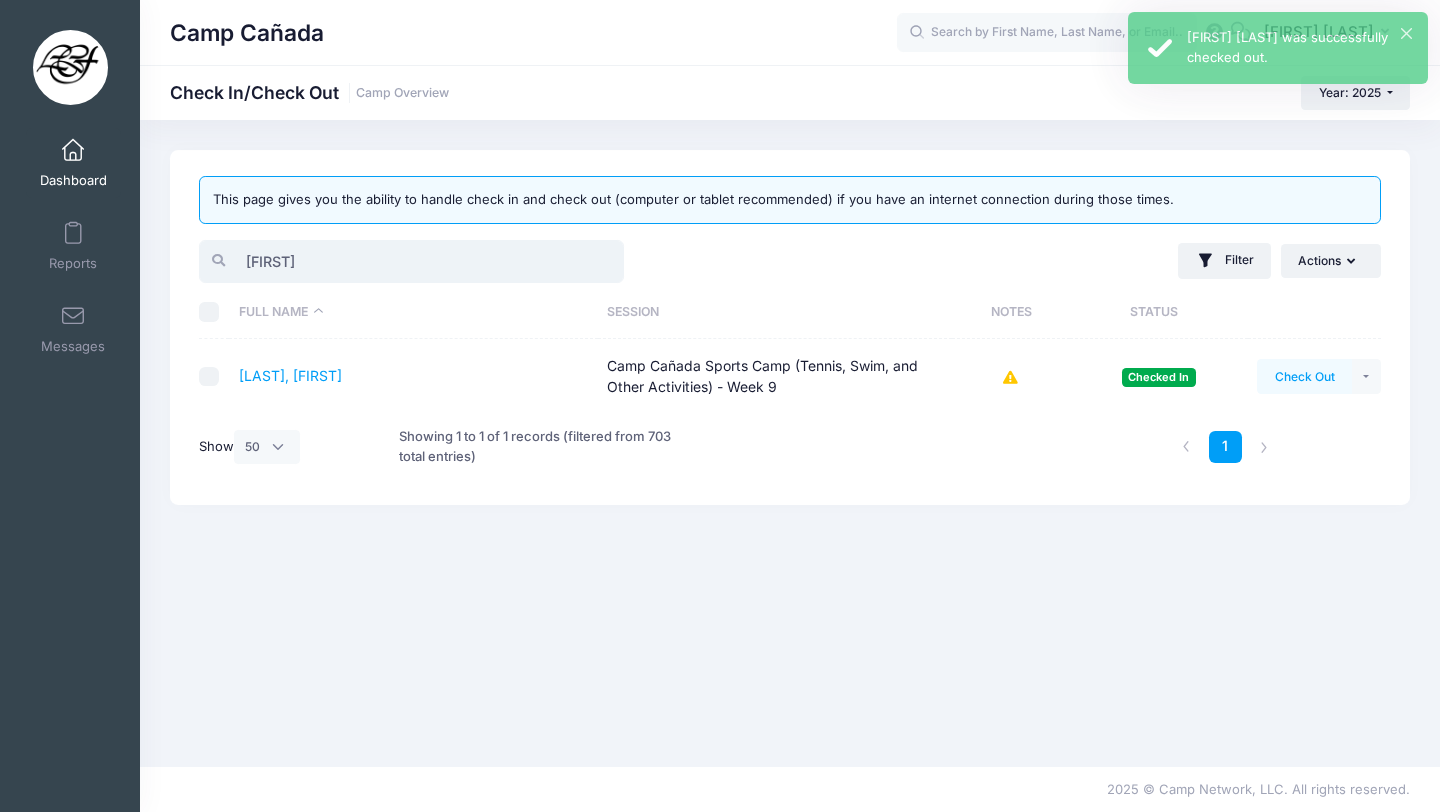 type on "lena" 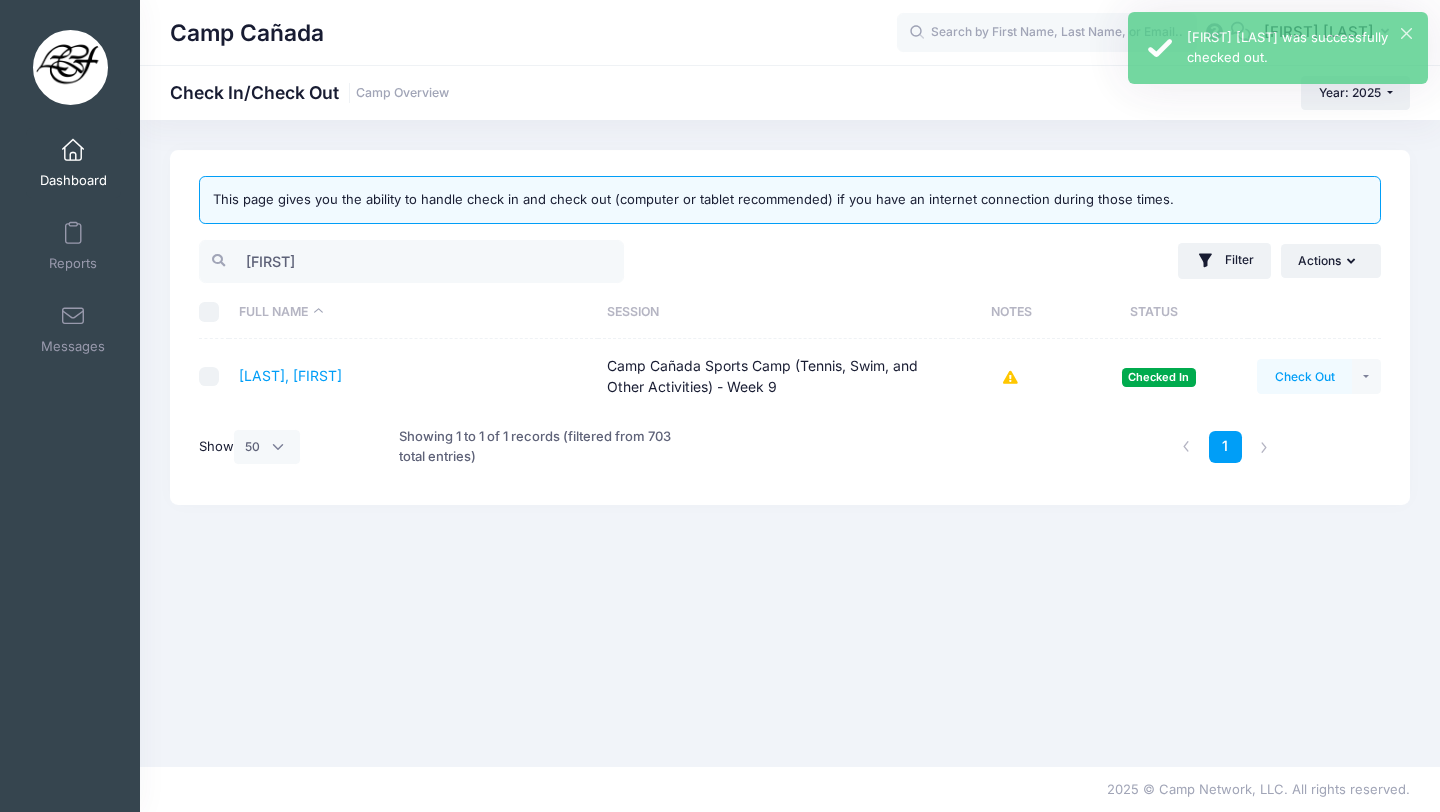 click on "Check Out" at bounding box center [1304, 376] 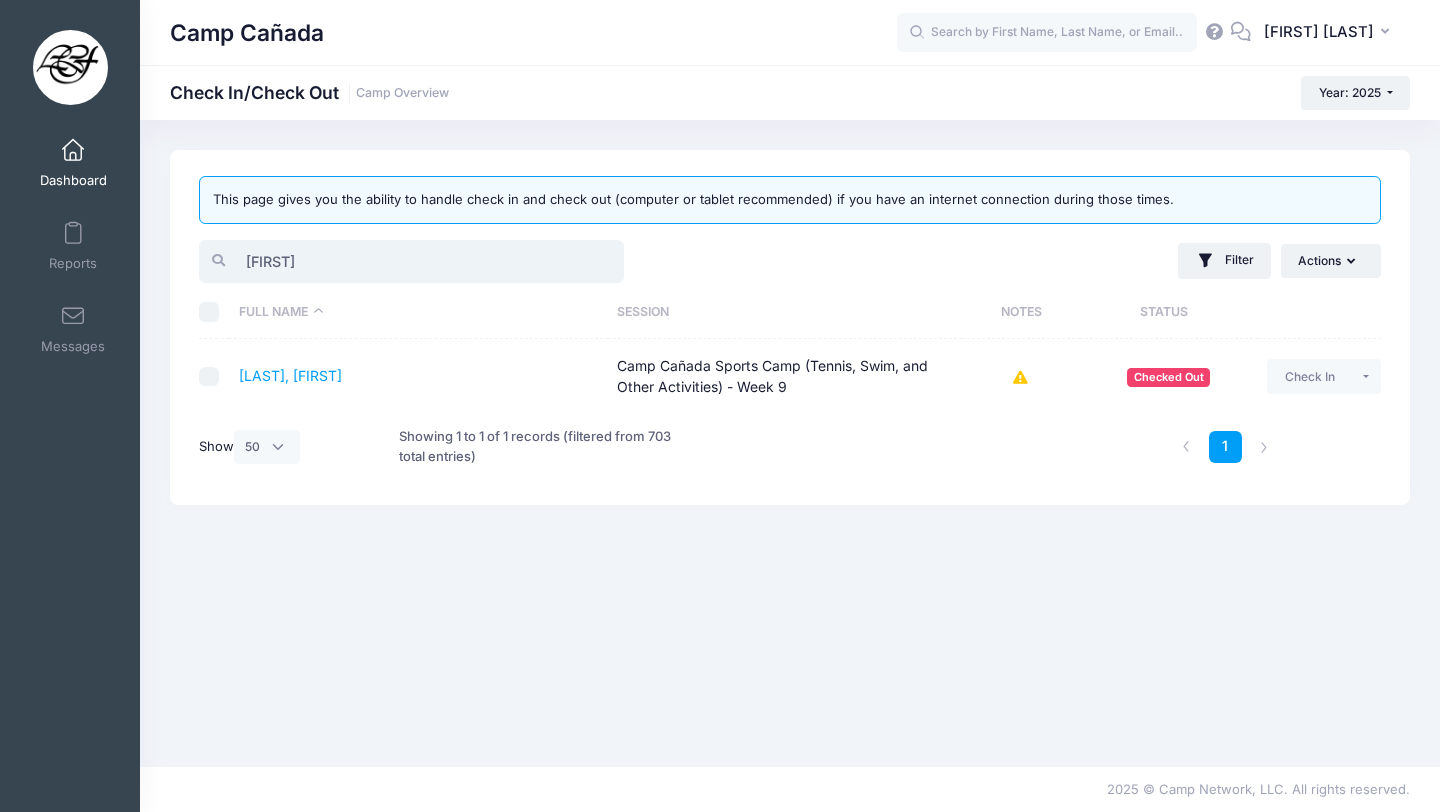 click on "lena" at bounding box center [411, 261] 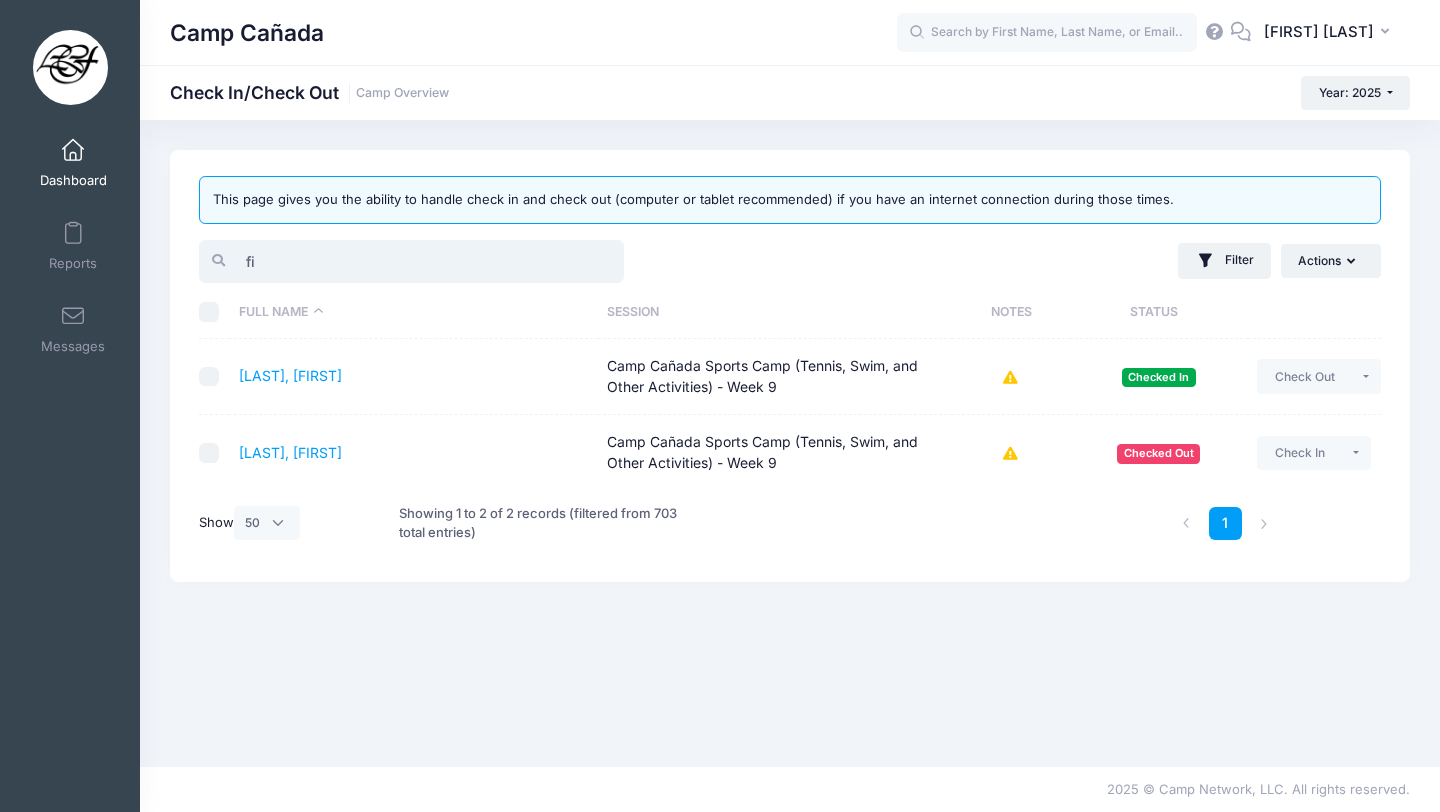 type on "f" 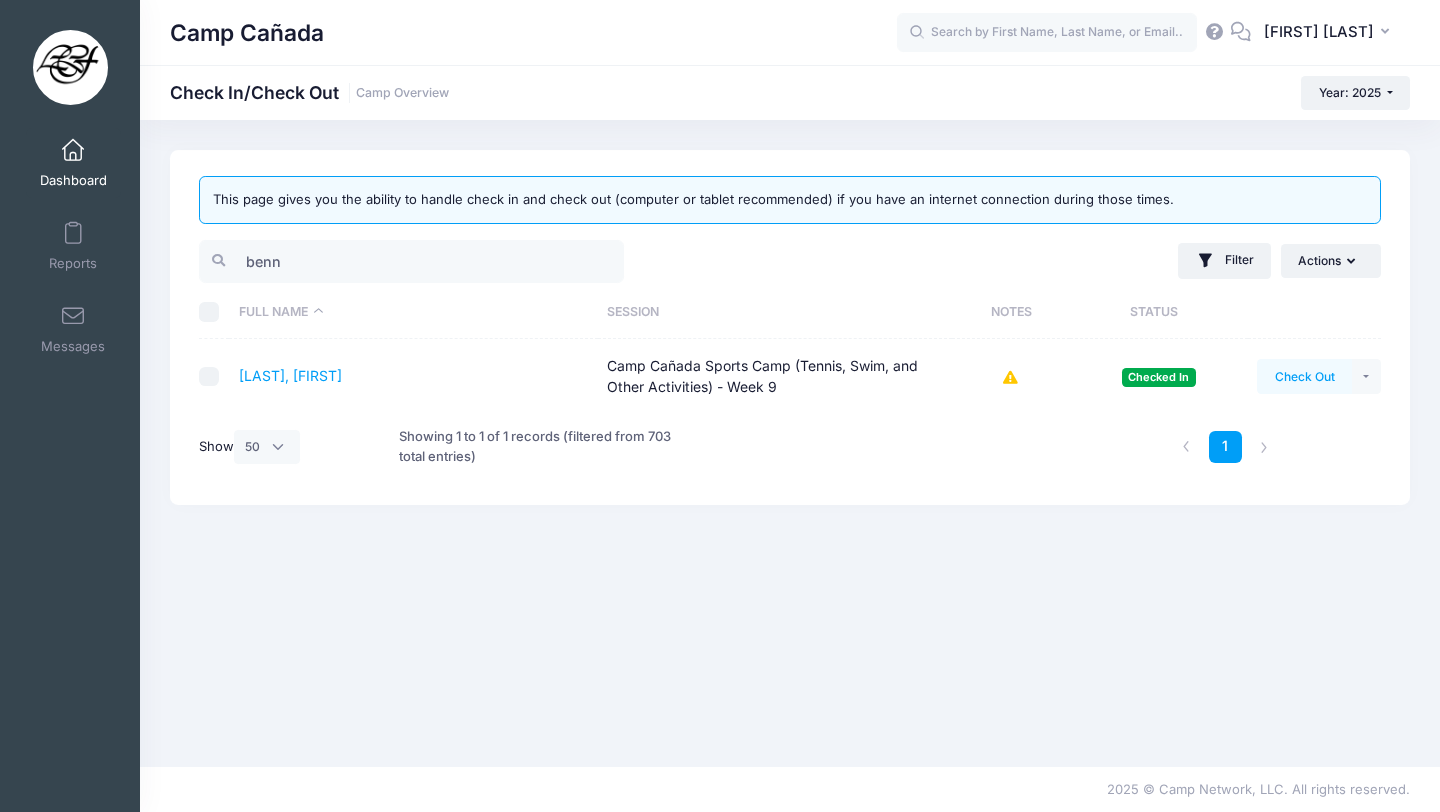 click on "Check Out" at bounding box center (1304, 376) 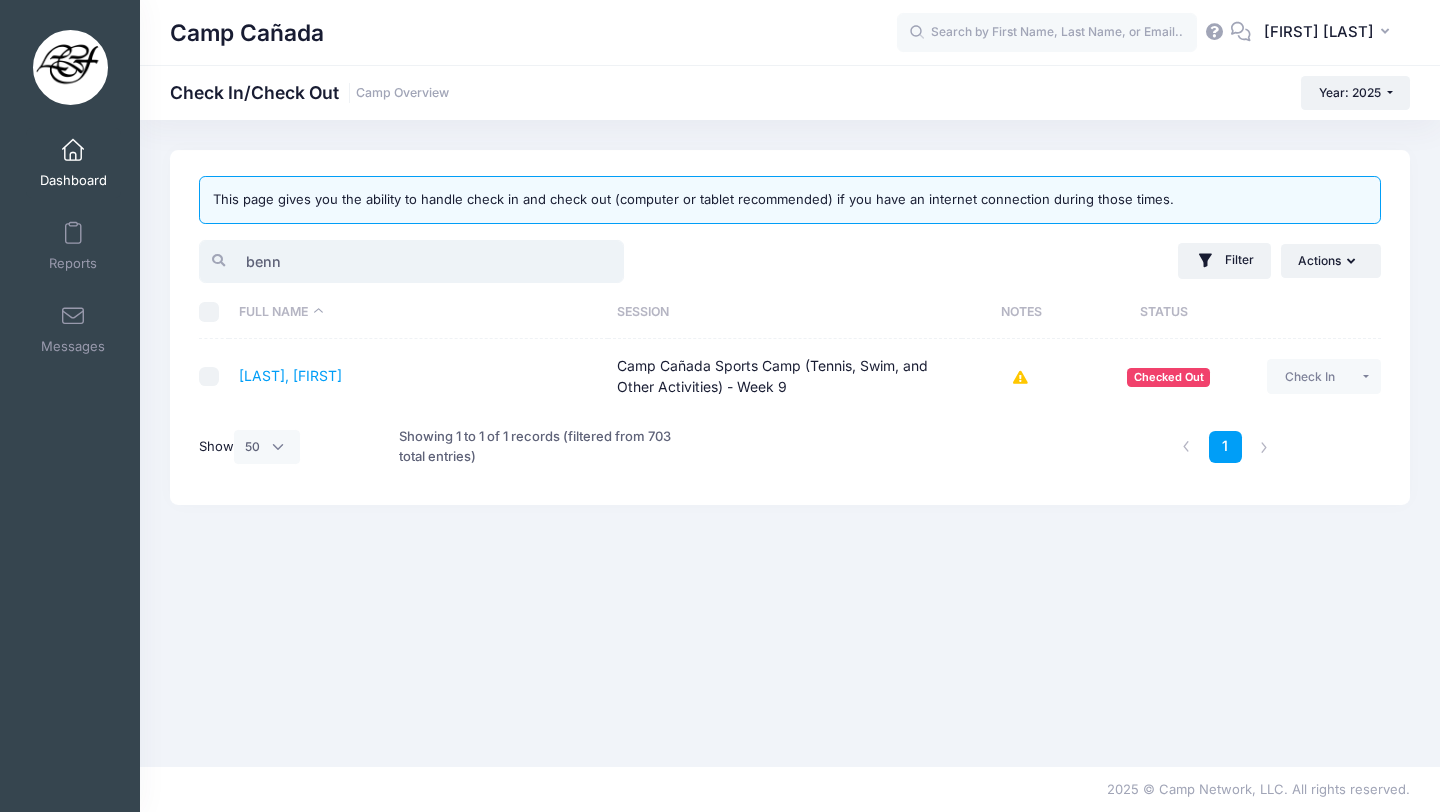 click on "benn" at bounding box center [411, 261] 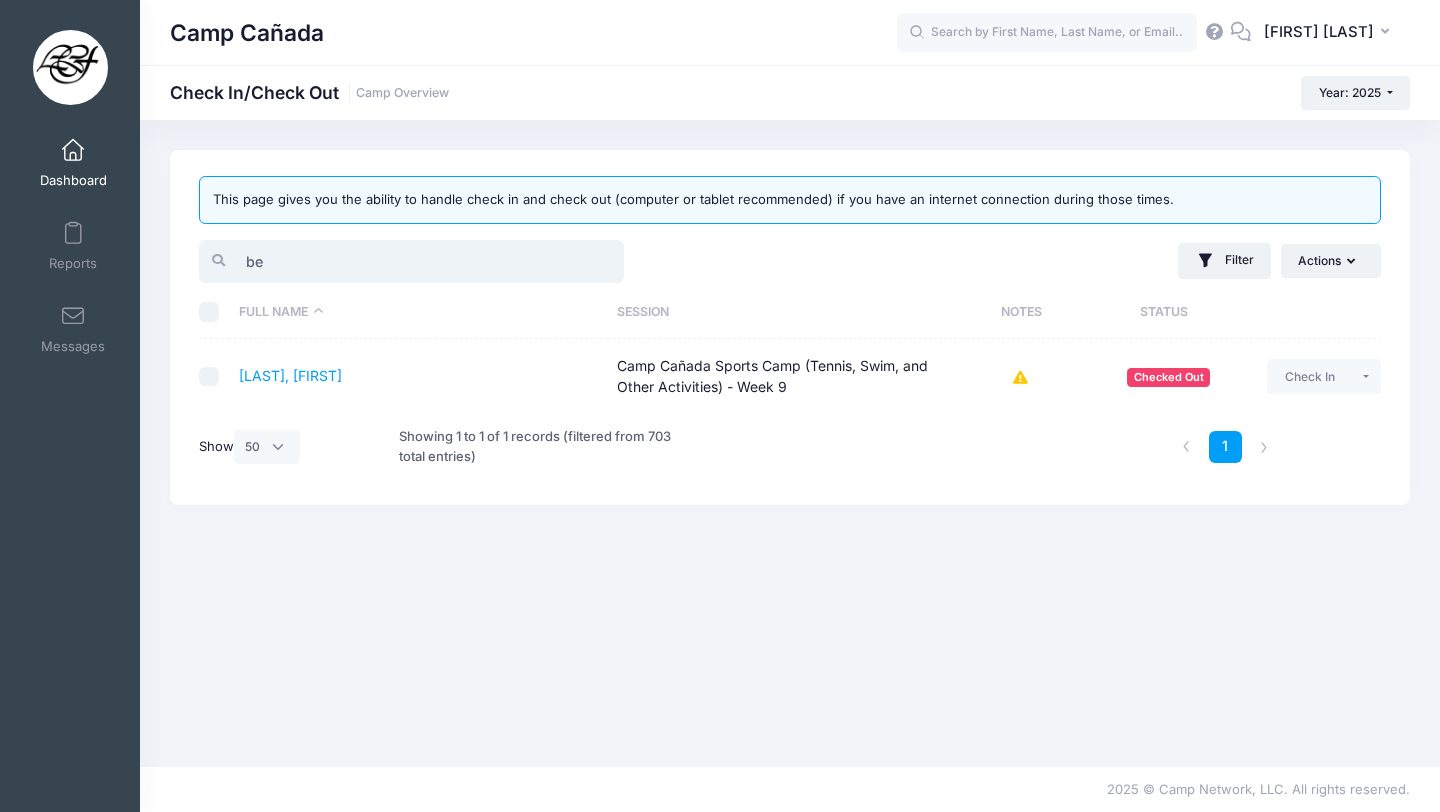 type on "b" 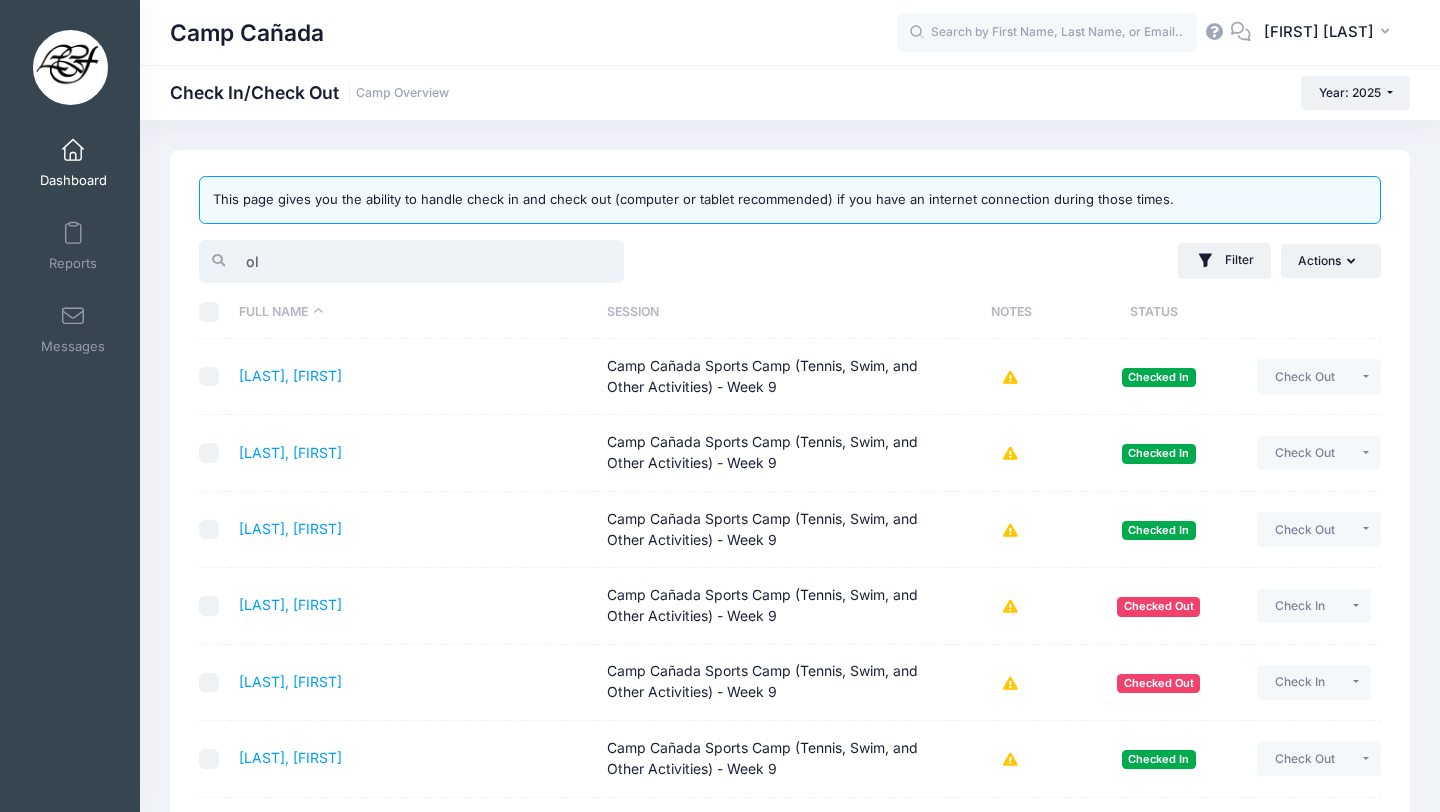 type on "o" 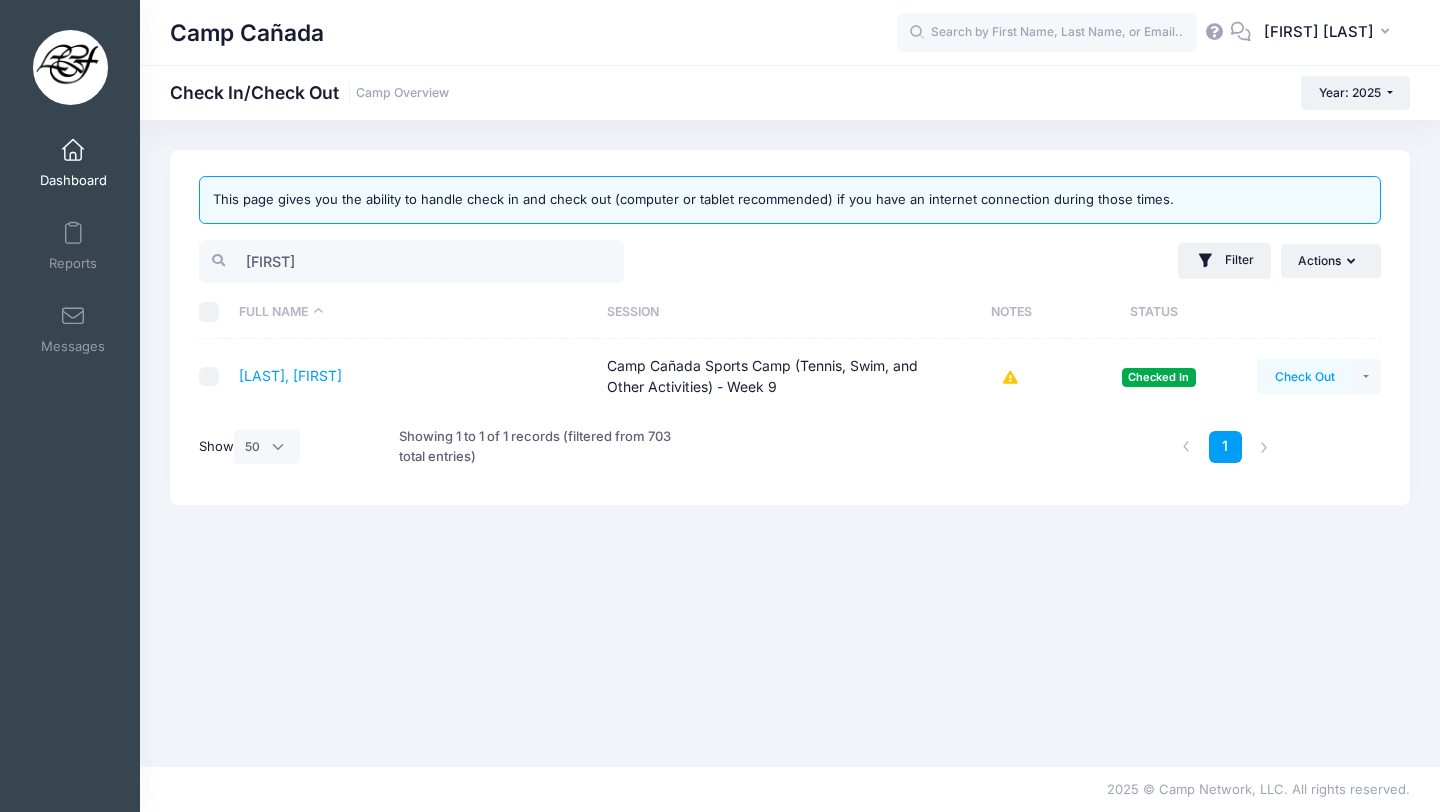 click on "Check Out" at bounding box center (1304, 376) 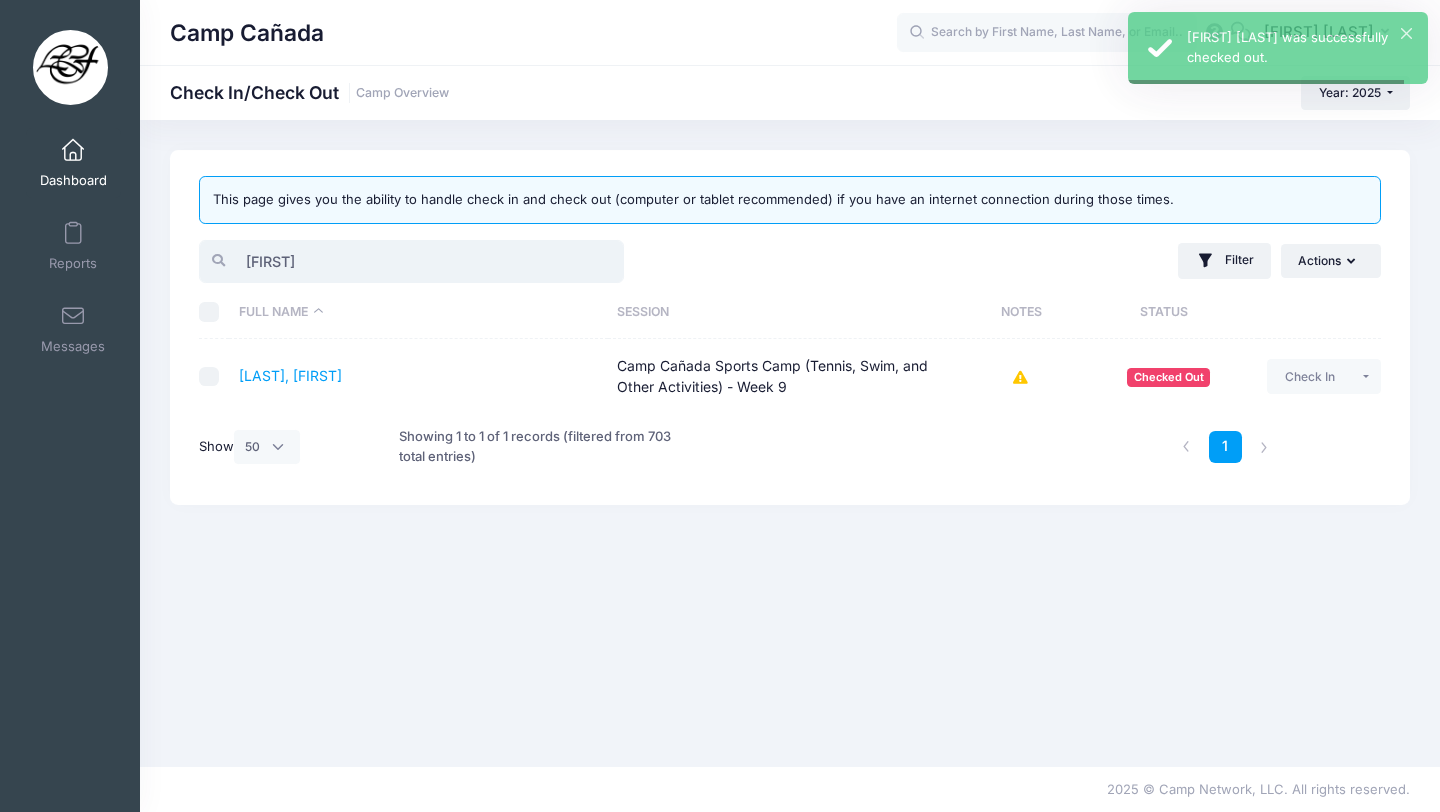 click on "desmon" at bounding box center (411, 261) 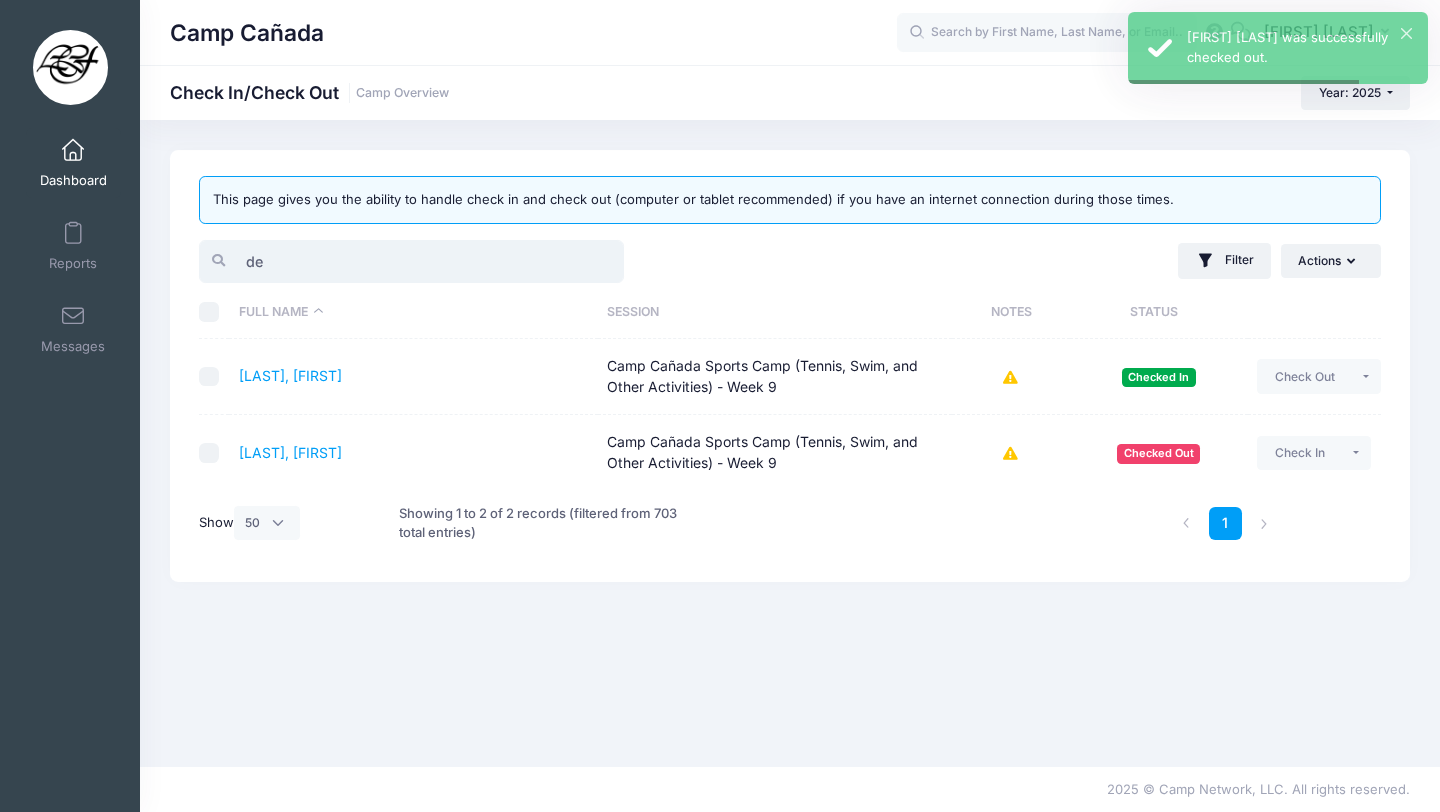 type on "d" 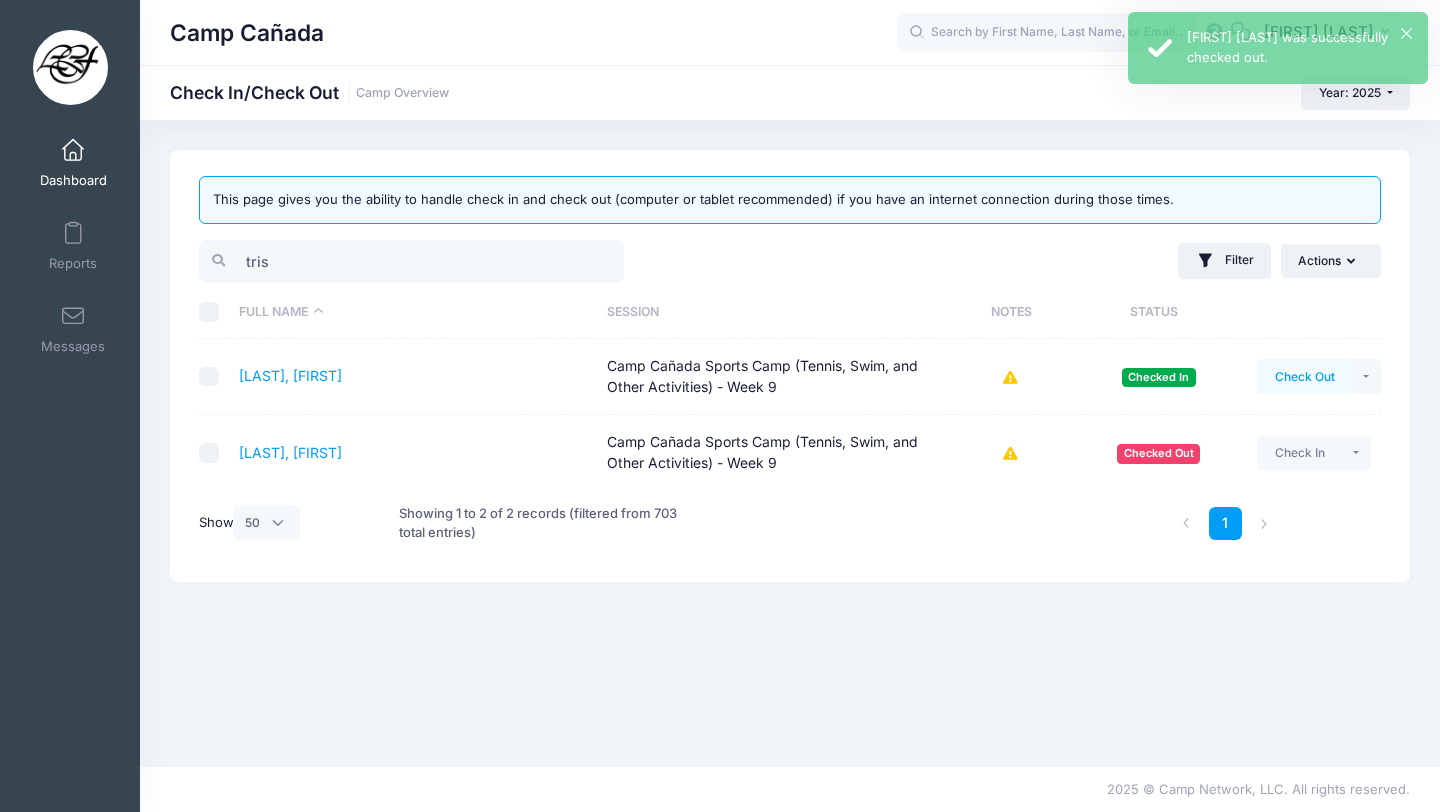 click on "Check Out" at bounding box center (1304, 376) 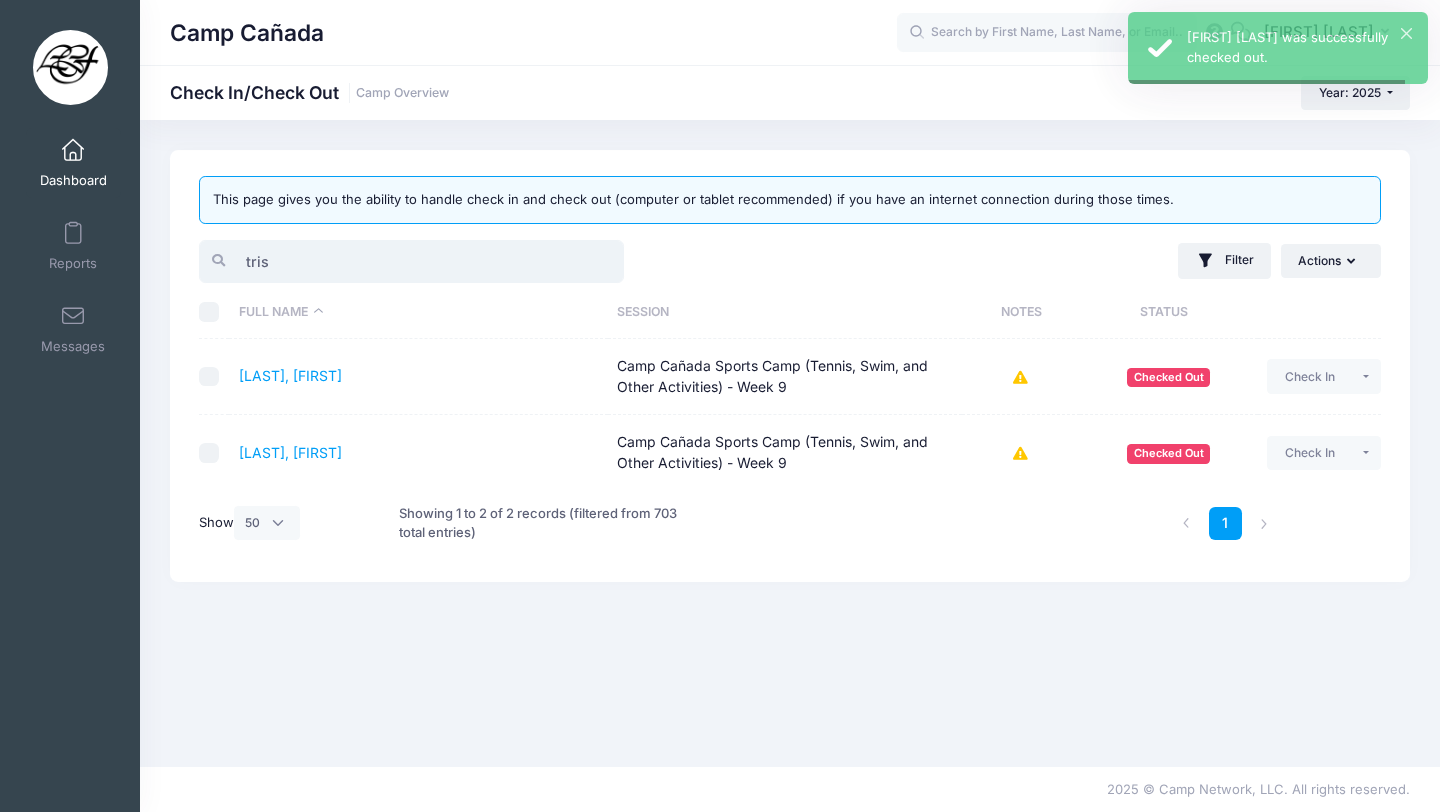 click on "tris" at bounding box center [411, 261] 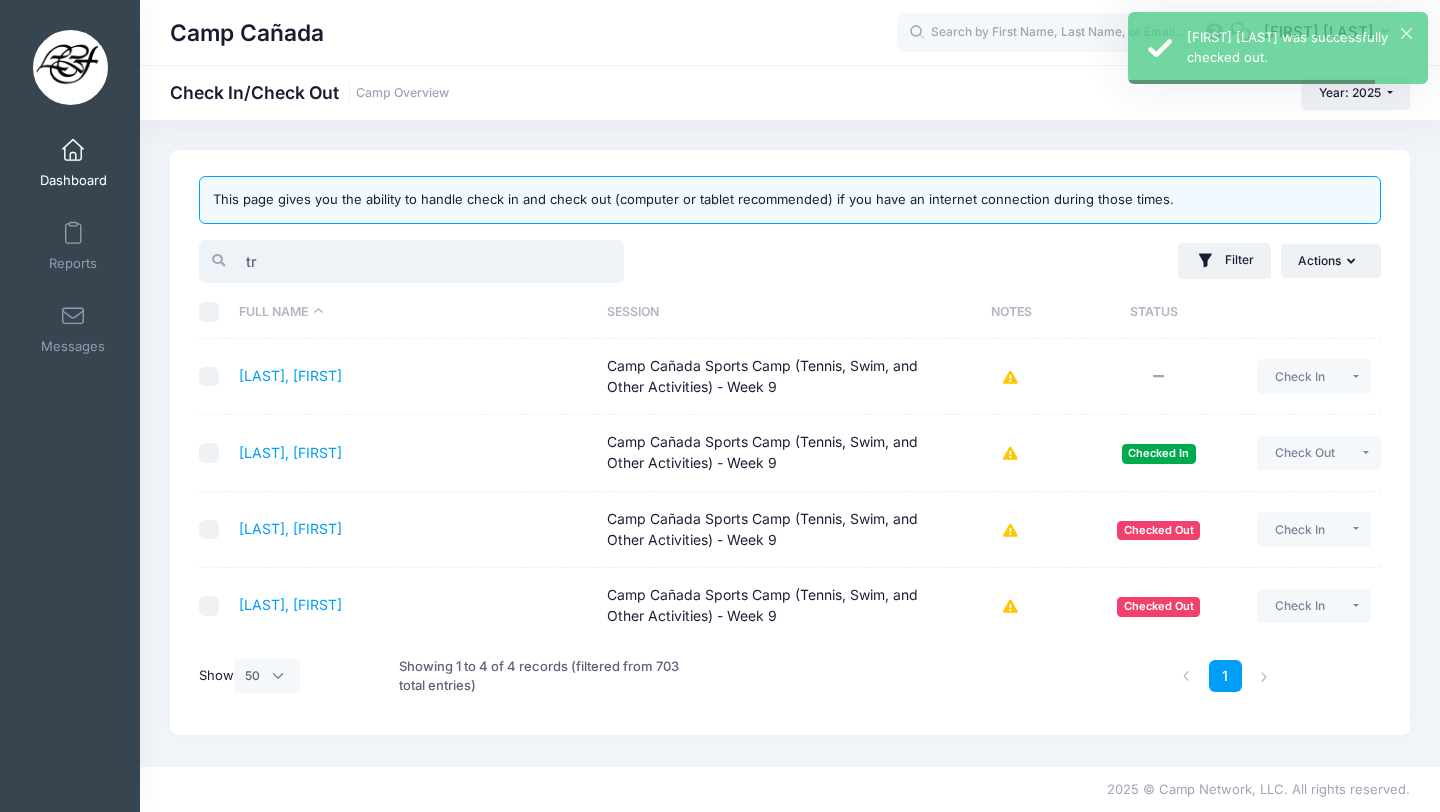 type on "t" 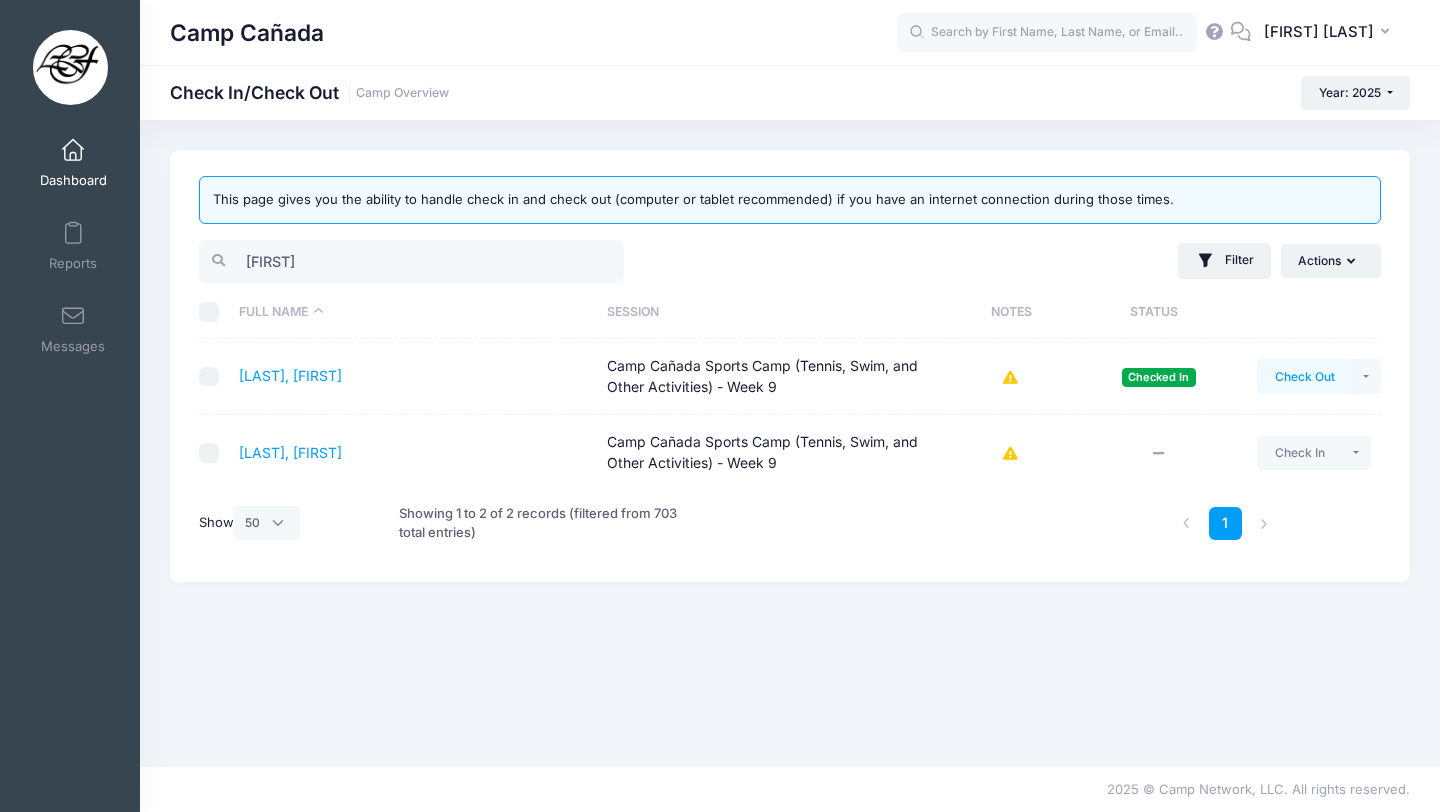 click on "Check Out" at bounding box center (1304, 376) 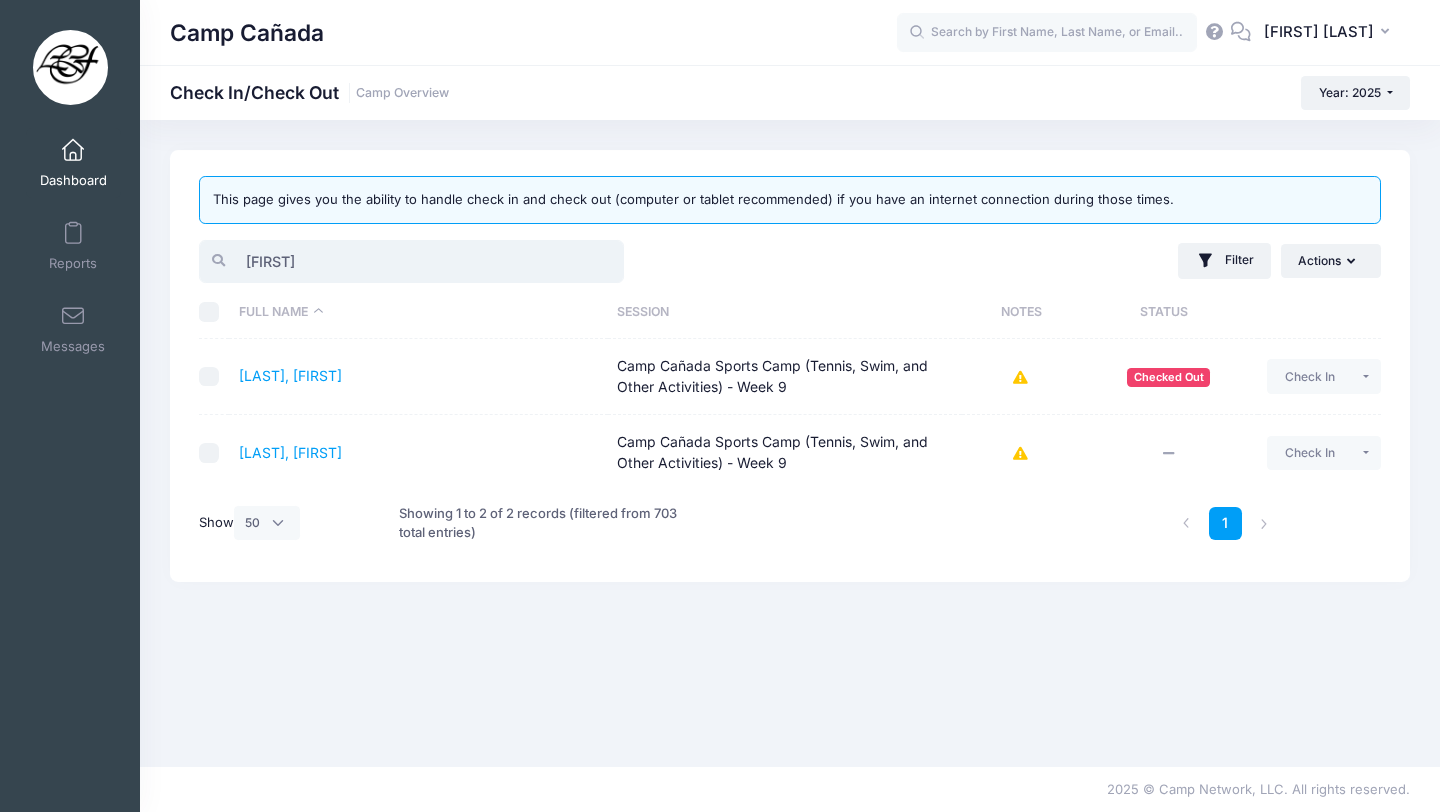 click on "blake" at bounding box center [411, 261] 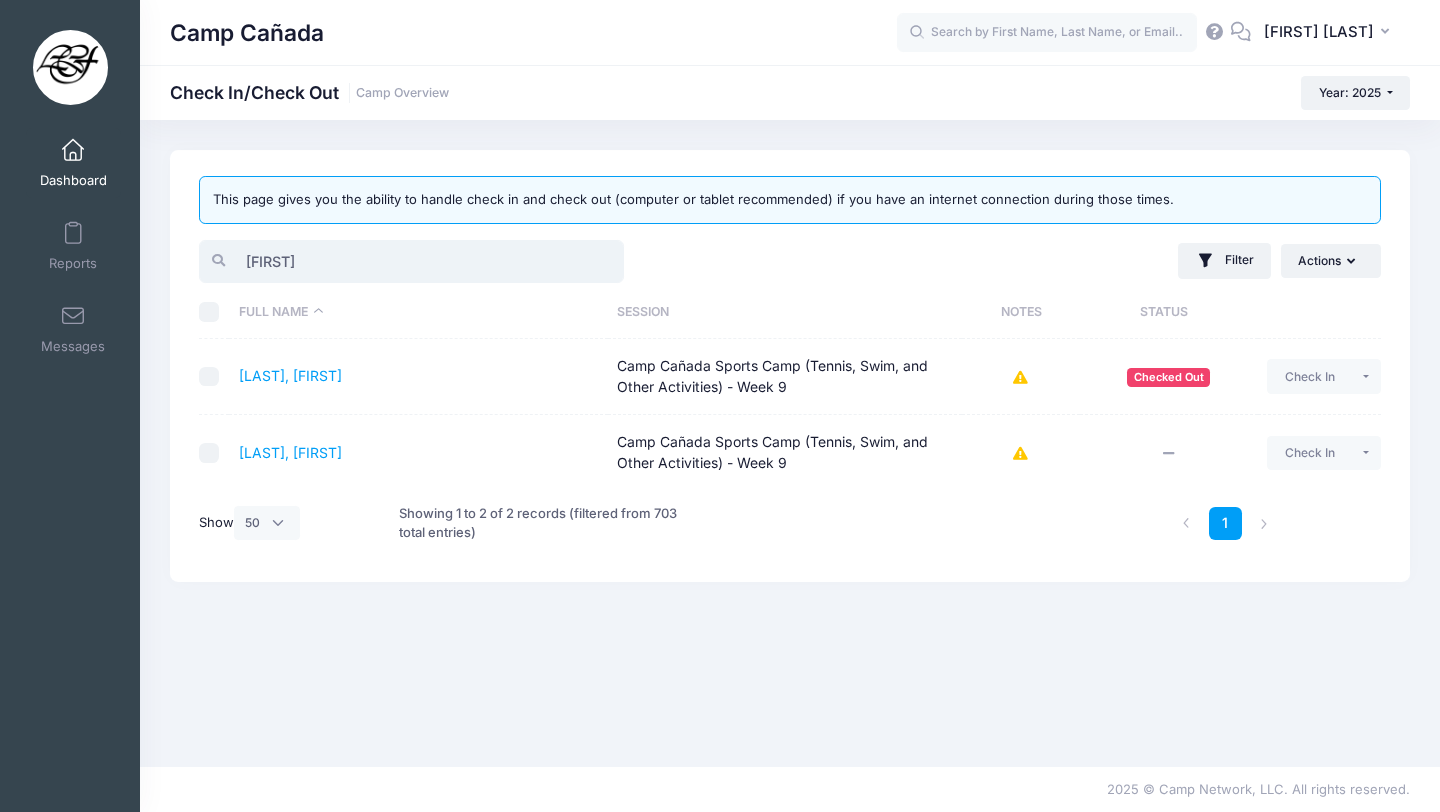 click on "blake" at bounding box center (411, 261) 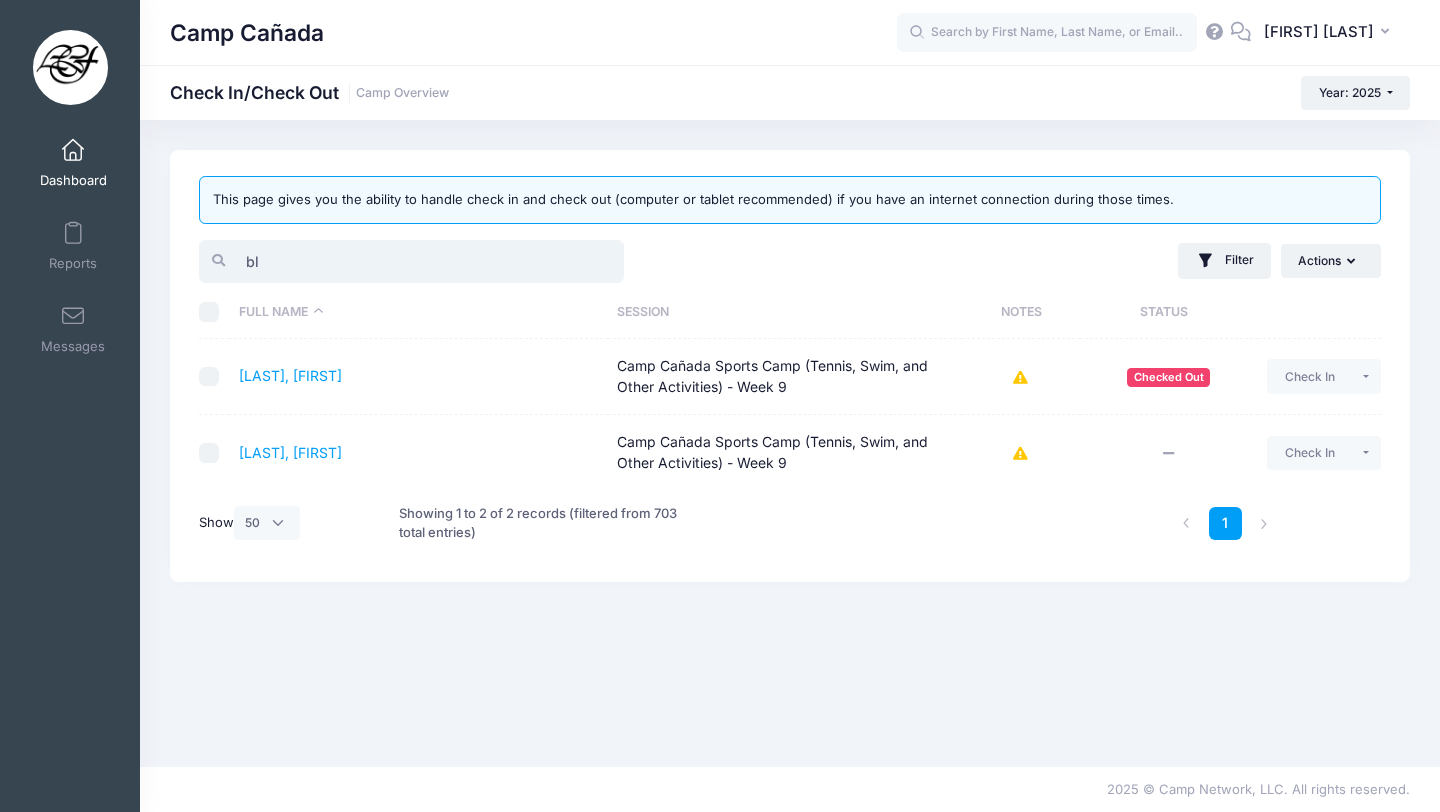 type on "b" 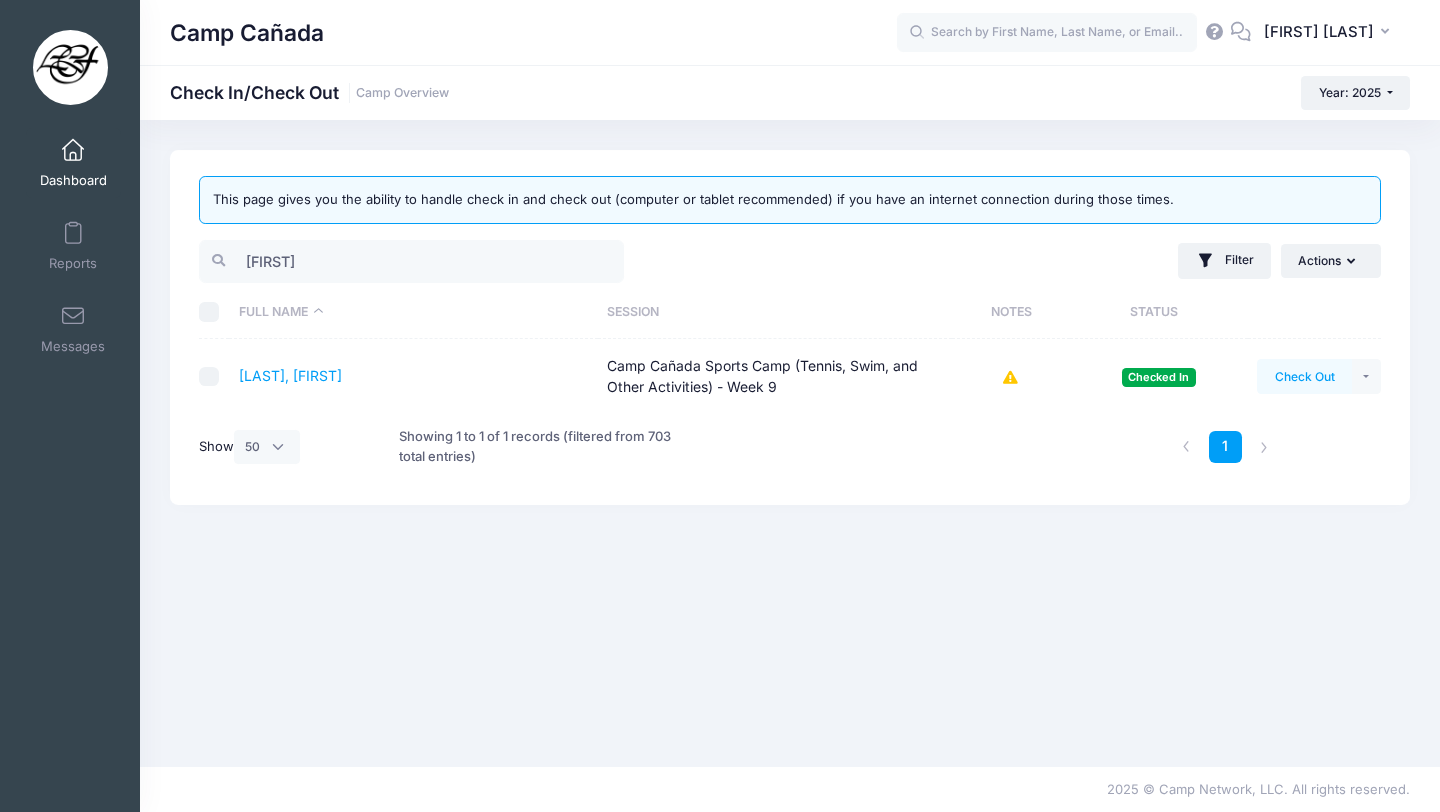click on "Check Out" at bounding box center (1304, 376) 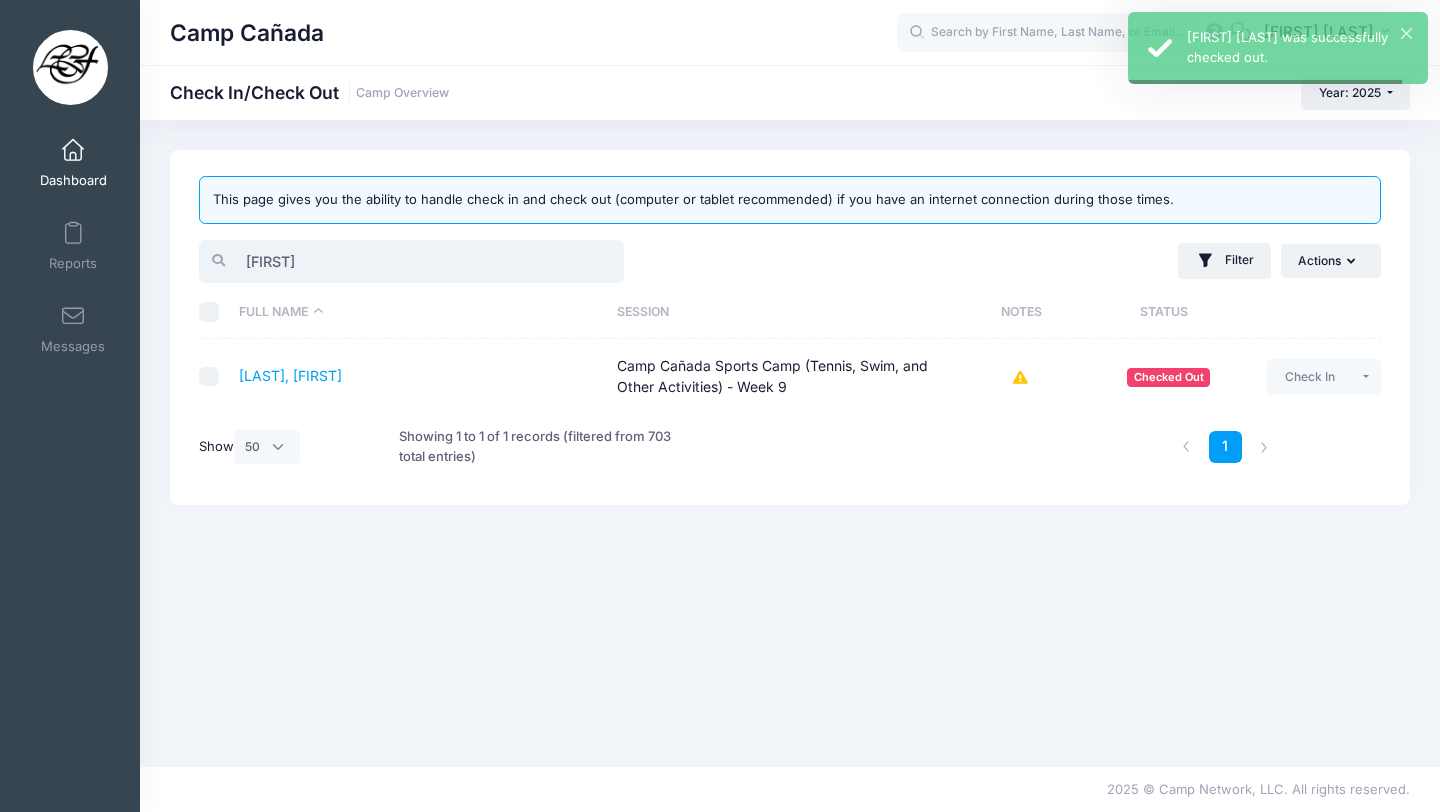 click on "scott" at bounding box center [411, 261] 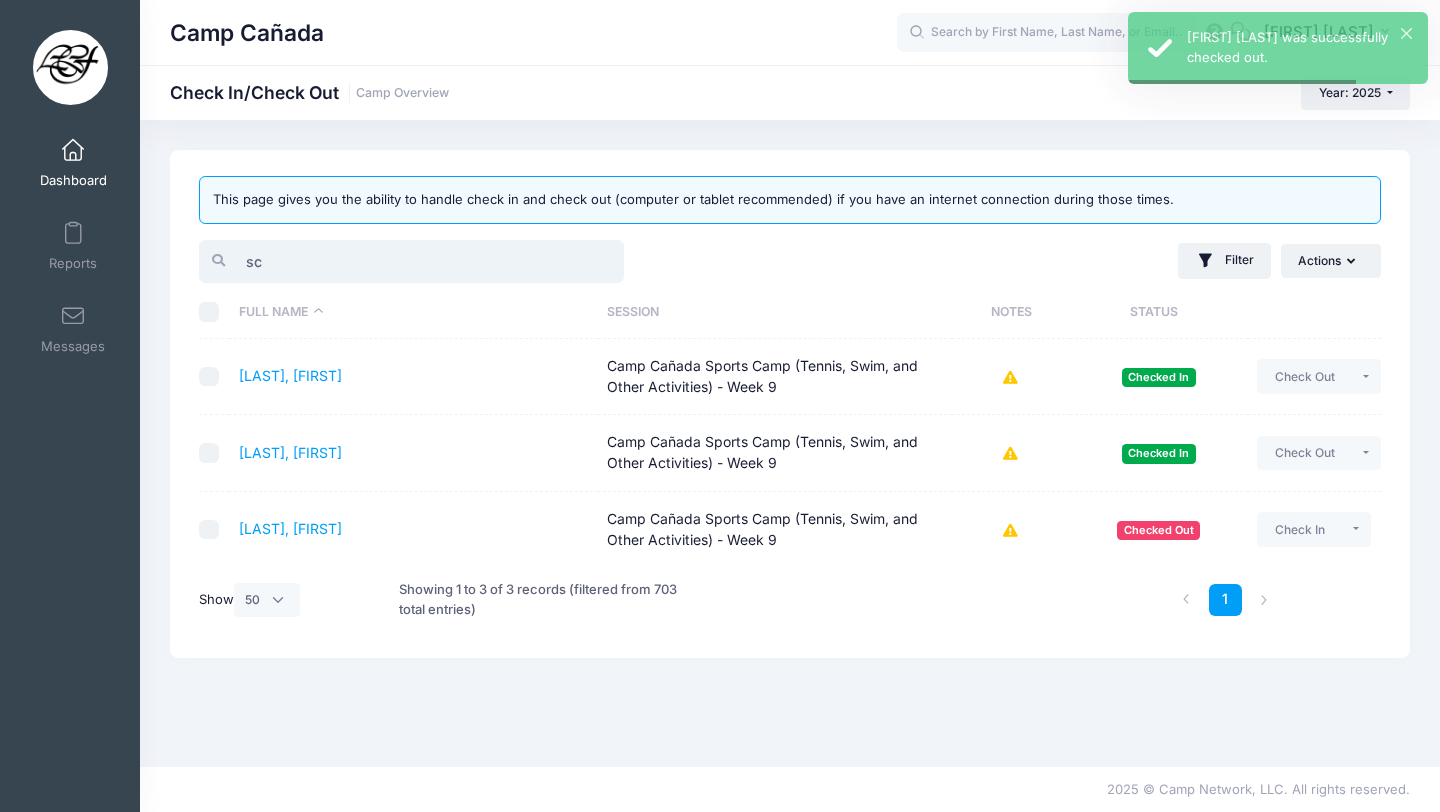 type on "s" 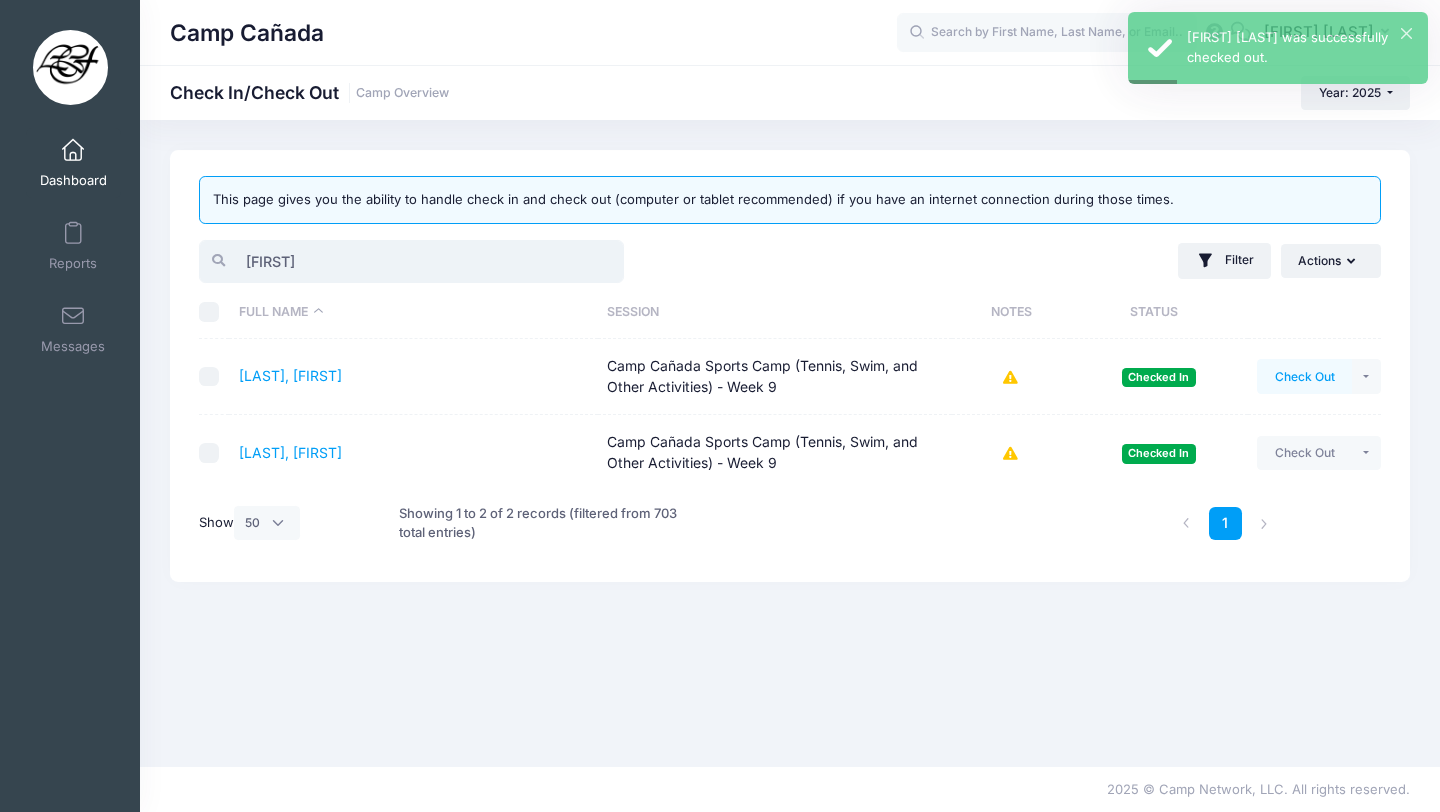 type on "oliver" 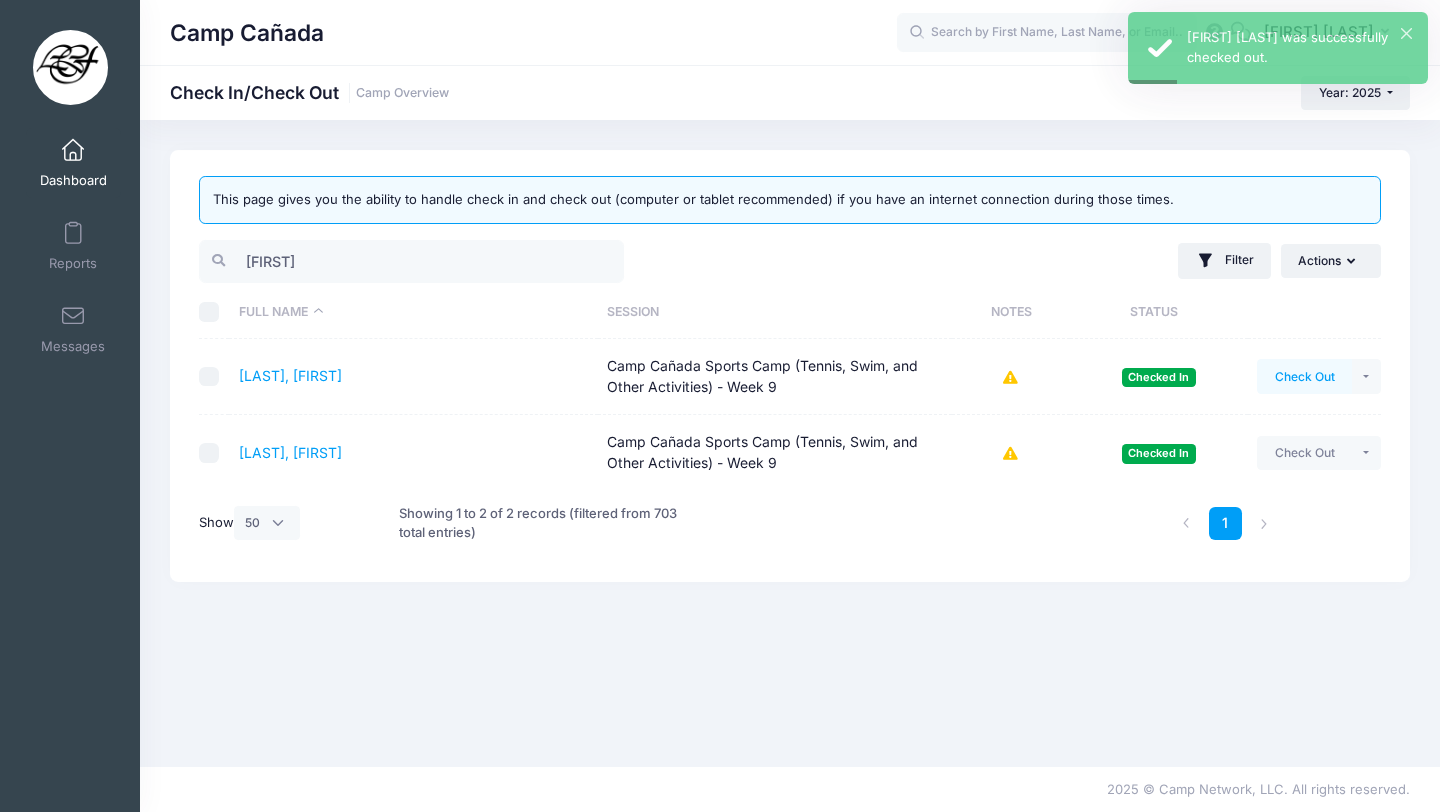 click on "Check Out" at bounding box center (1304, 376) 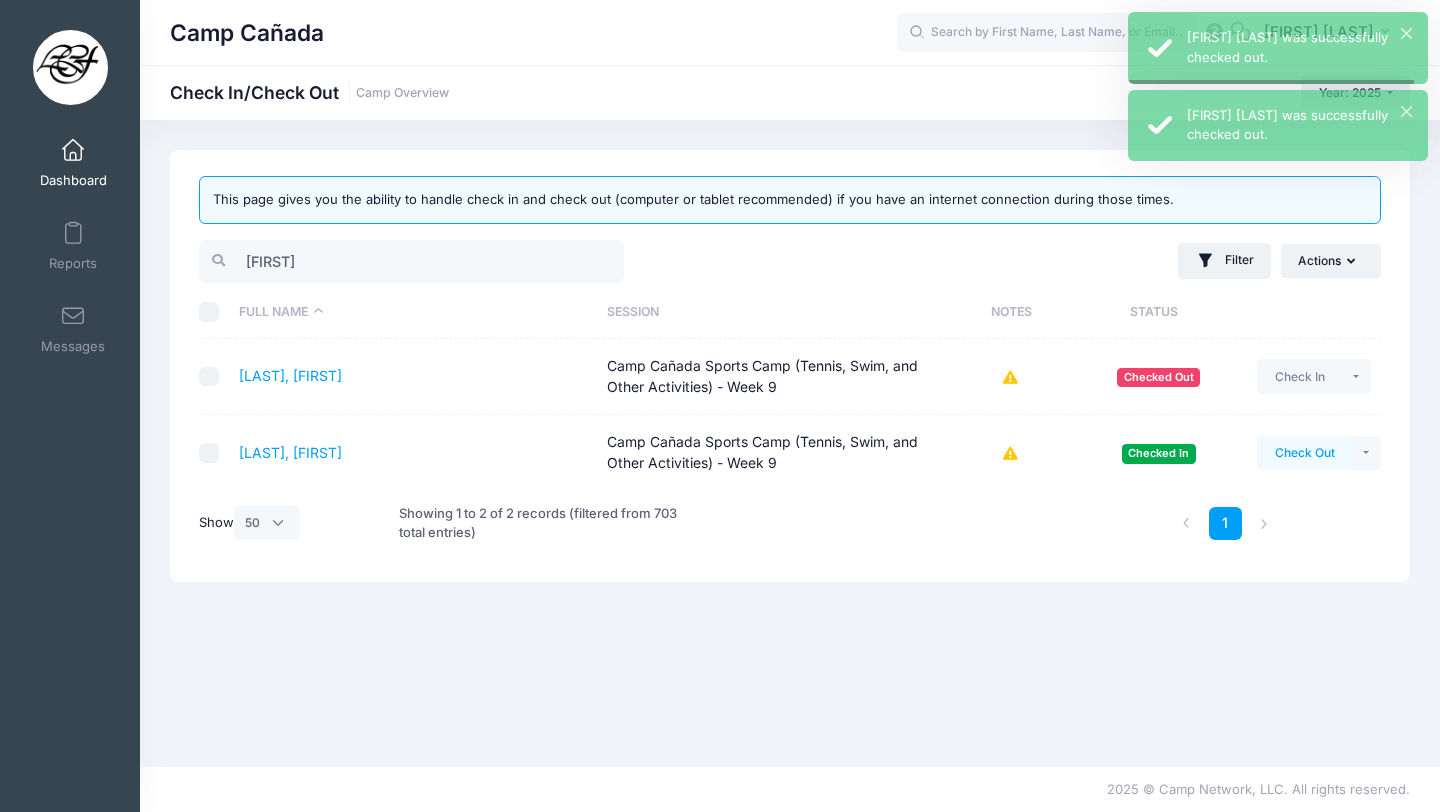 click on "Check Out" at bounding box center [1304, 453] 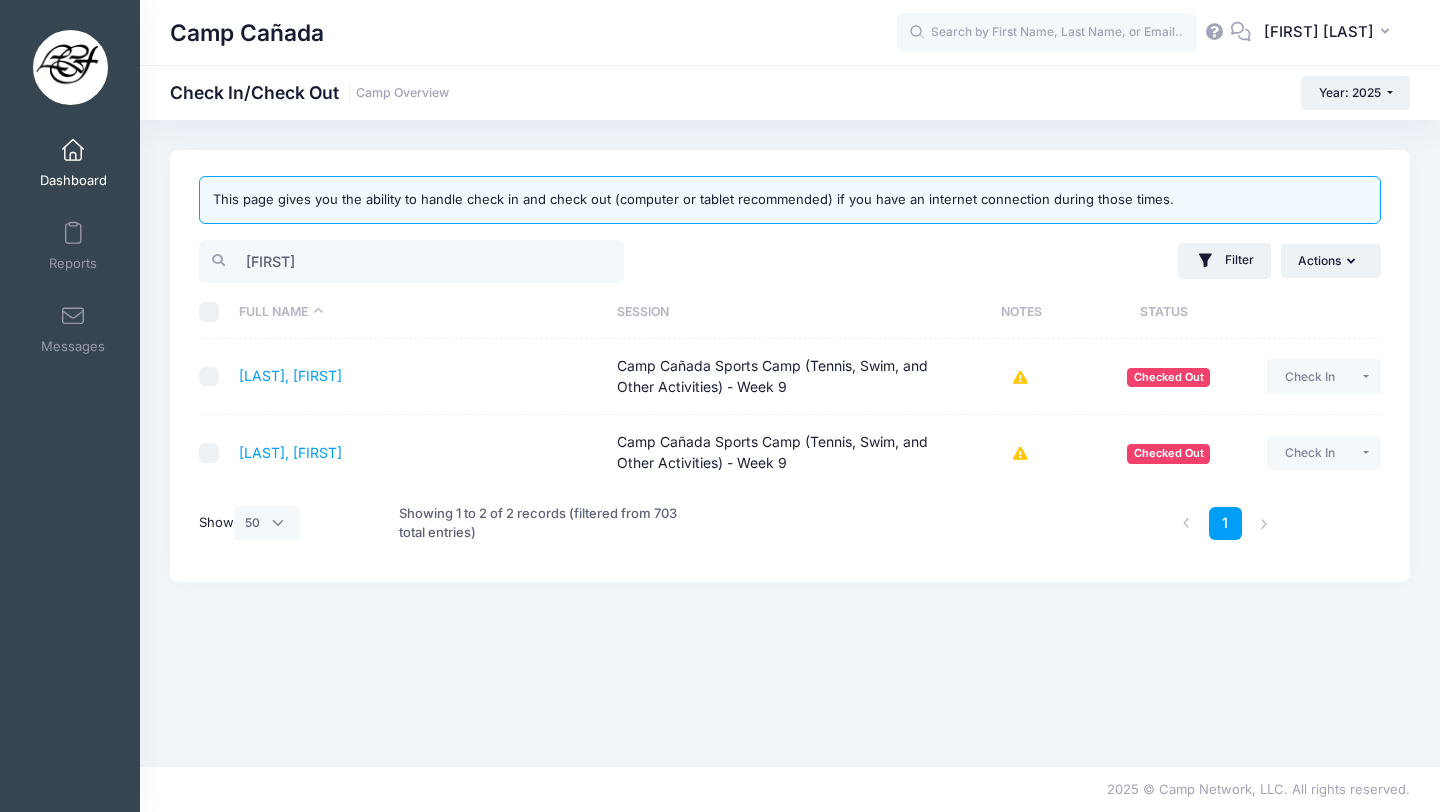 click on "oliver" at bounding box center (490, 261) 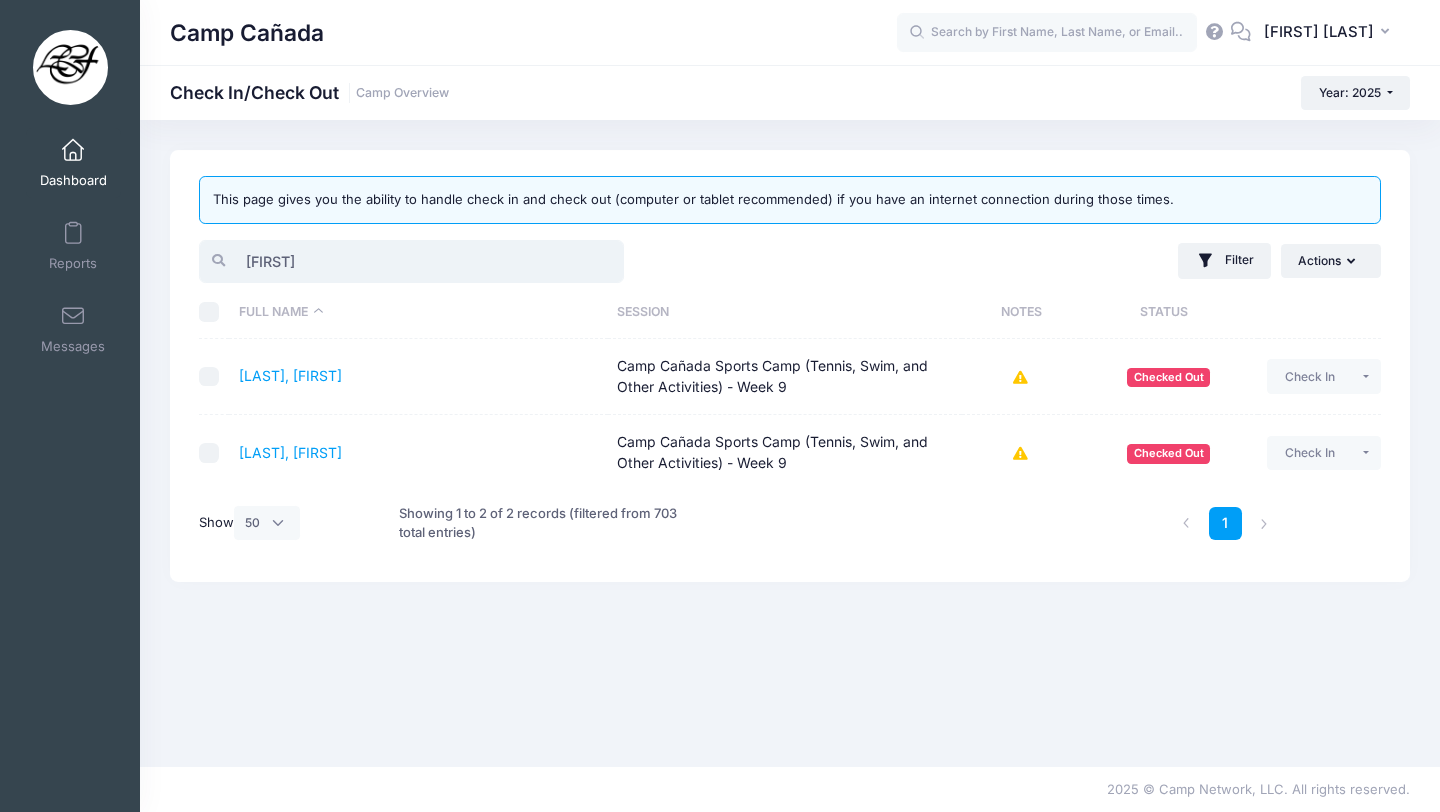 click on "oliver" at bounding box center [411, 261] 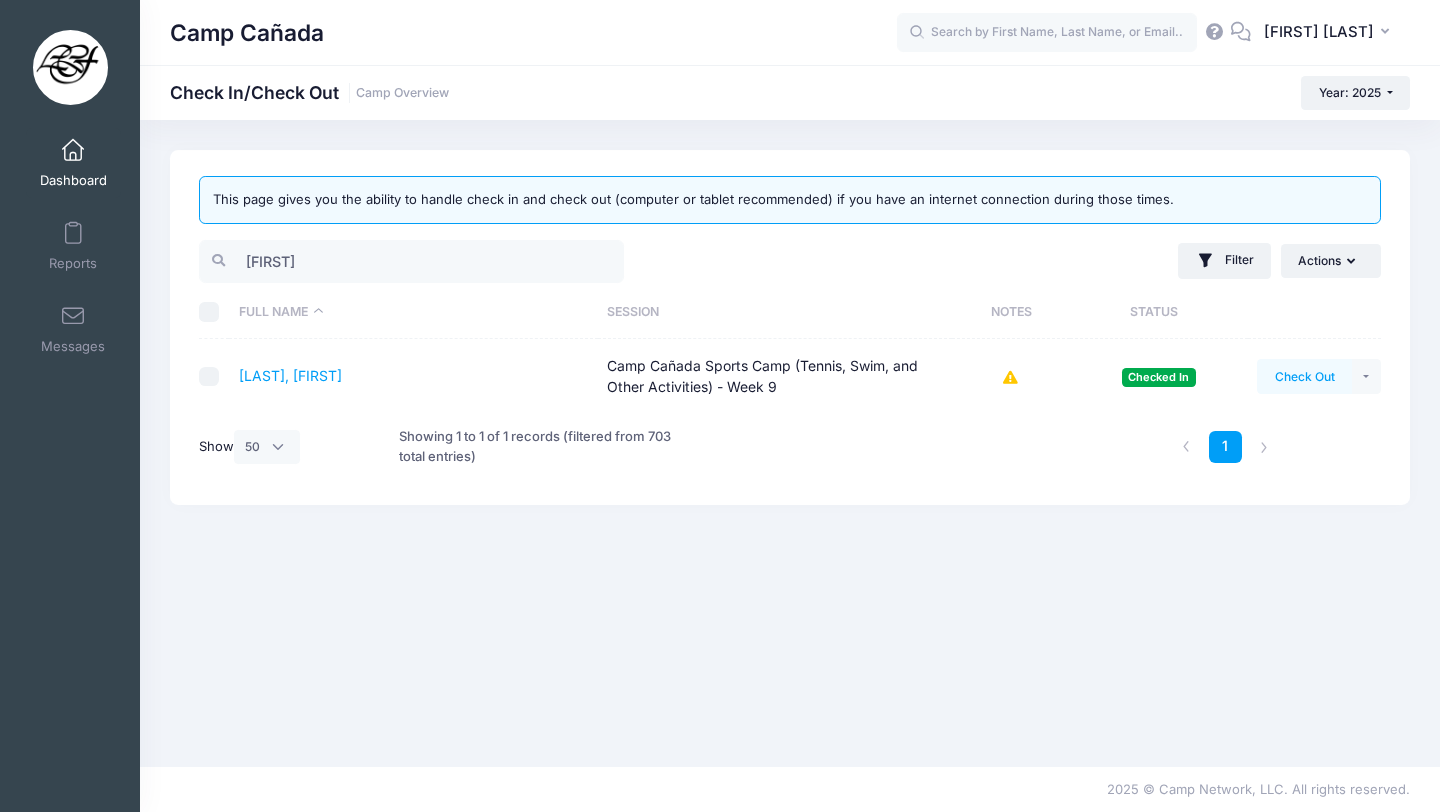 click on "Check Out" at bounding box center (1304, 376) 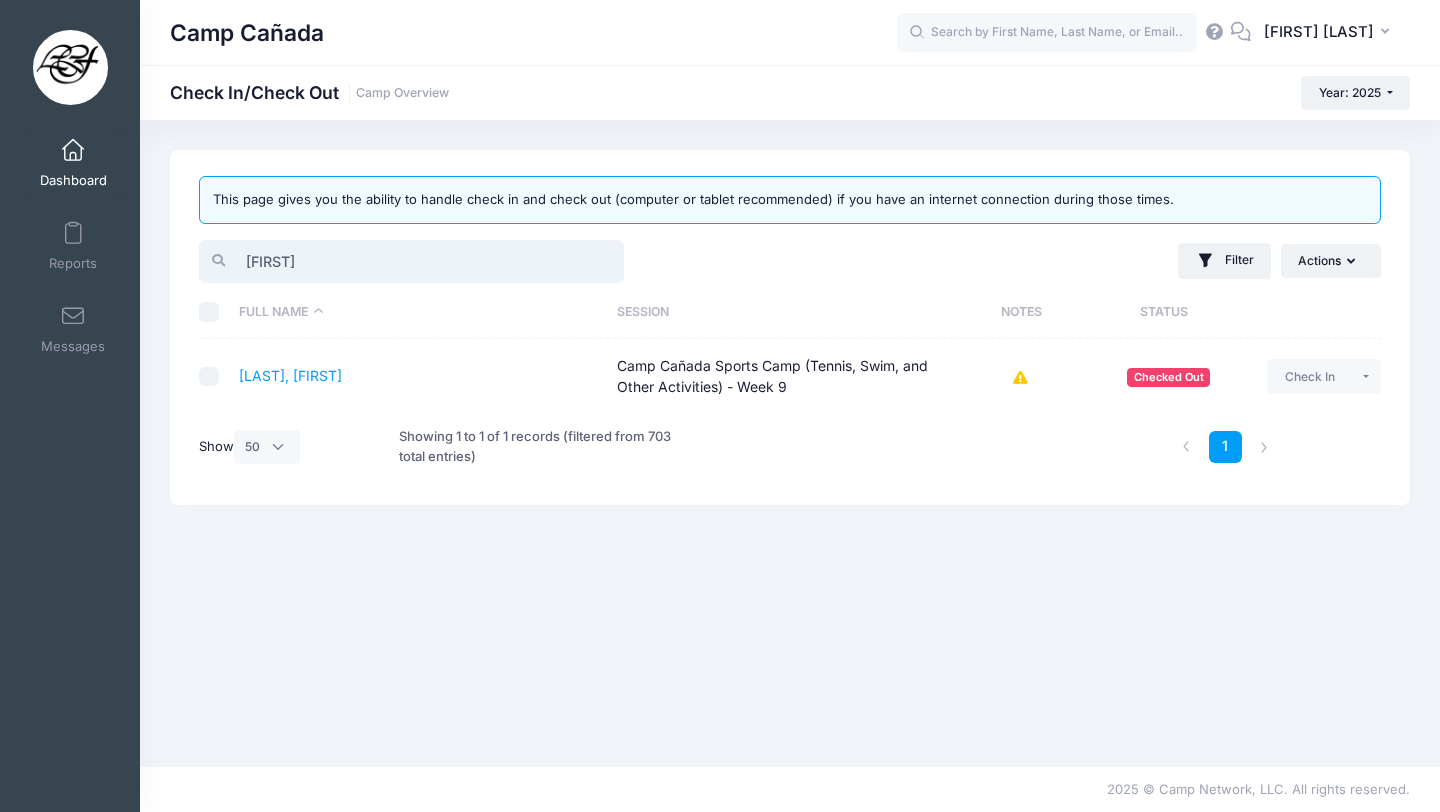 click on "daria" at bounding box center (411, 261) 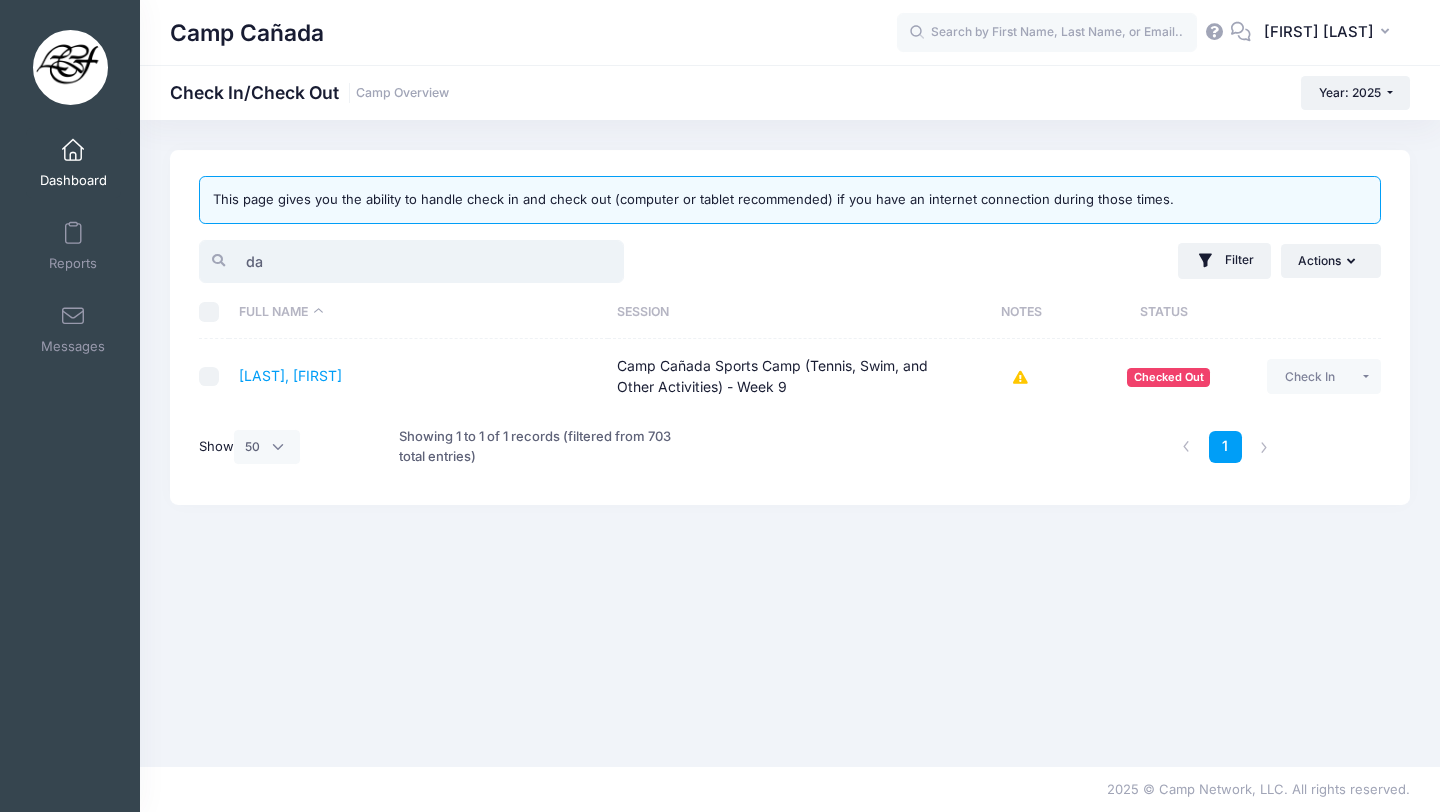 type on "d" 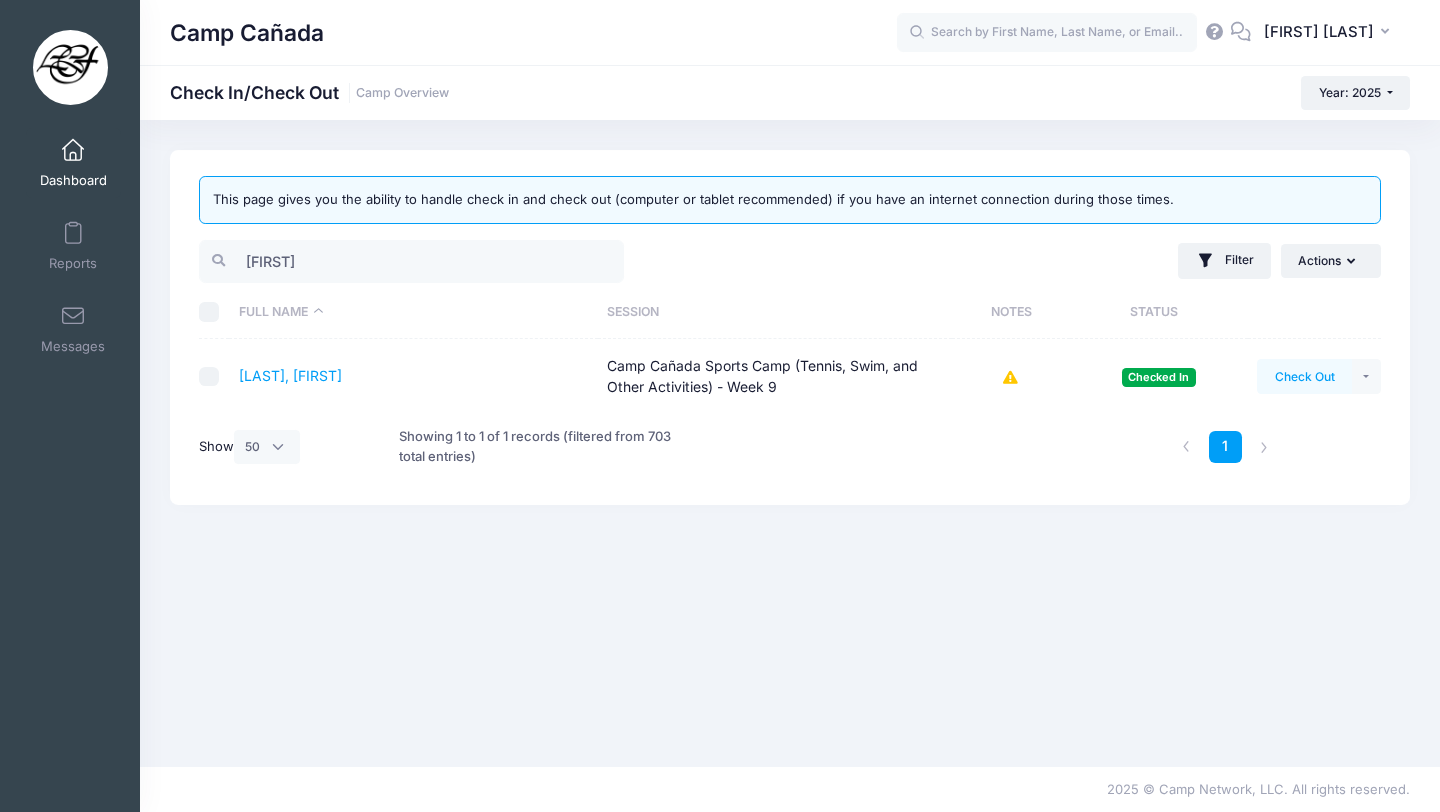 click on "Check Out" at bounding box center [1304, 376] 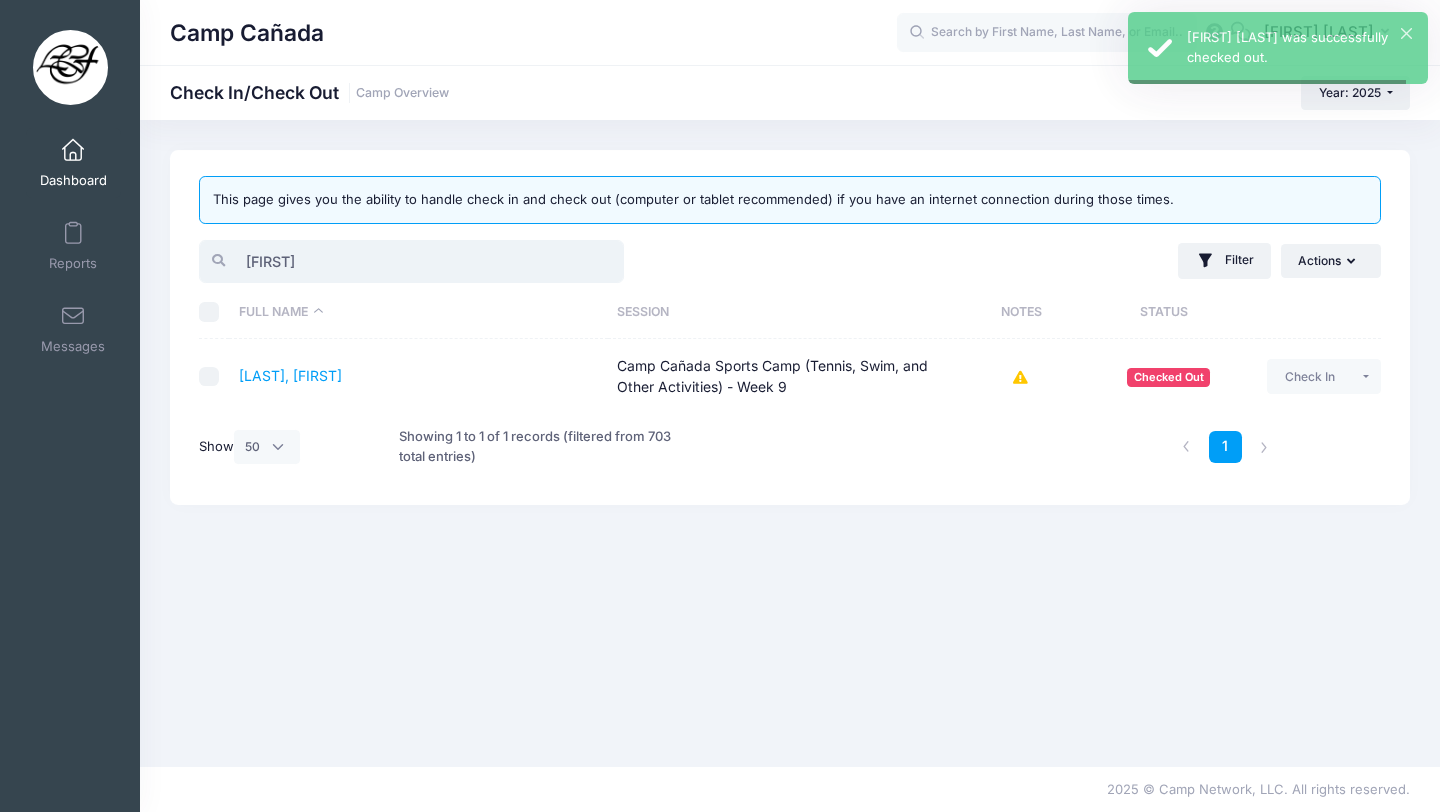 click on "loren" at bounding box center [411, 261] 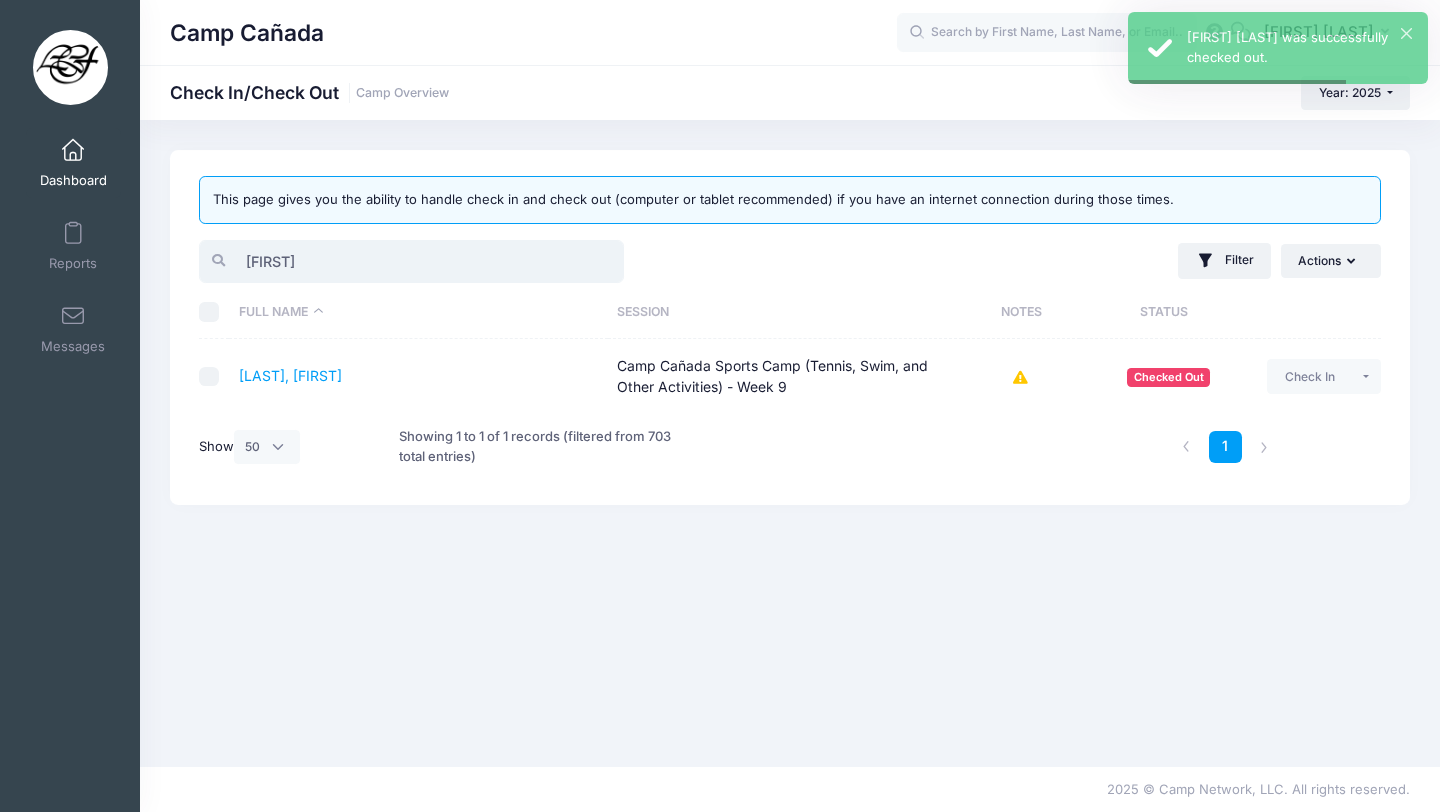 click on "loren" at bounding box center (411, 261) 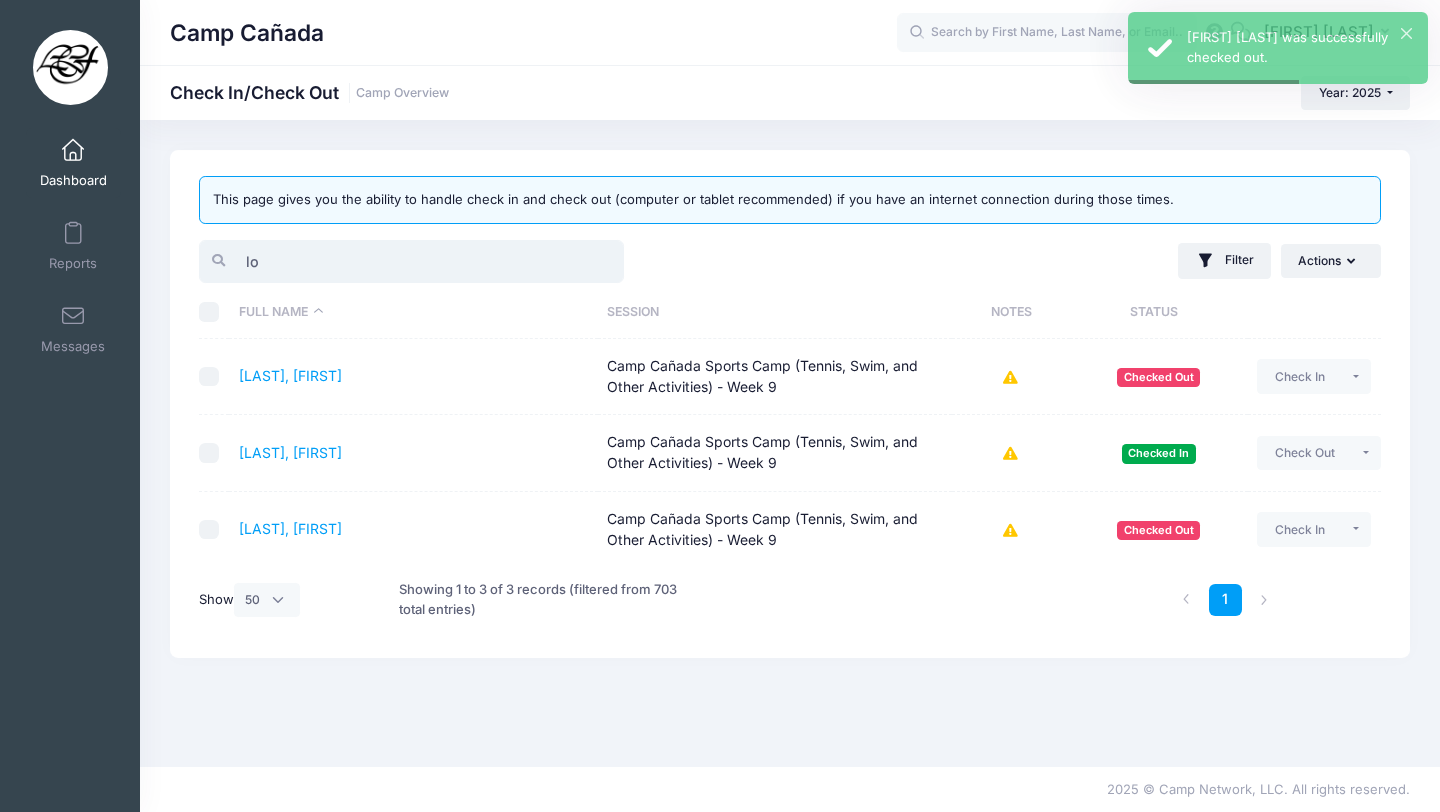type on "l" 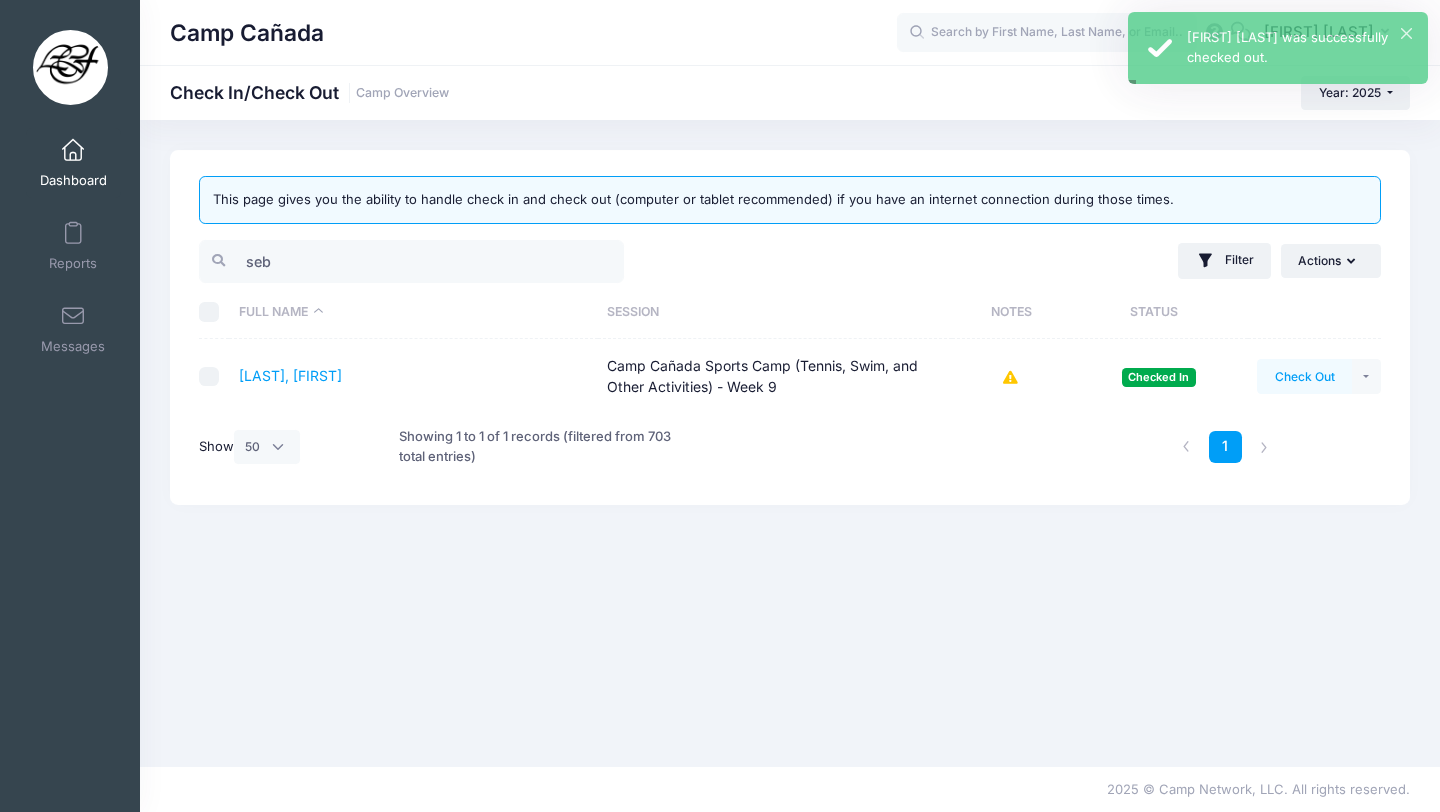 click on "Check Out" at bounding box center [1304, 376] 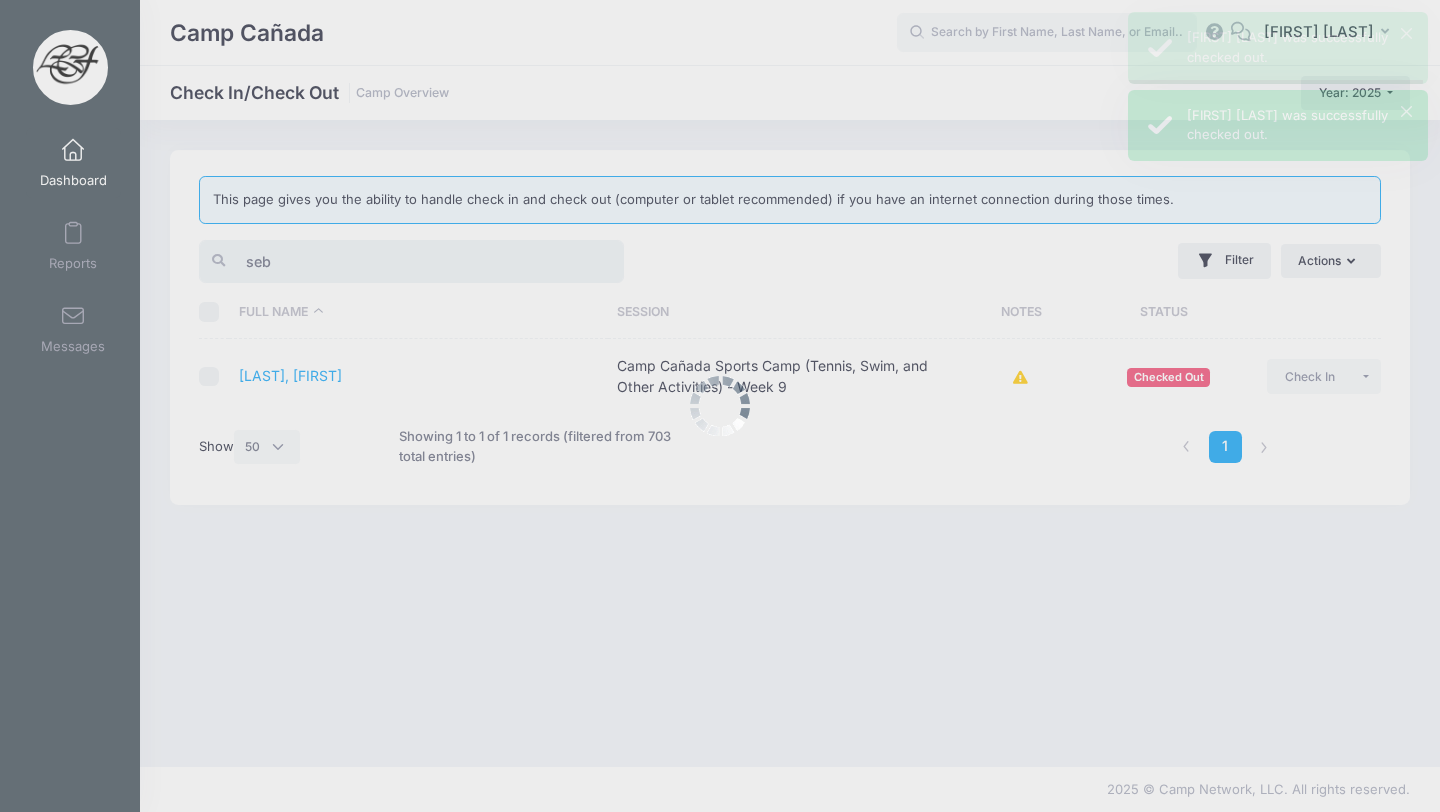 click on "seb" at bounding box center (411, 261) 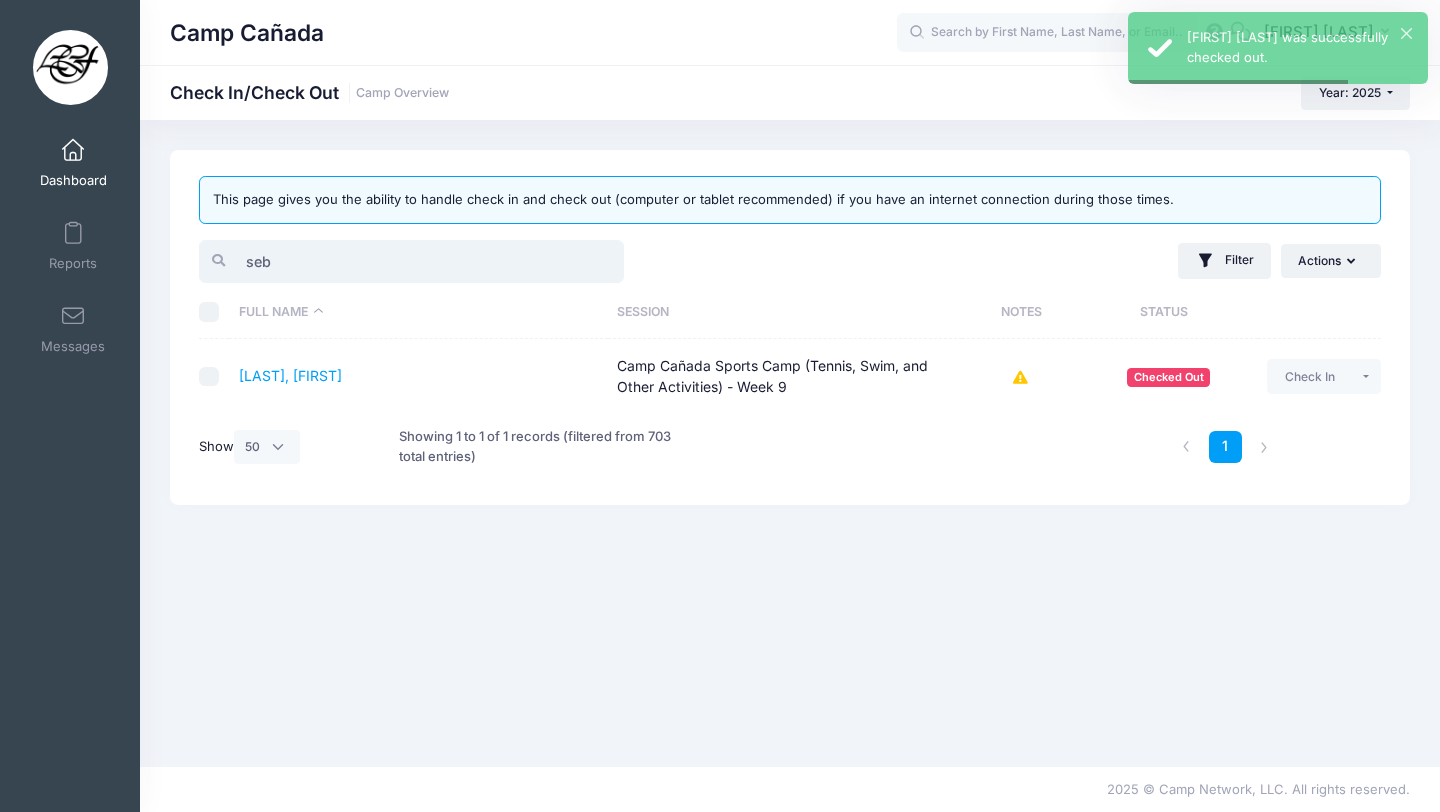 click on "seb" at bounding box center (411, 261) 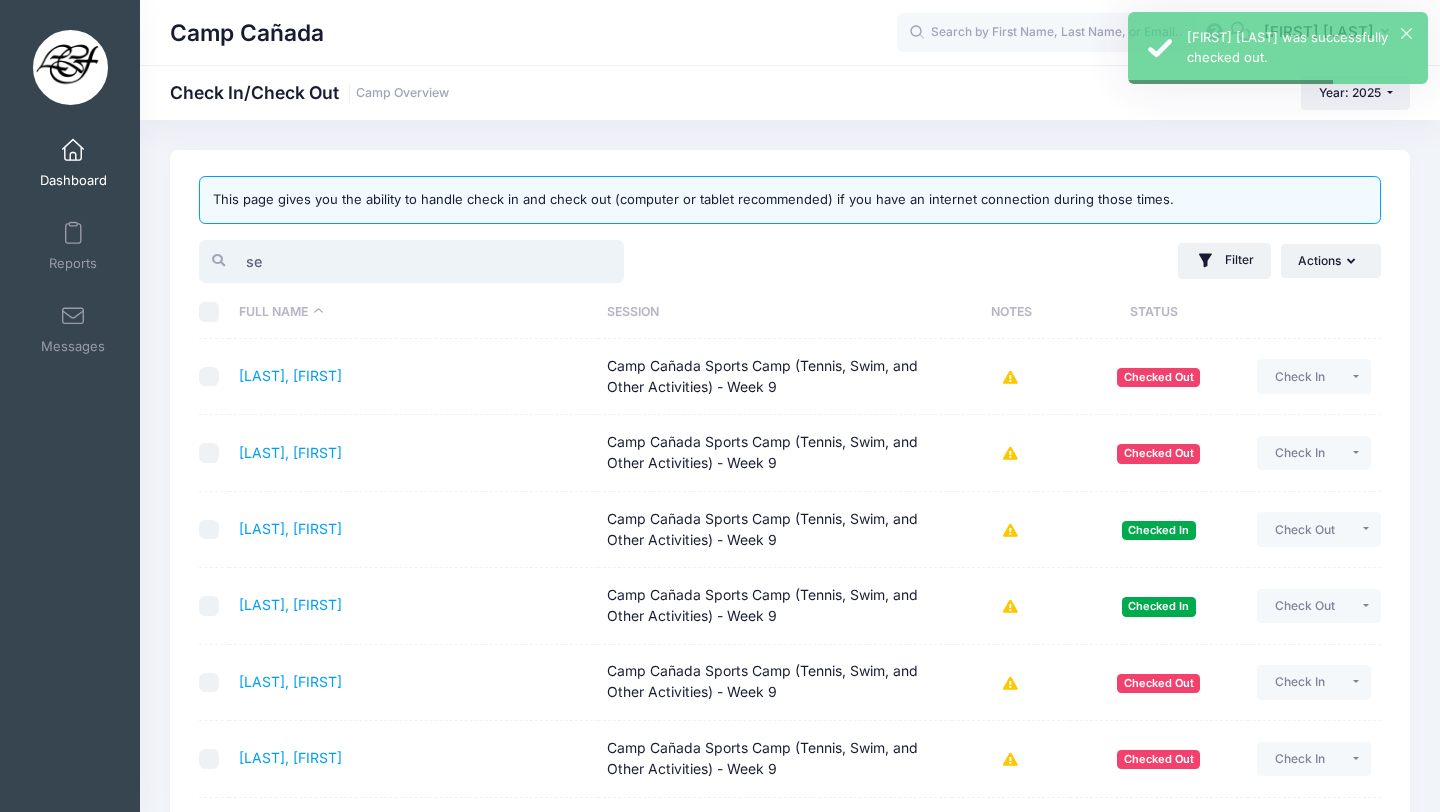 type on "s" 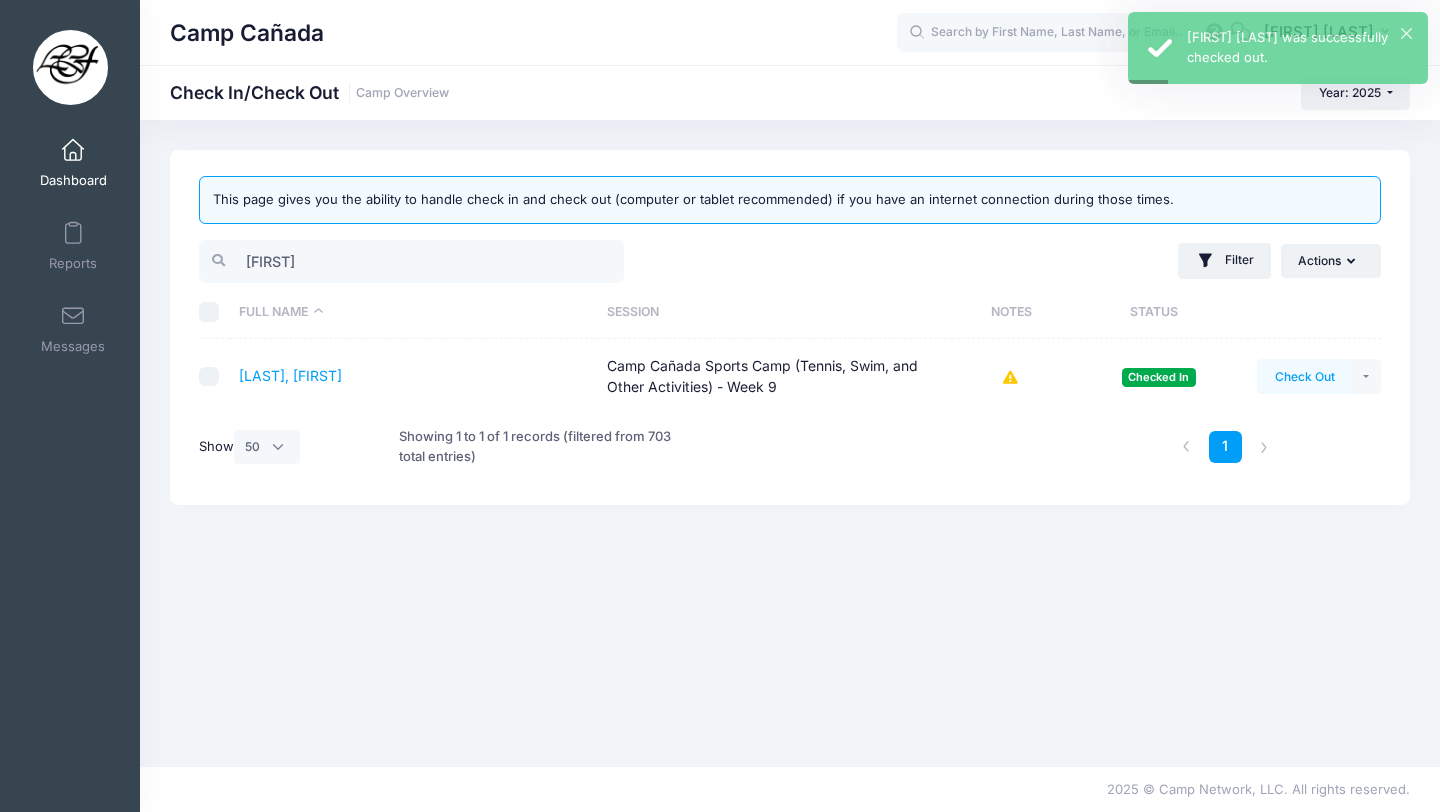 click on "Check Out" at bounding box center (1304, 376) 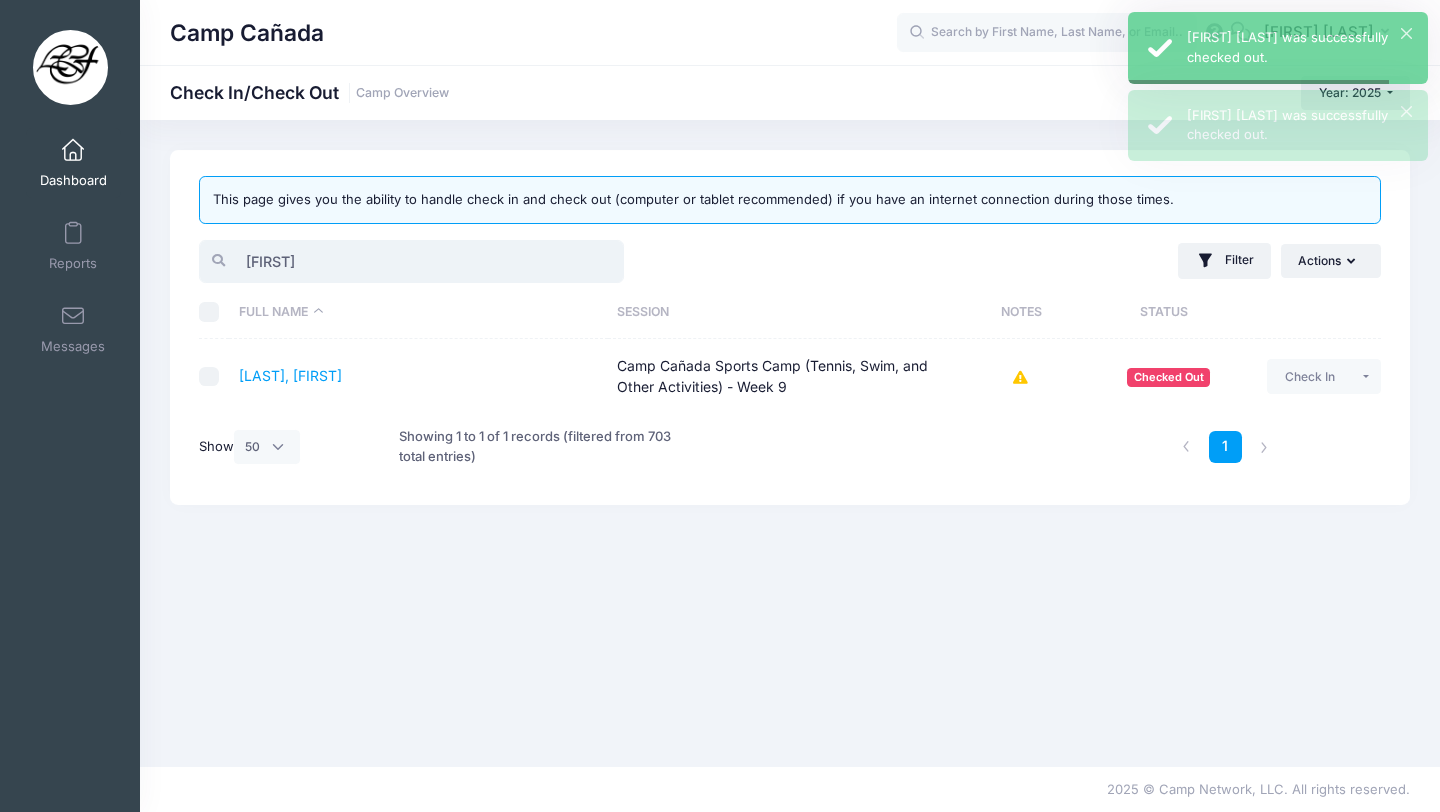 click on "millie" at bounding box center [411, 261] 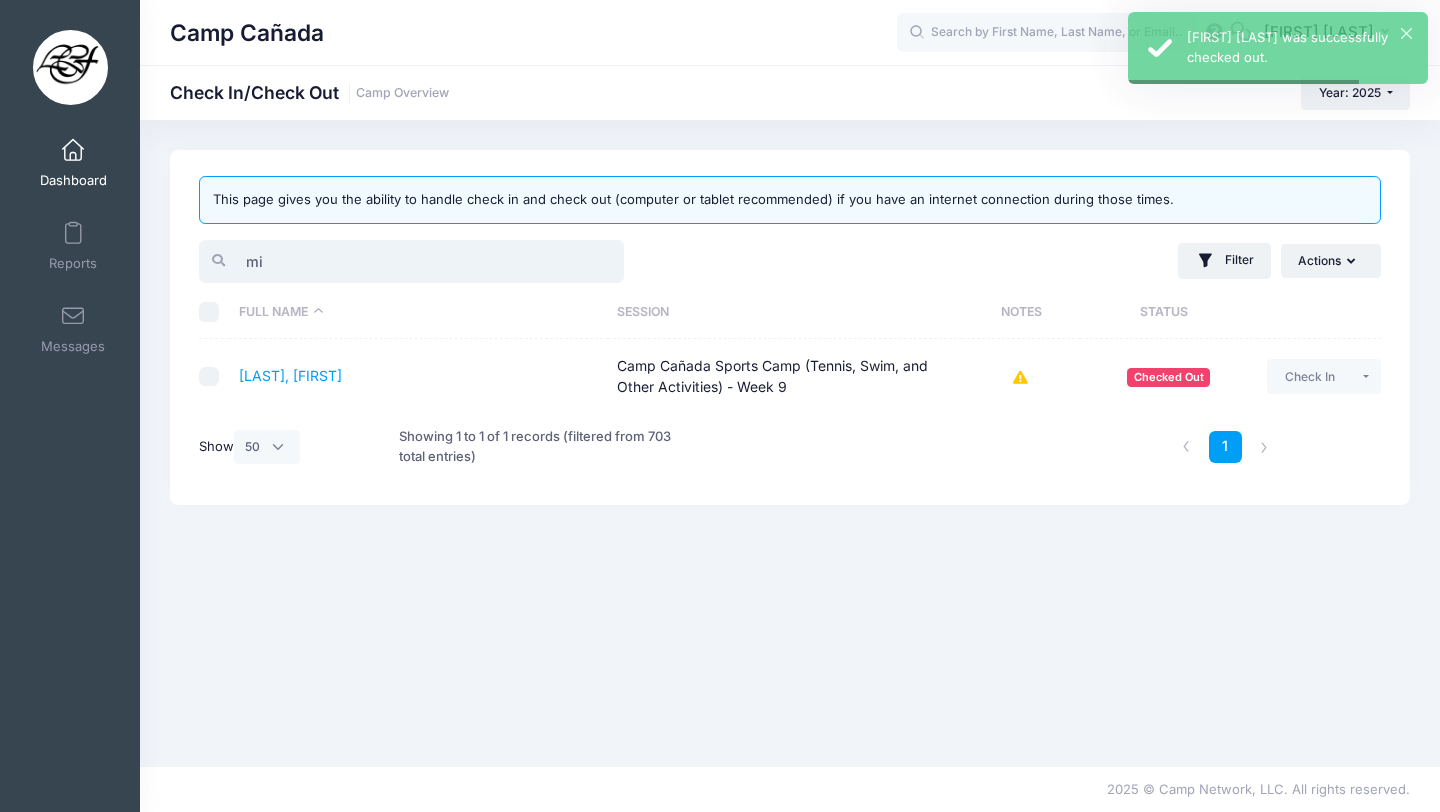 type on "m" 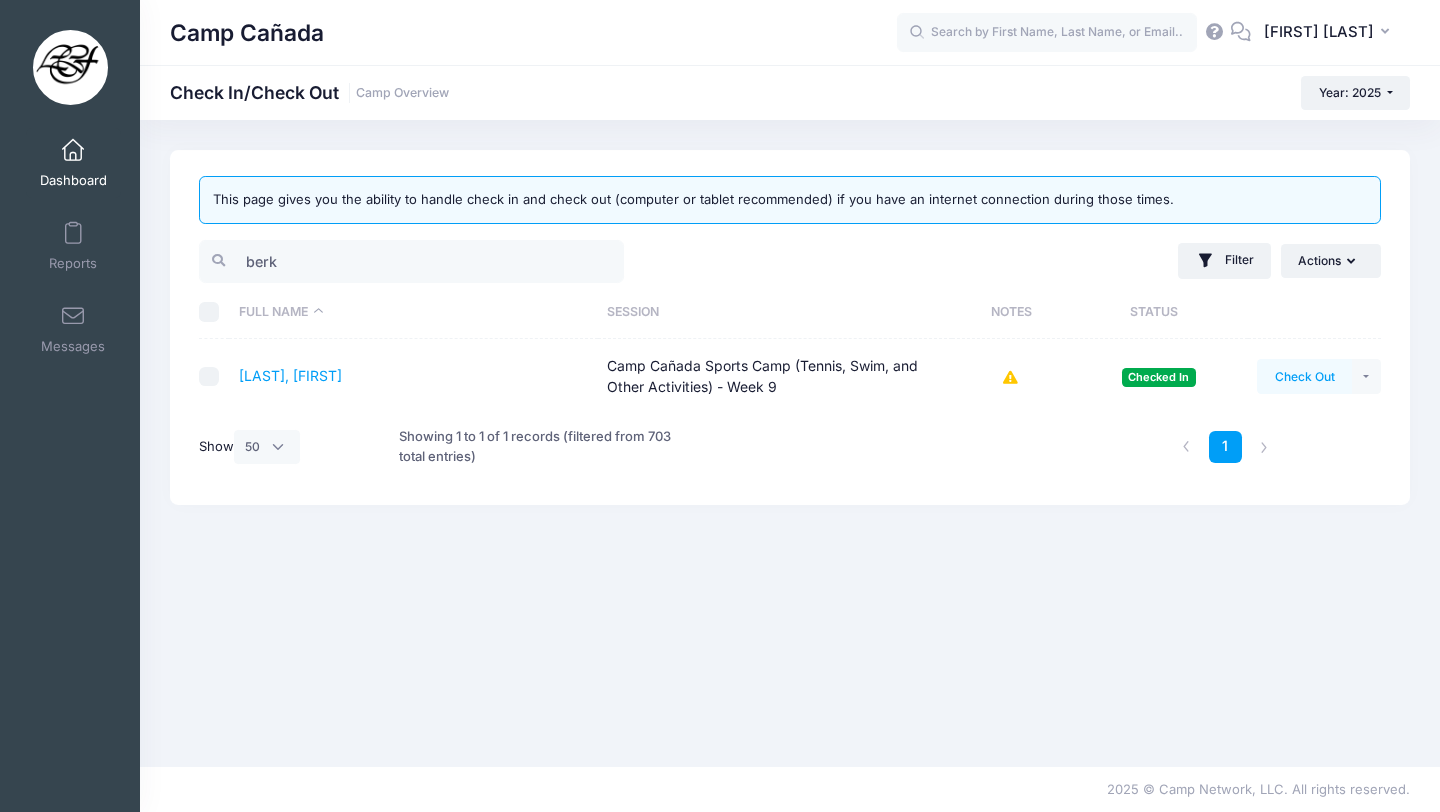 click on "Check Out" at bounding box center [1304, 376] 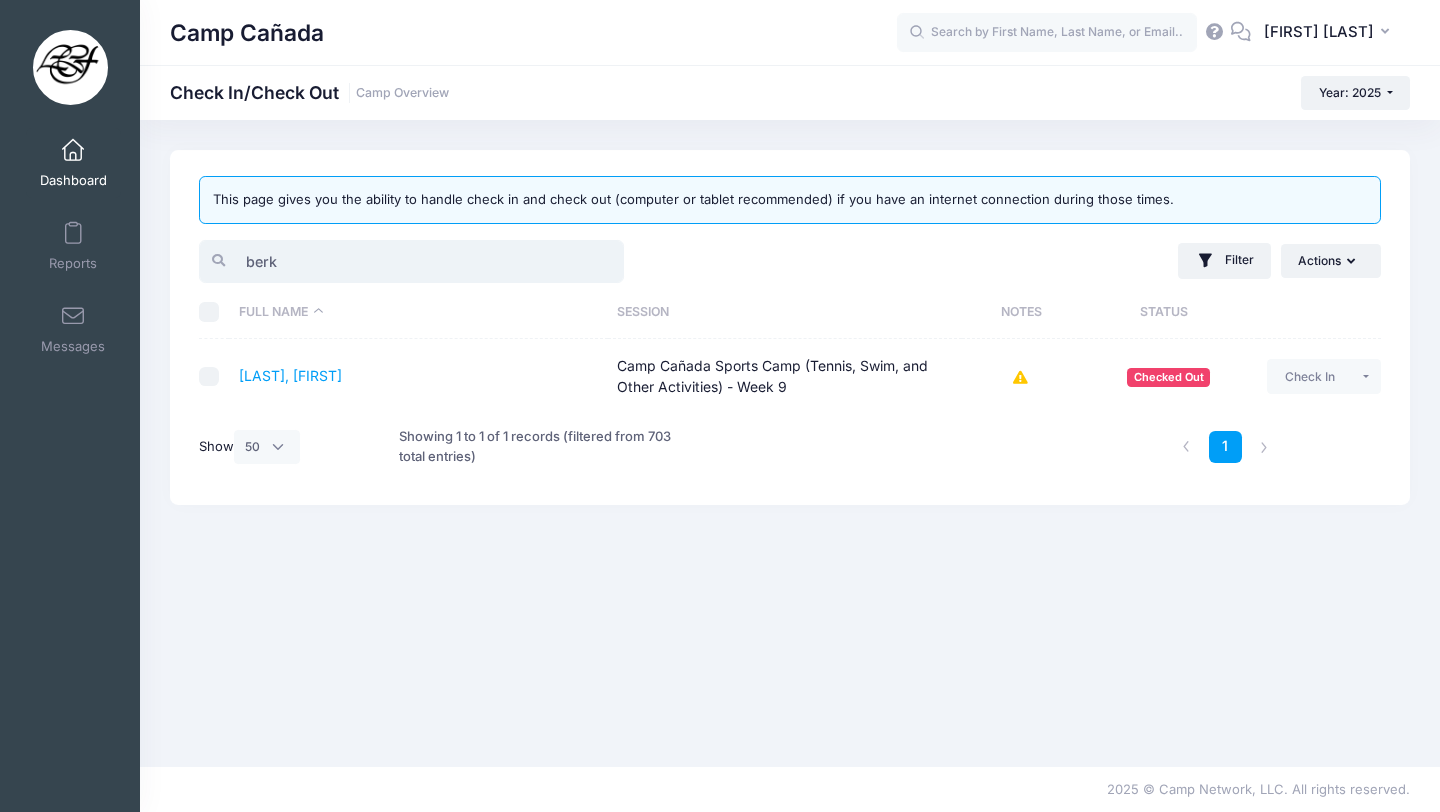 click on "berk" at bounding box center [411, 261] 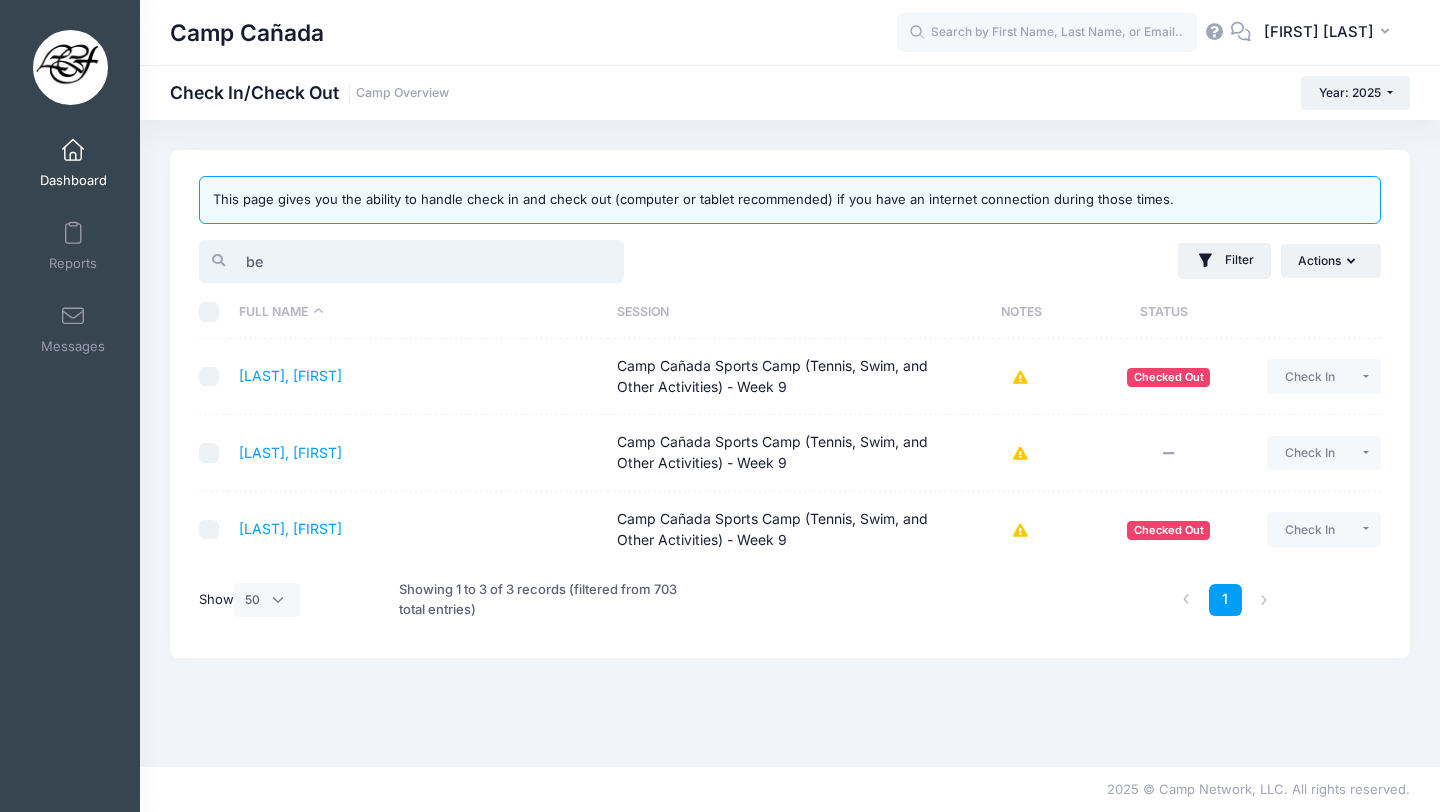 type on "b" 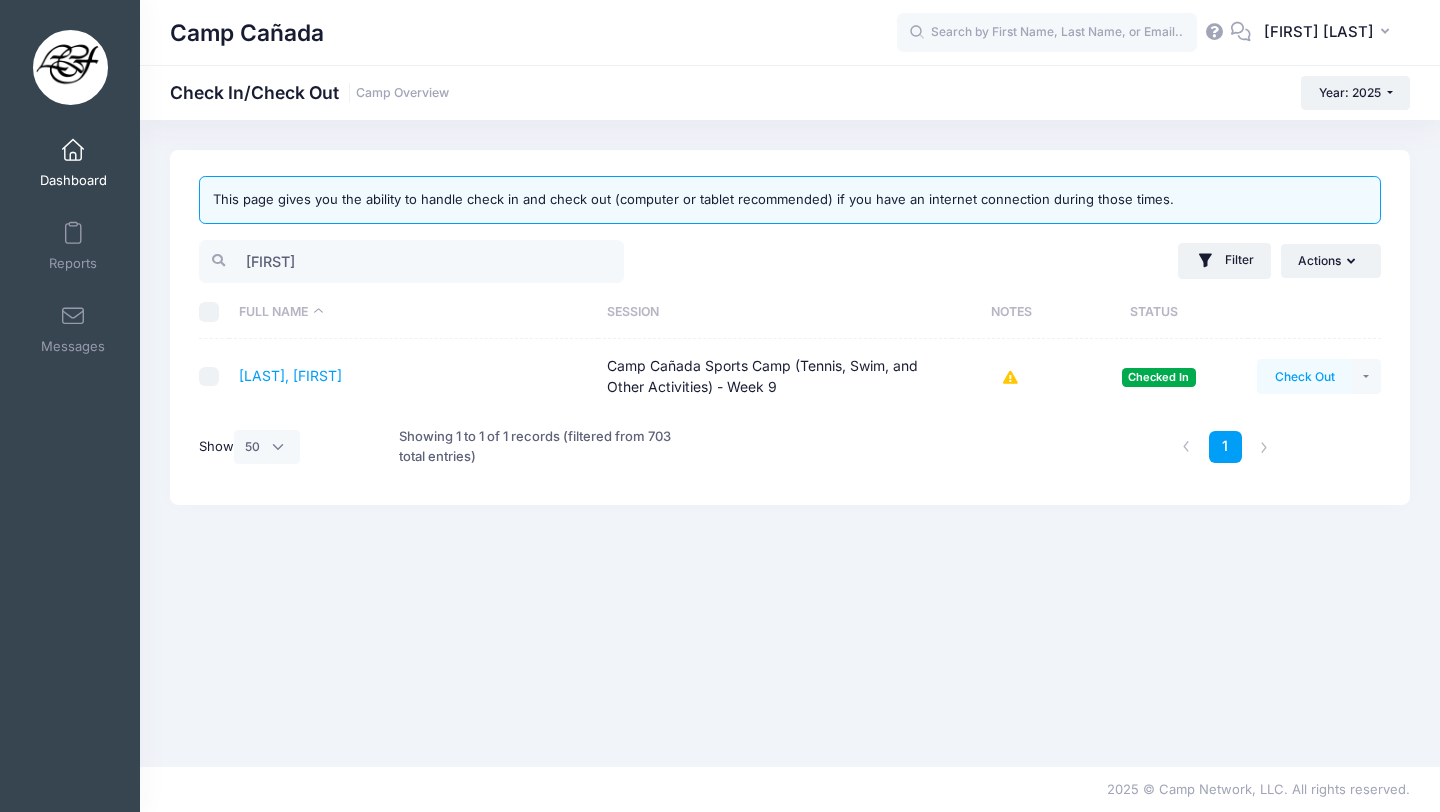 click on "Check Out" at bounding box center (1304, 376) 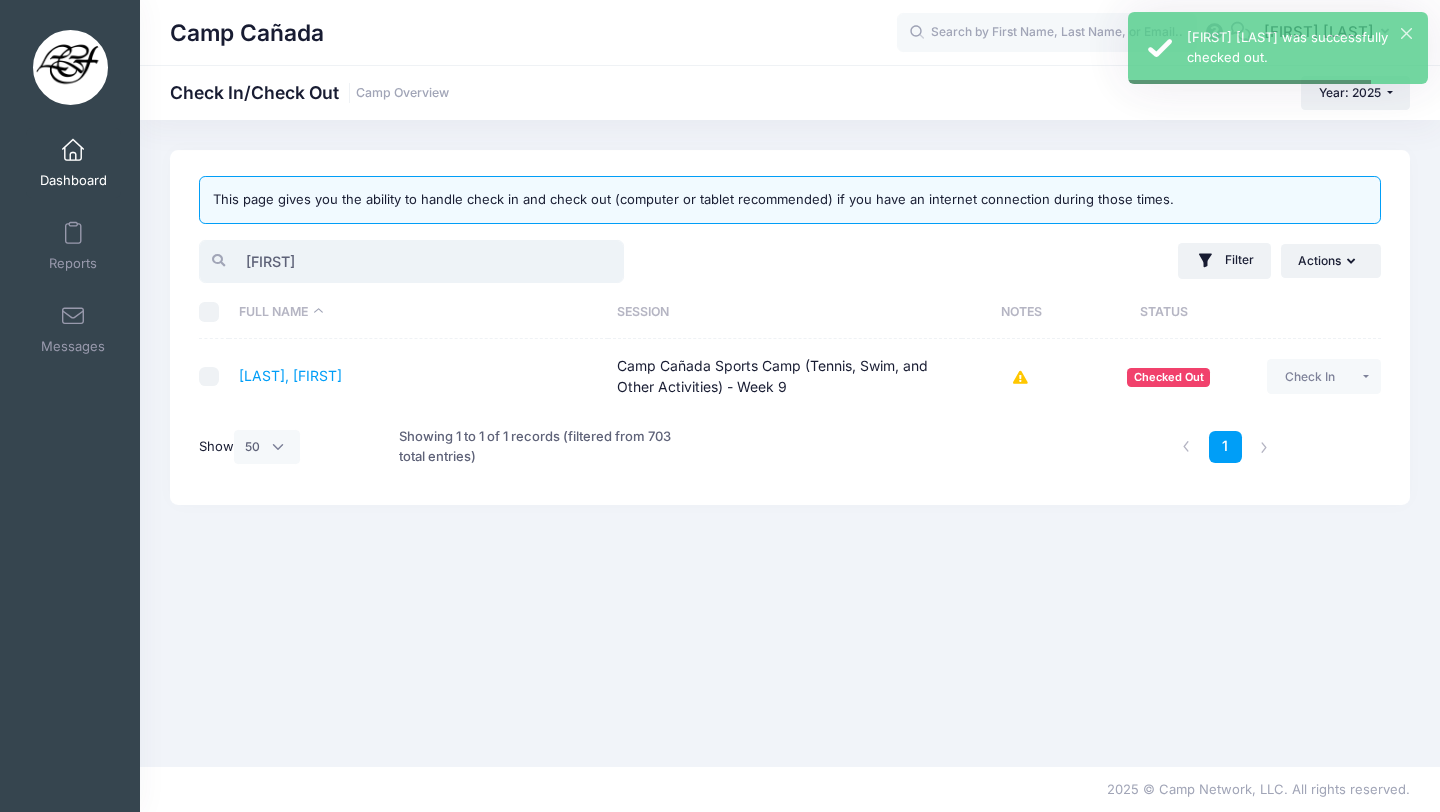click on "astrid" at bounding box center [411, 261] 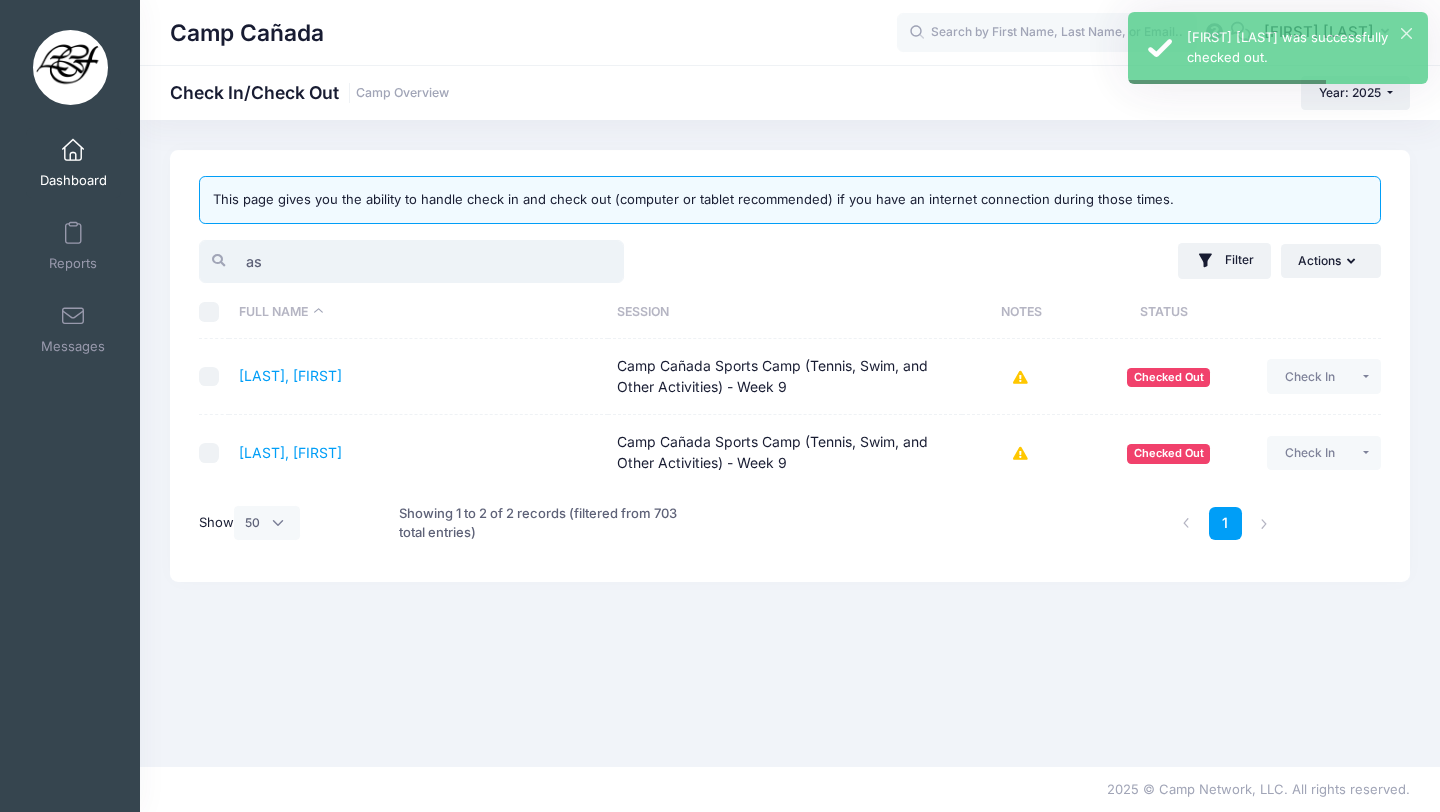 type on "a" 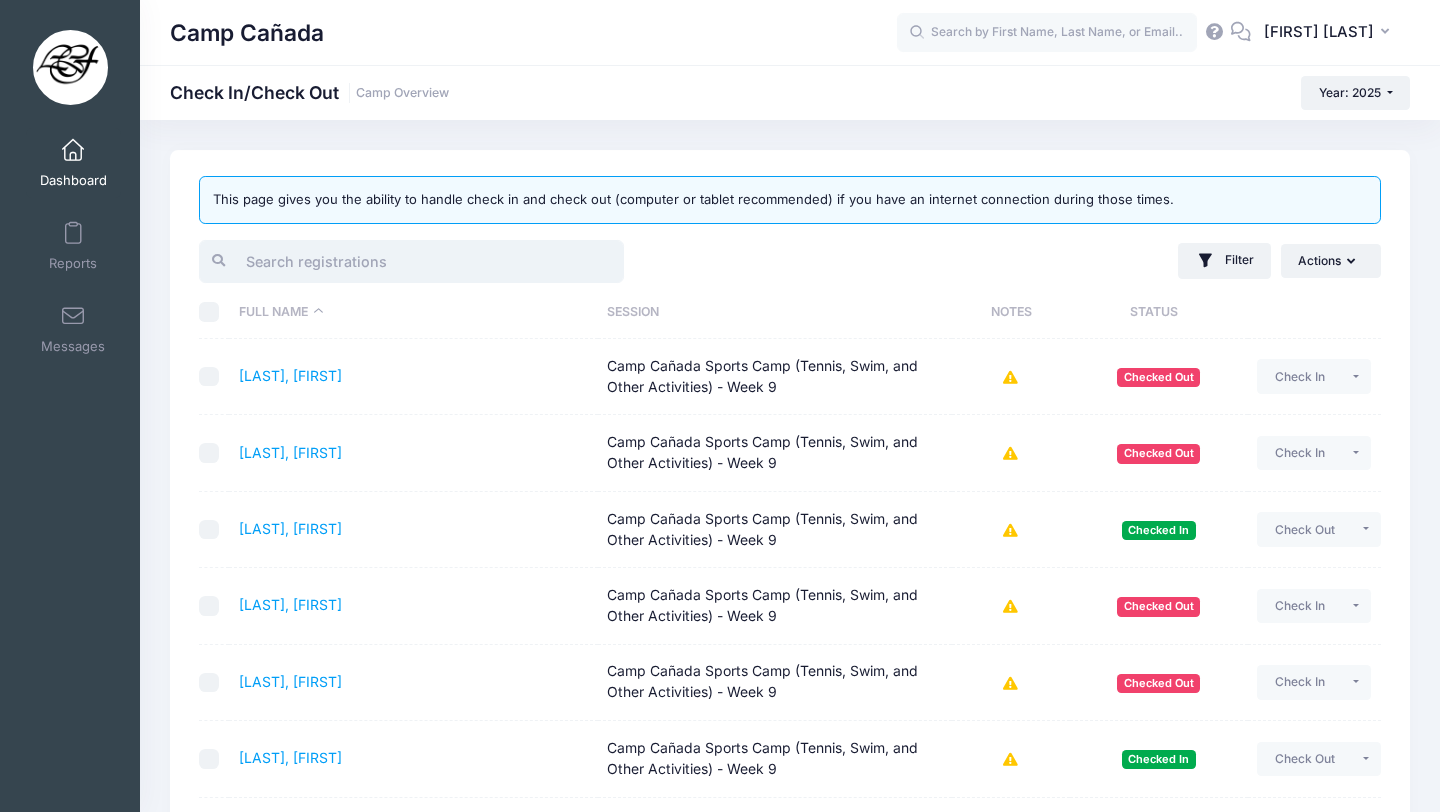 click at bounding box center [411, 261] 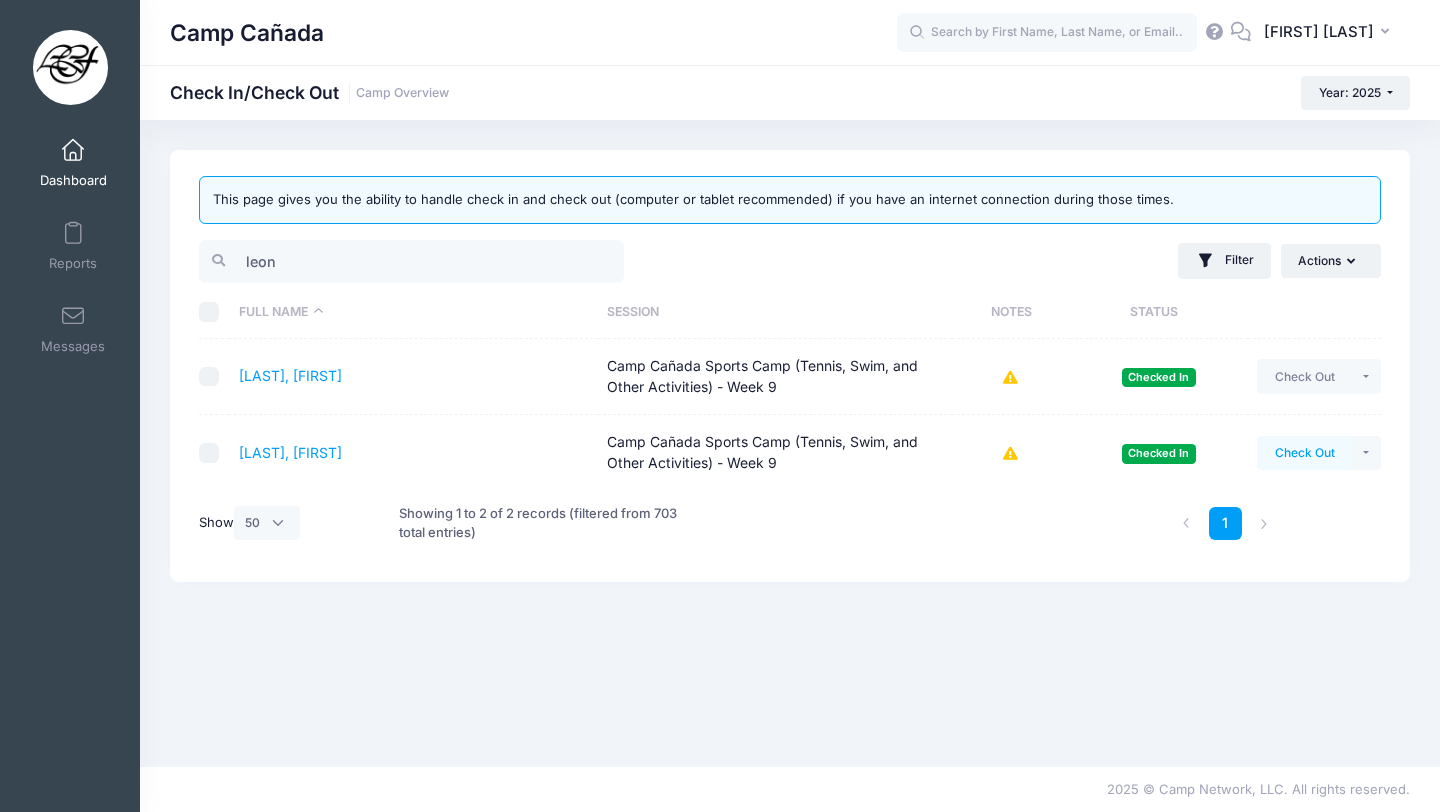 click on "Check Out" at bounding box center [1304, 453] 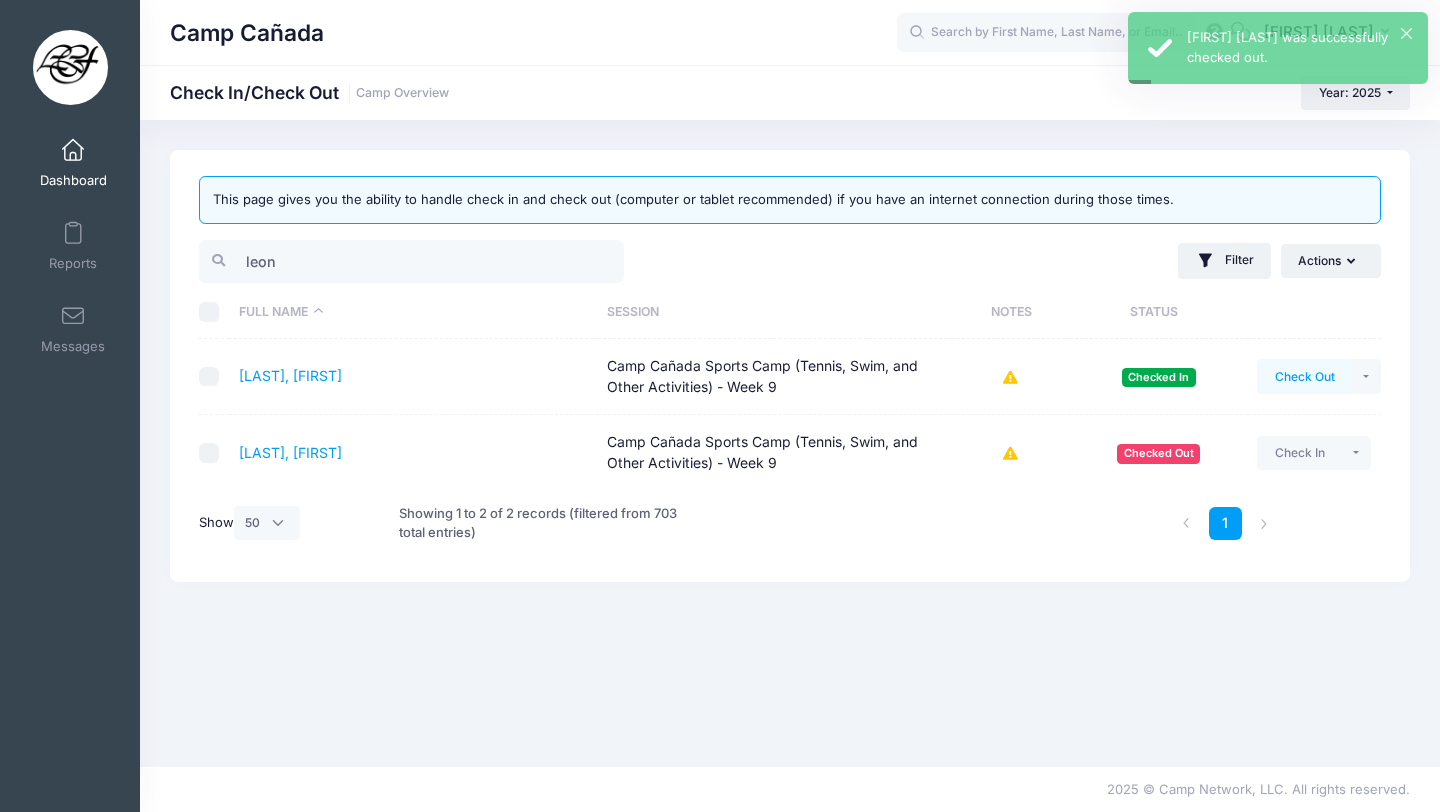 click on "Check Out" at bounding box center (1304, 376) 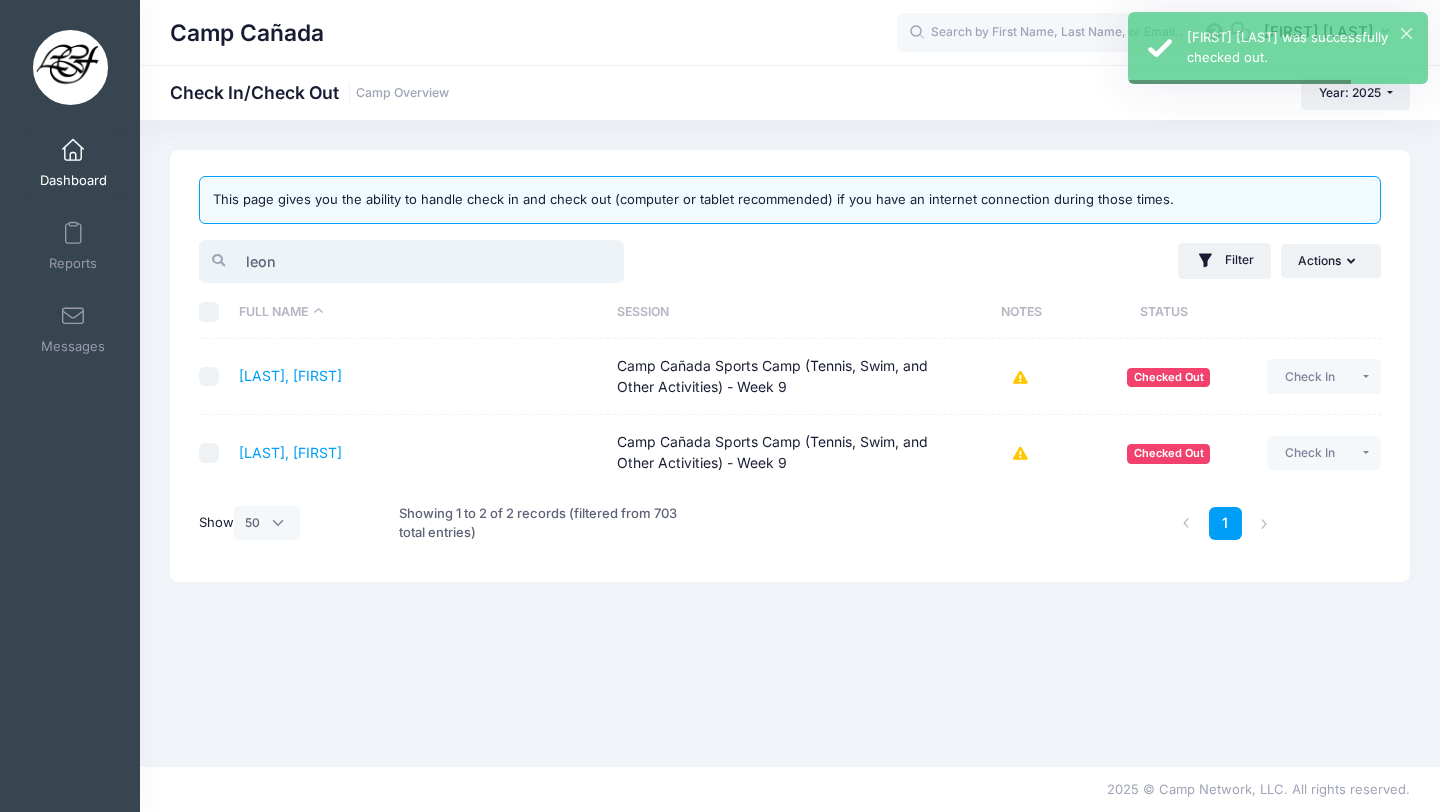 click on "leon" at bounding box center [411, 261] 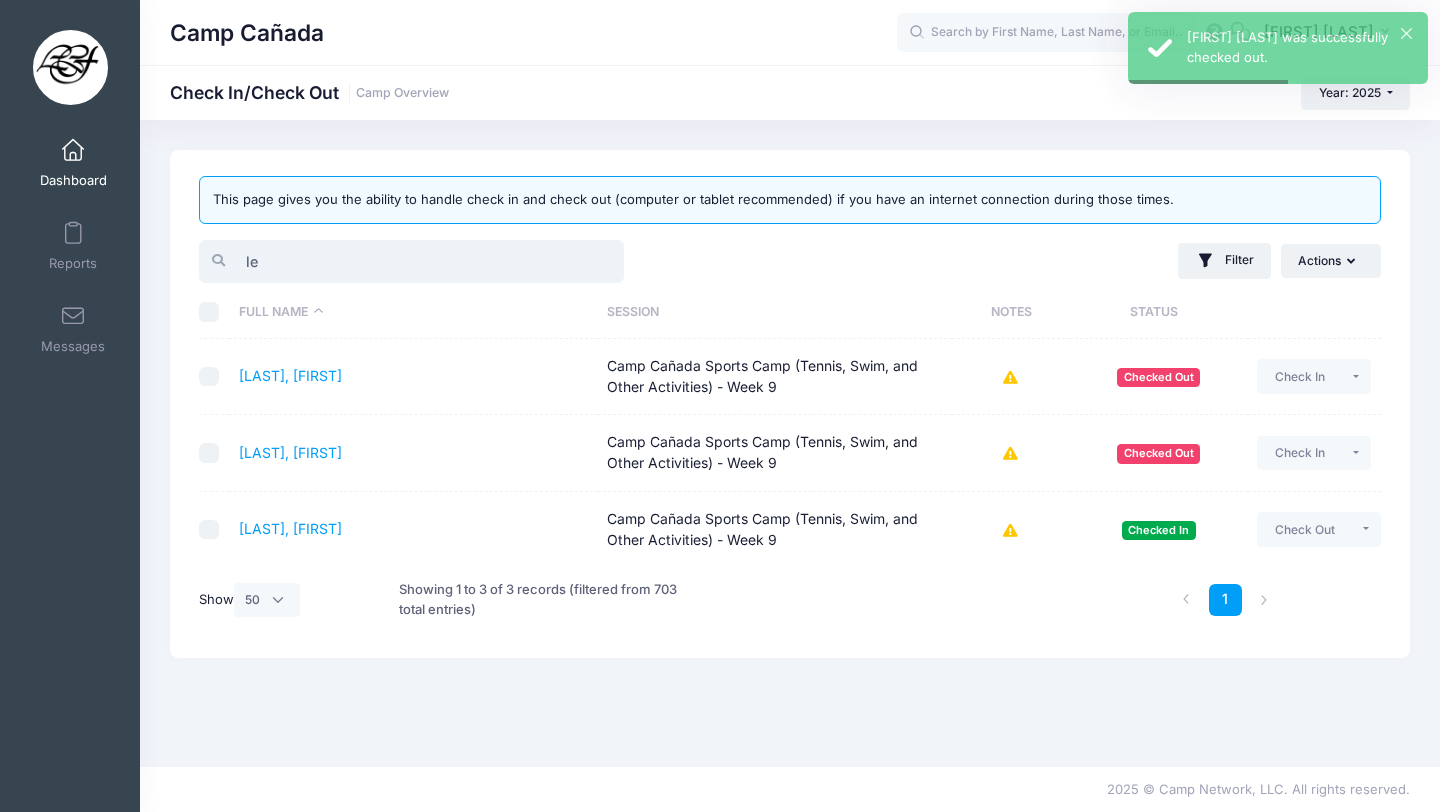 type on "l" 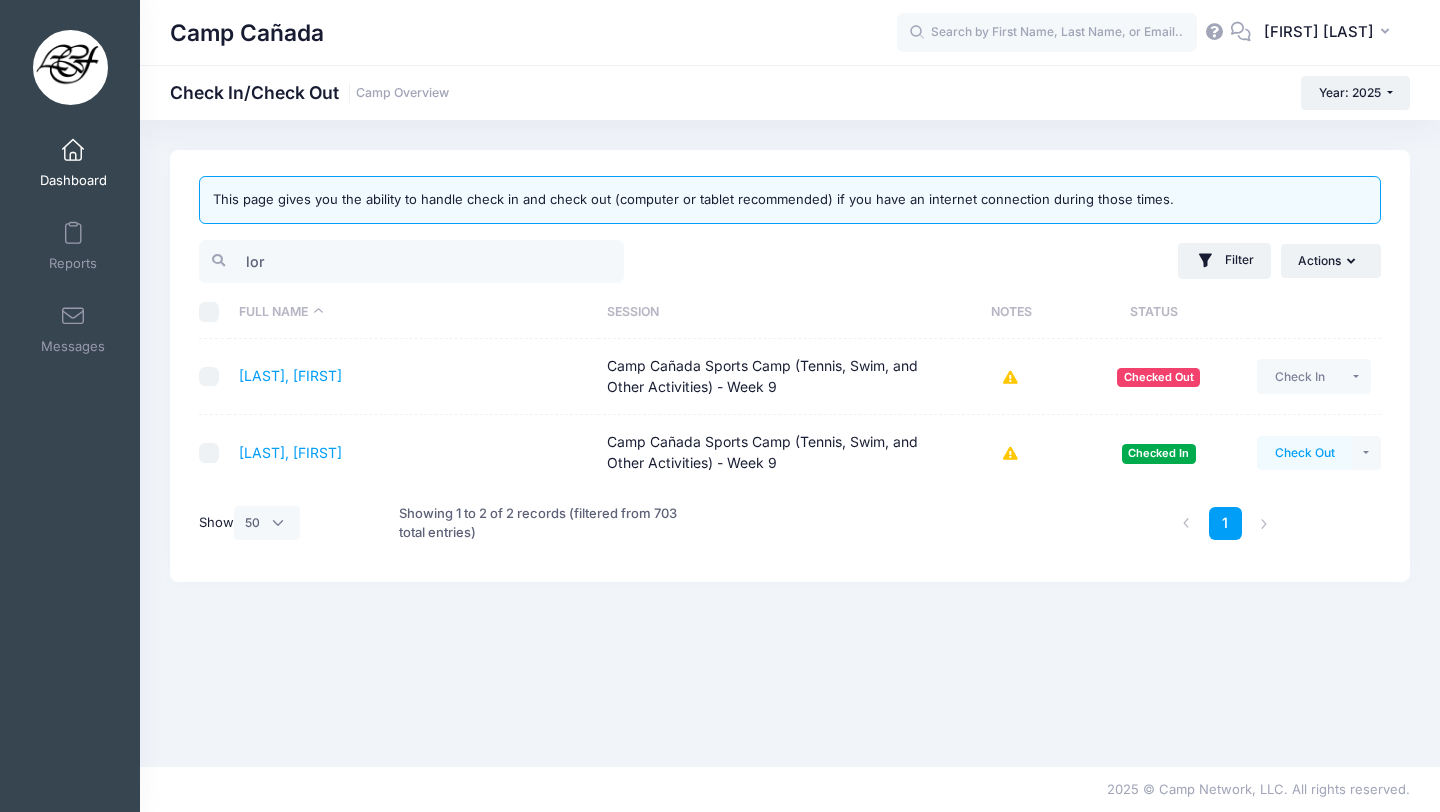 click on "Check Out" at bounding box center [1304, 453] 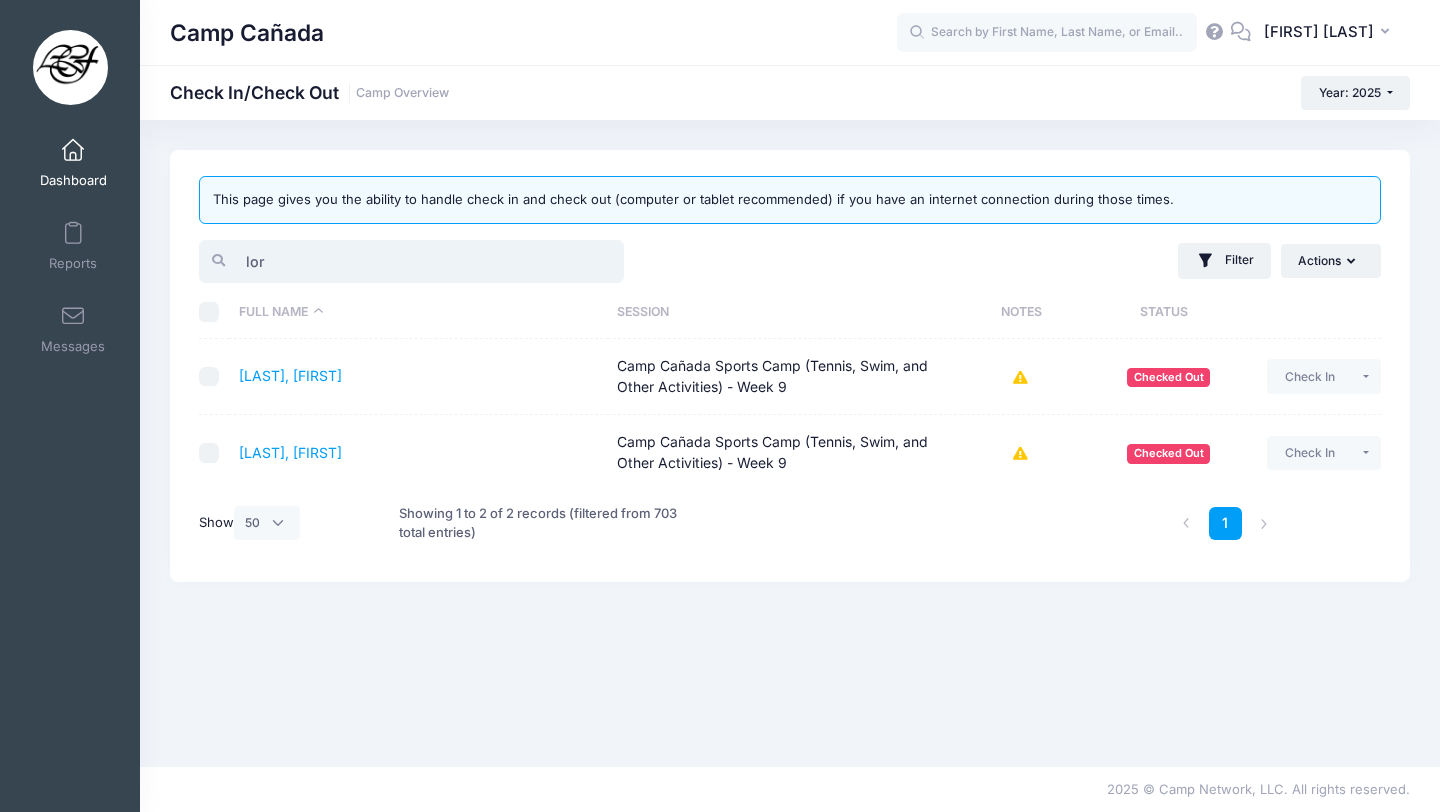 click on "lor" at bounding box center [411, 261] 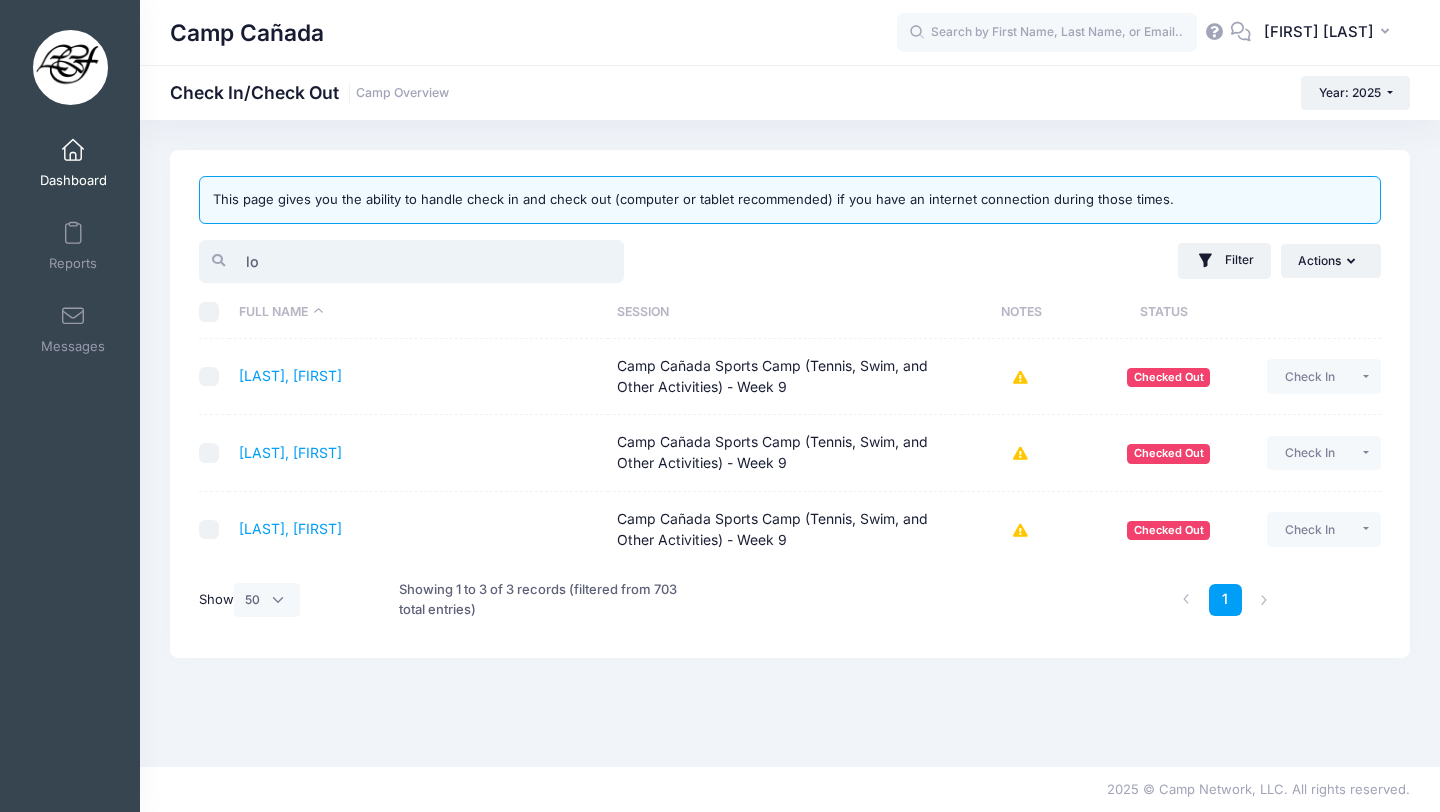 type on "l" 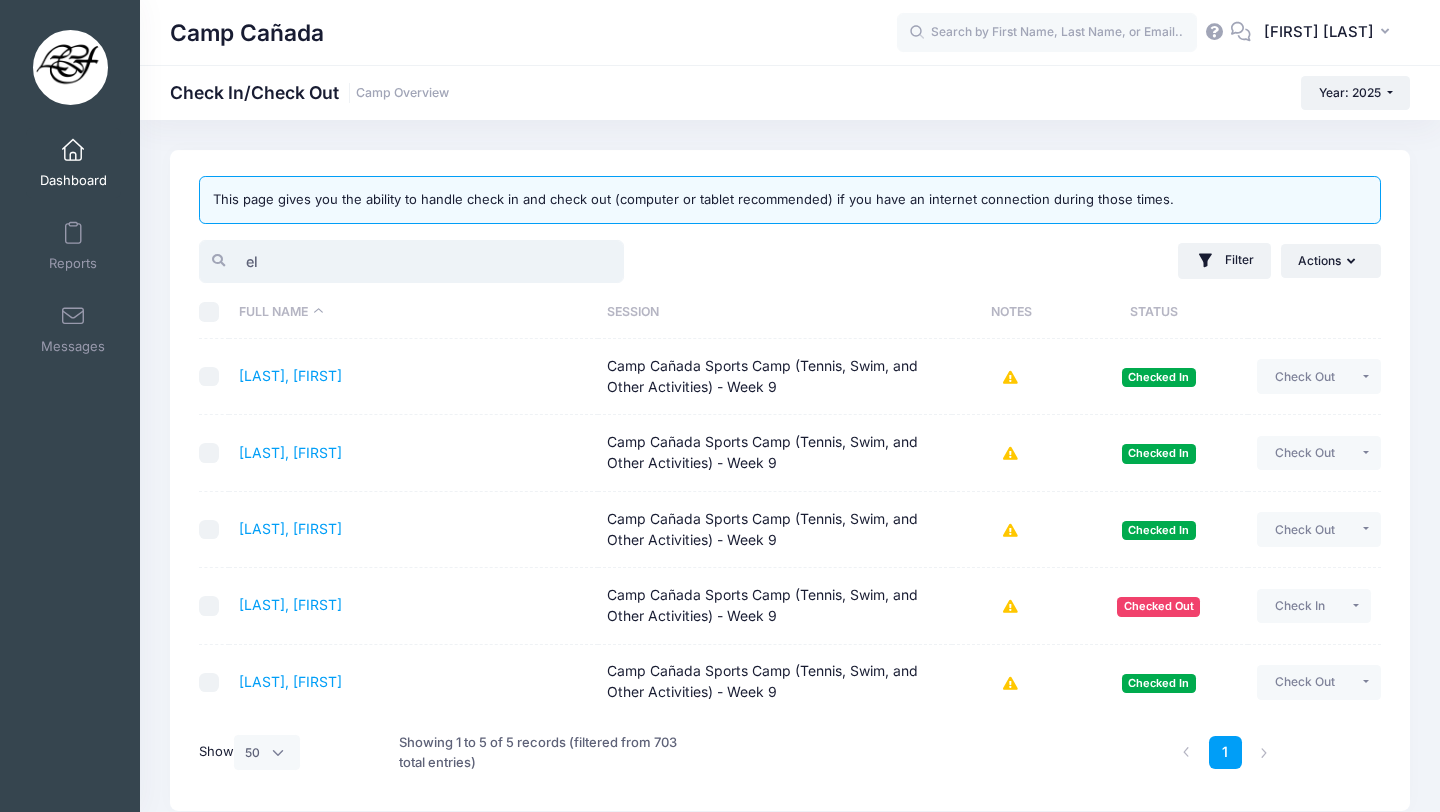 type on "e" 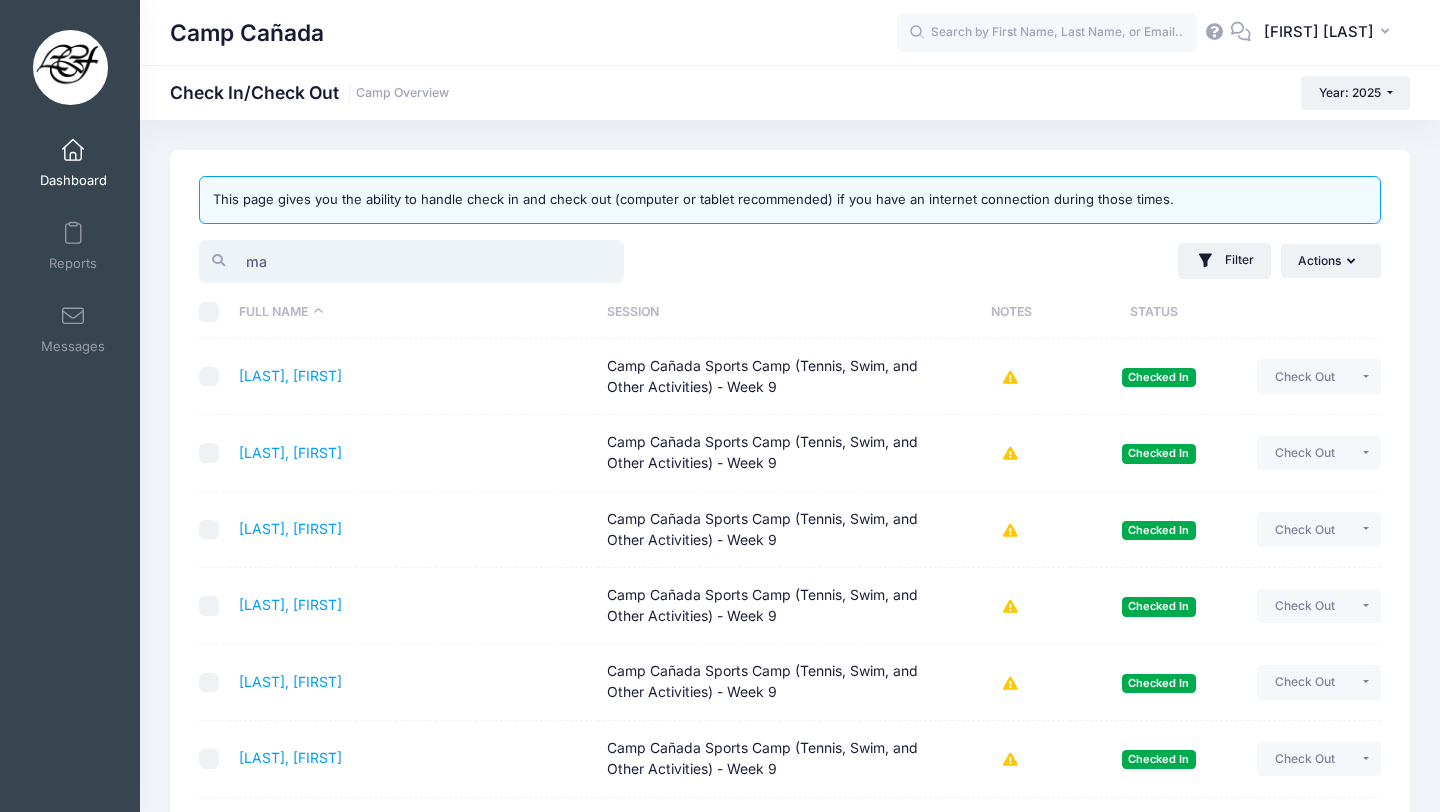 type on "m" 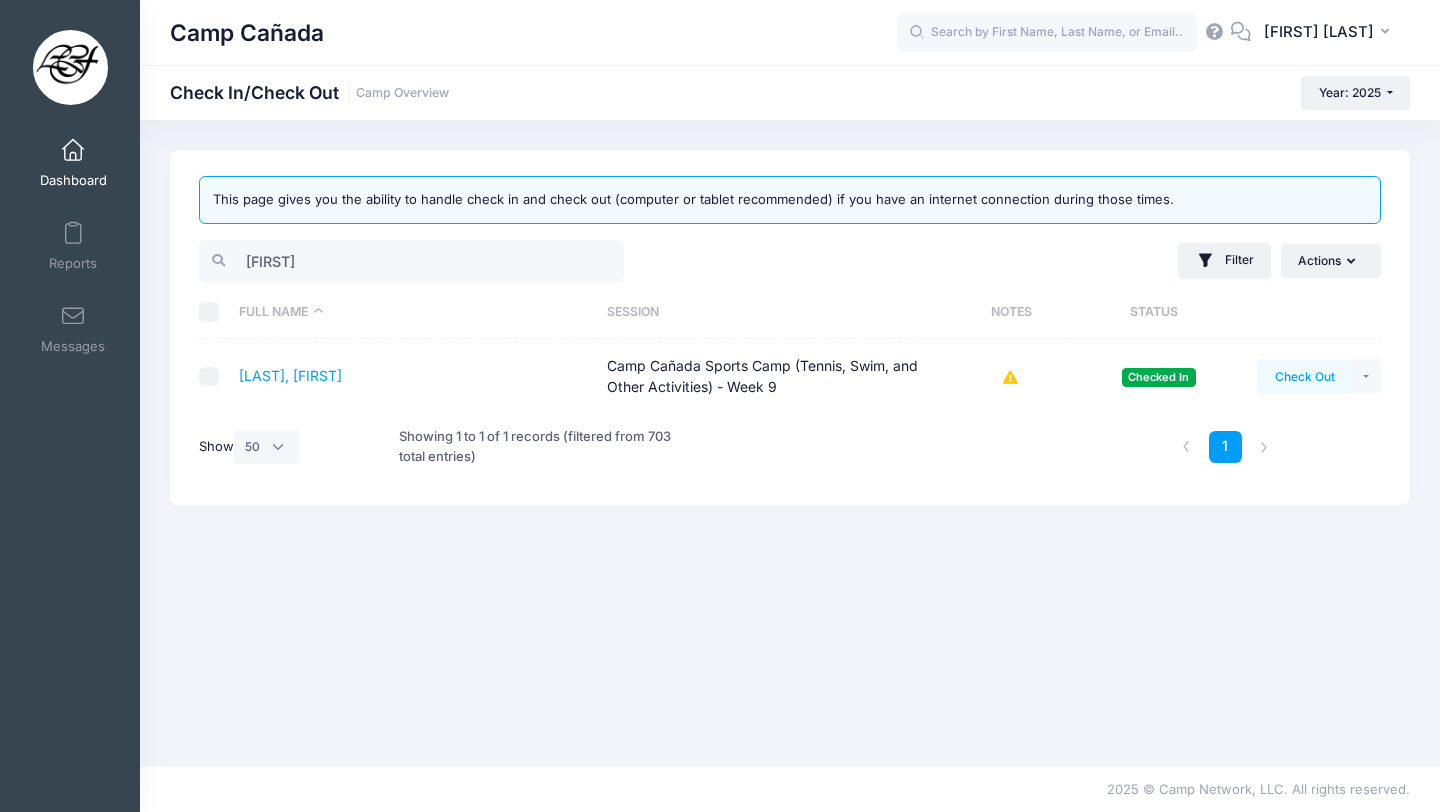 click on "Check Out" at bounding box center [1304, 376] 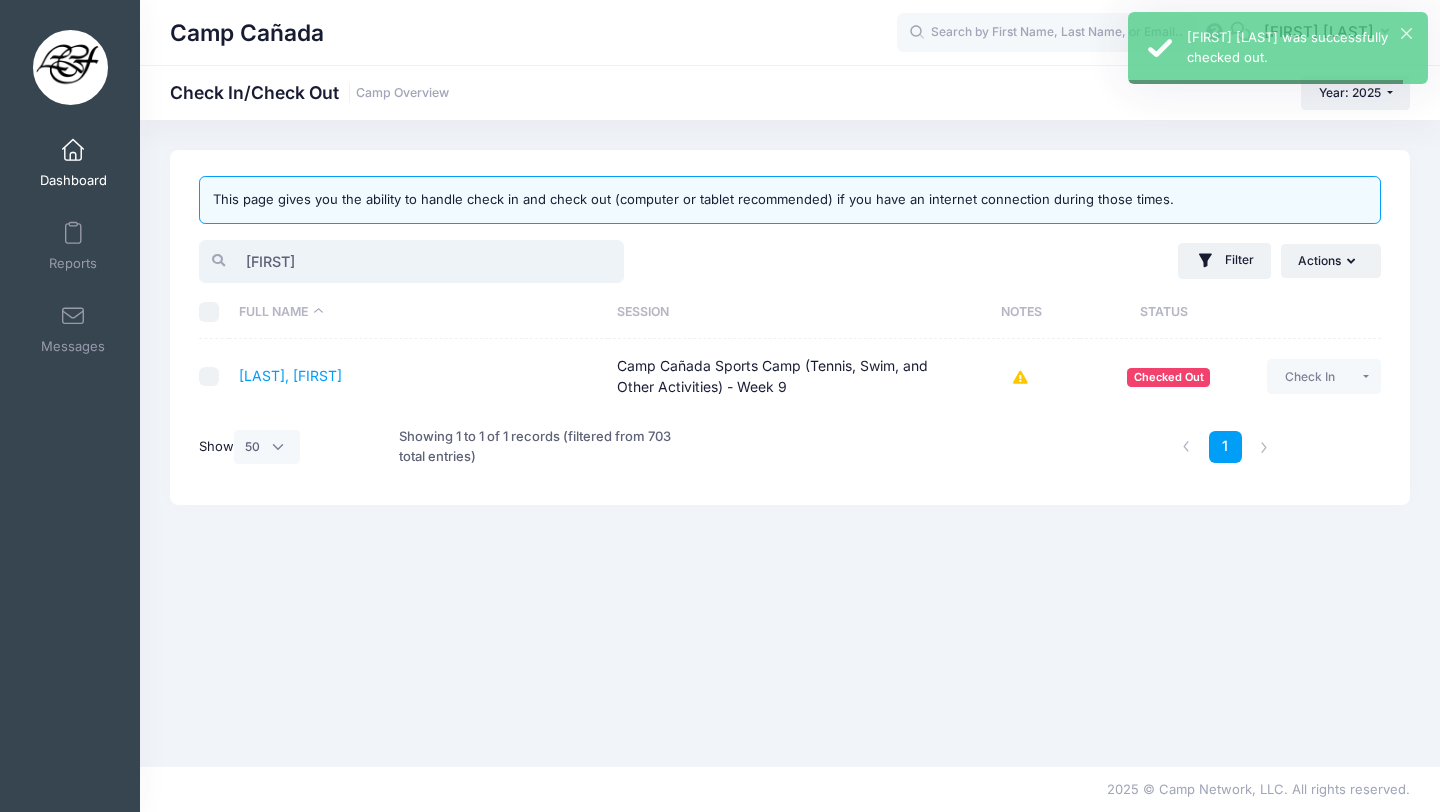 click on "gemma" at bounding box center [411, 261] 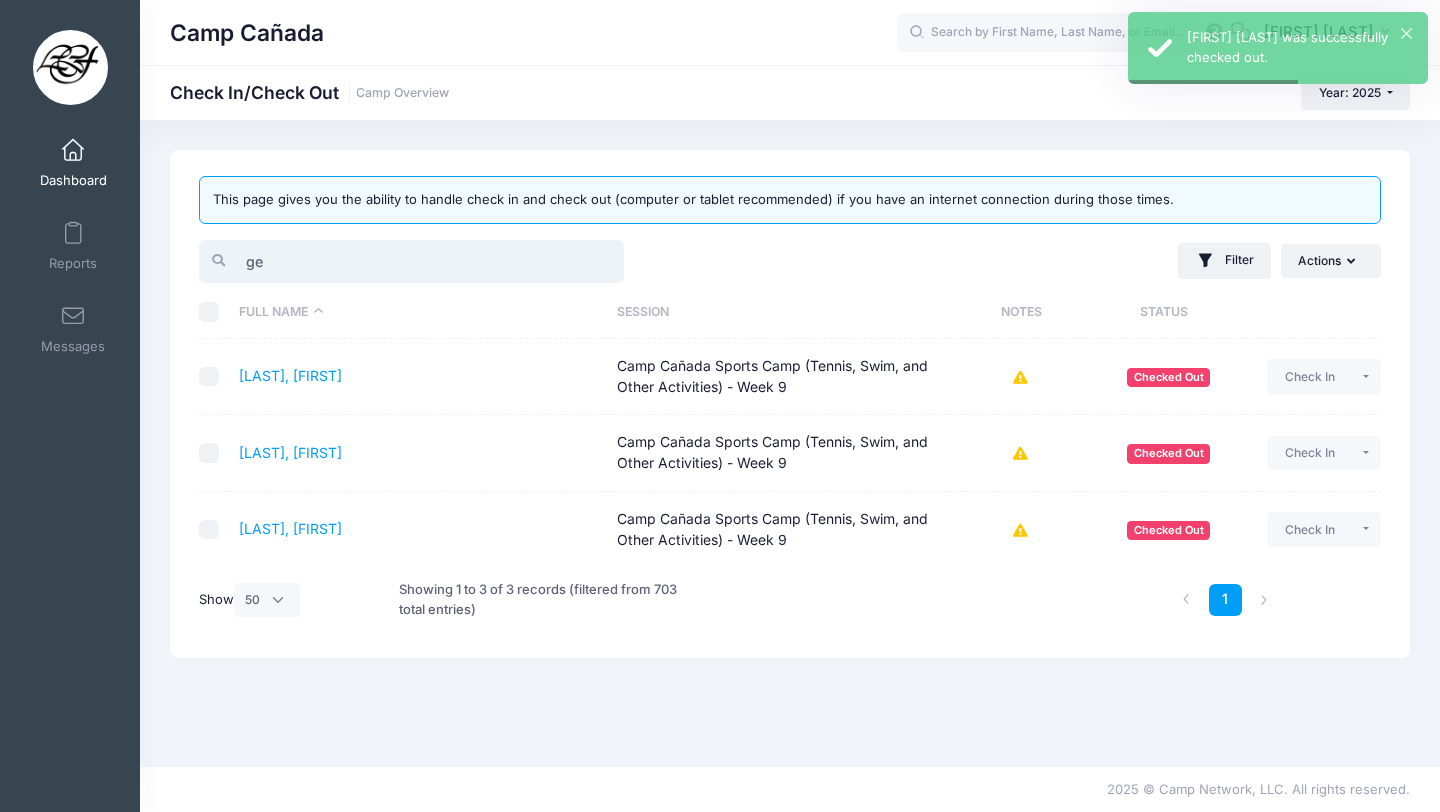 type on "g" 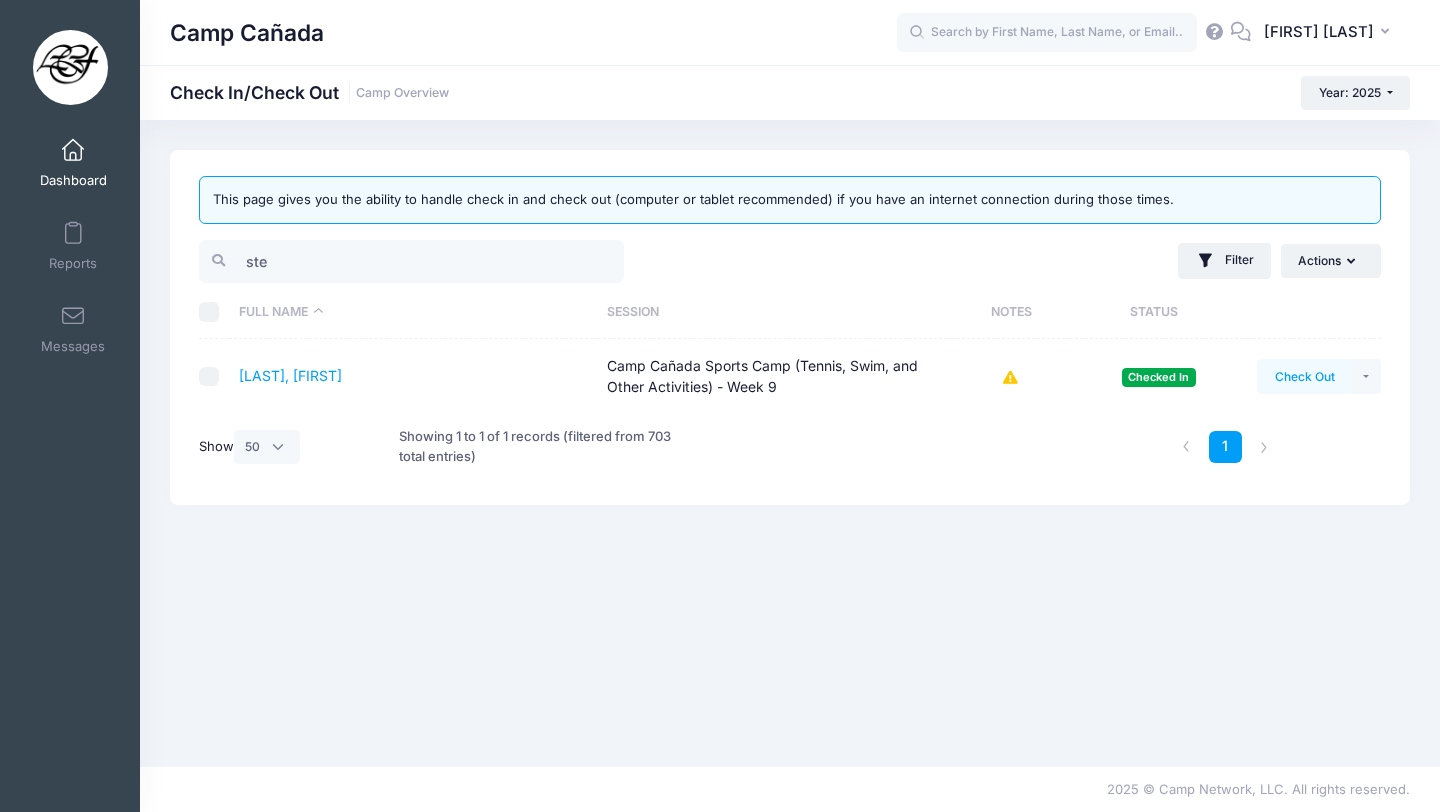 click on "Check Out" at bounding box center (1304, 376) 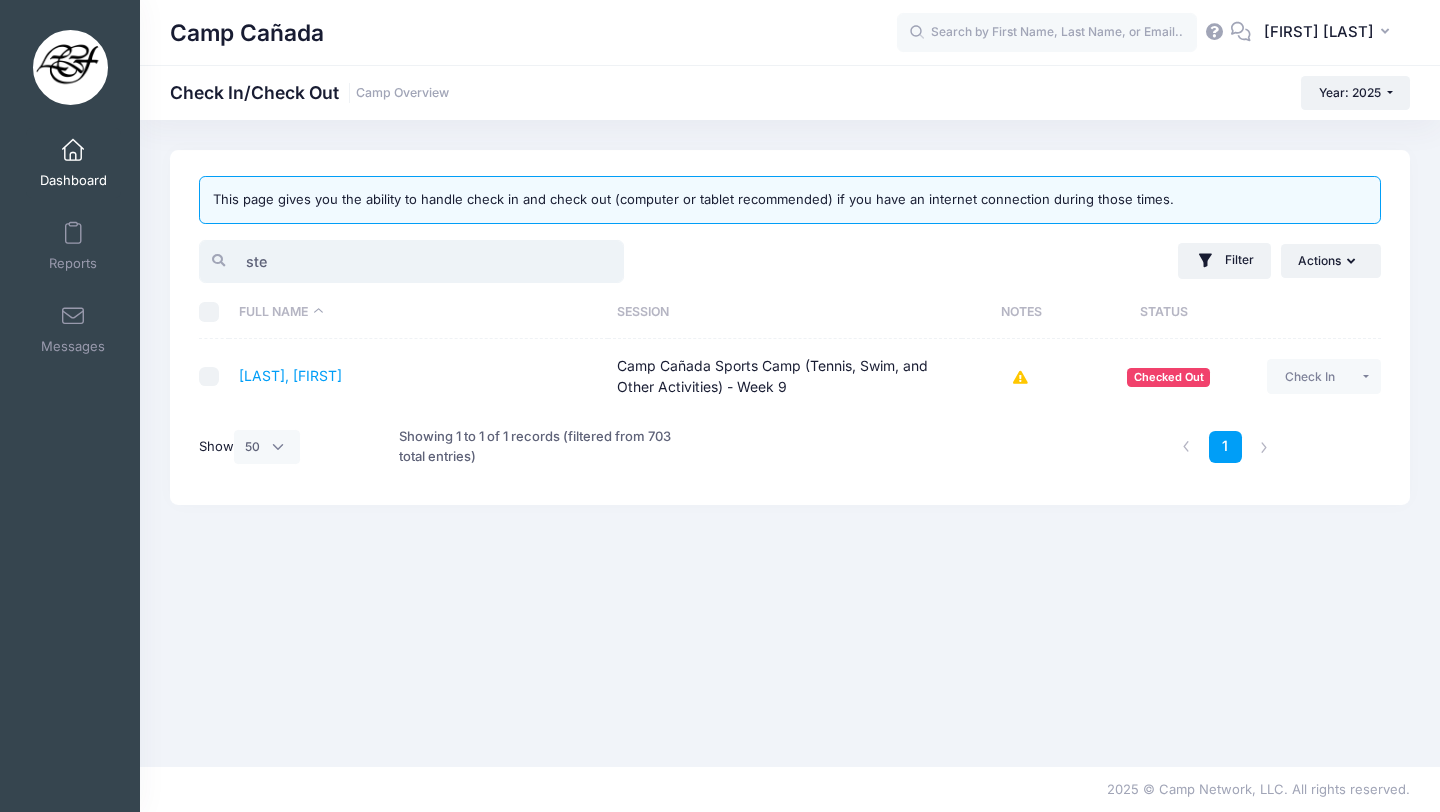 click on "ste" at bounding box center [411, 261] 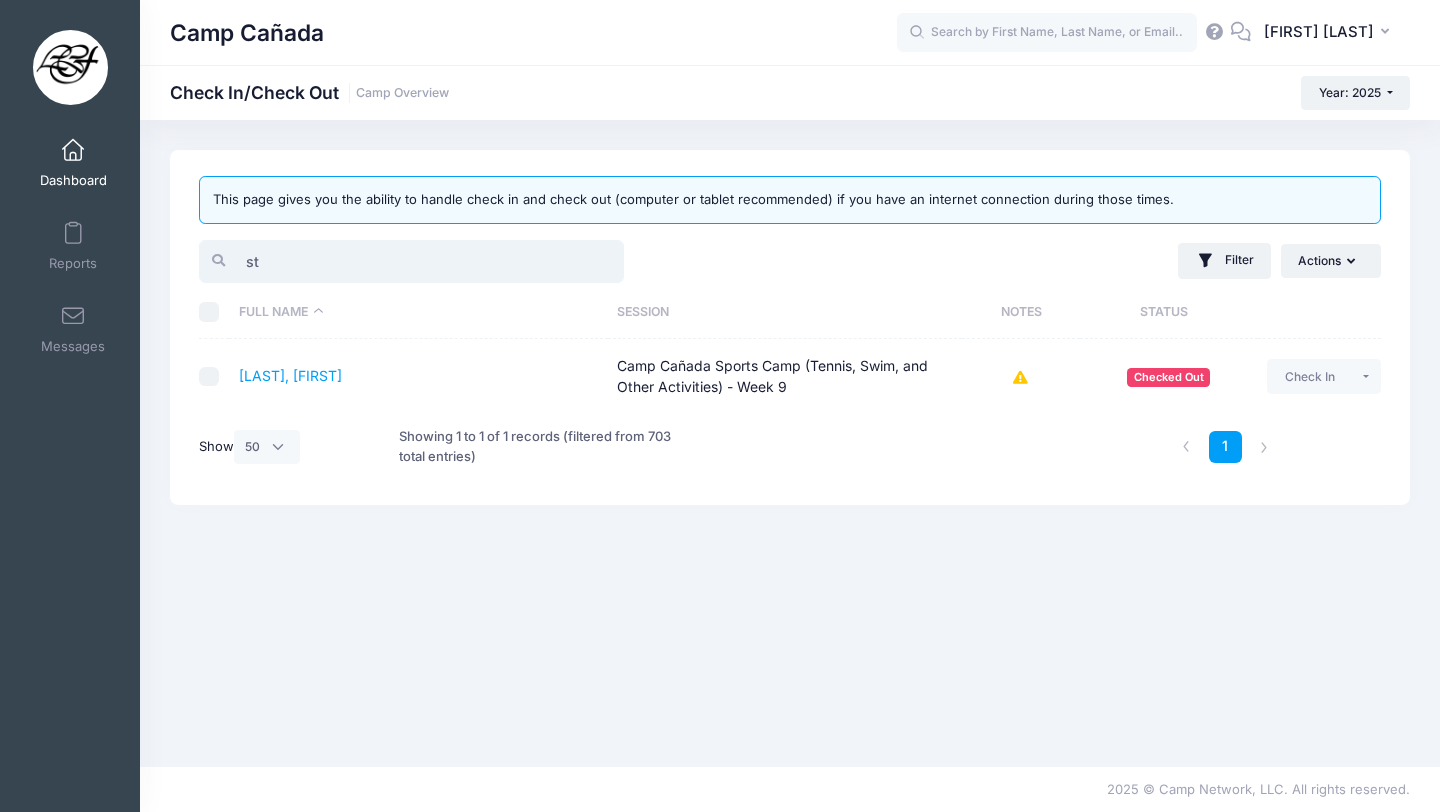 type on "s" 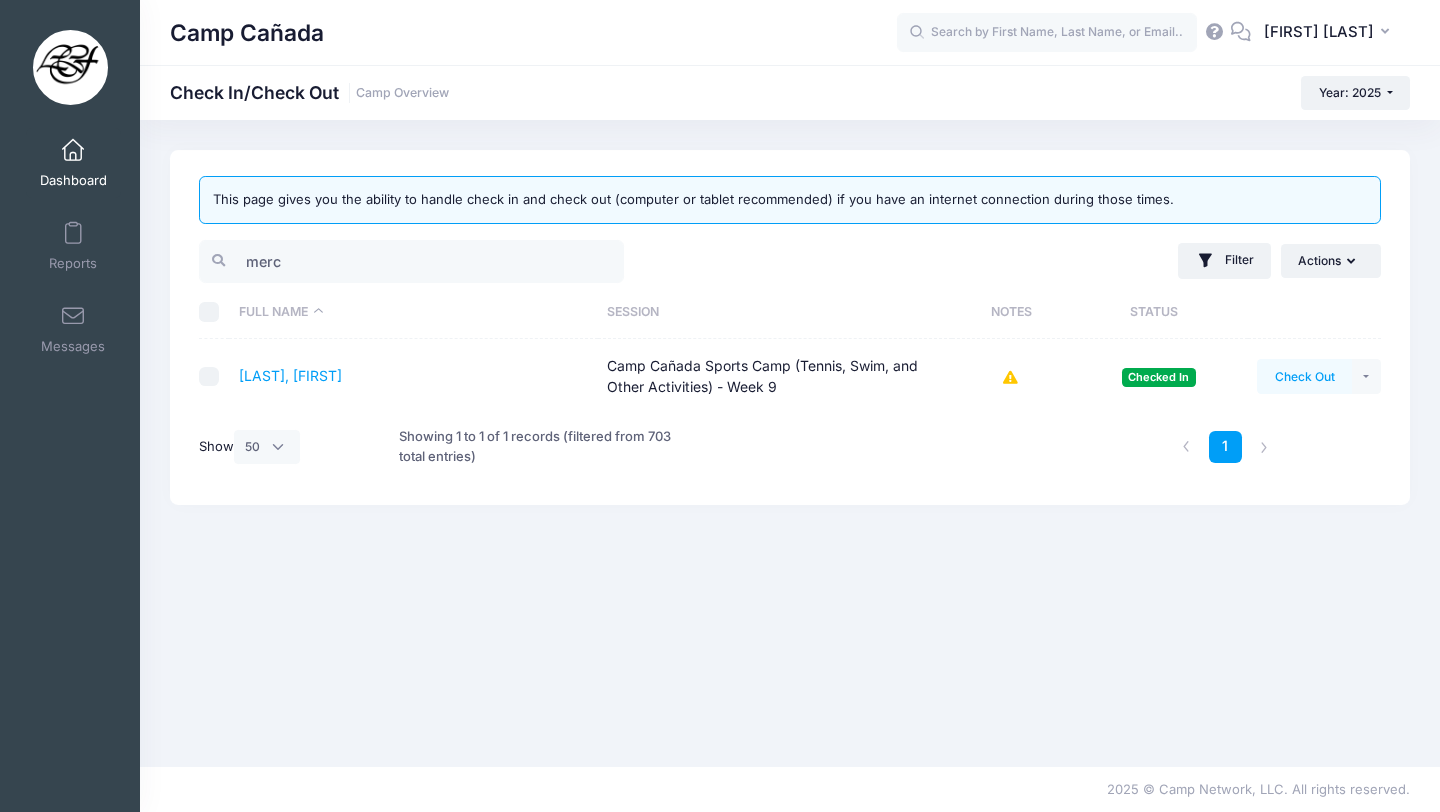 click on "Check Out" at bounding box center (1304, 376) 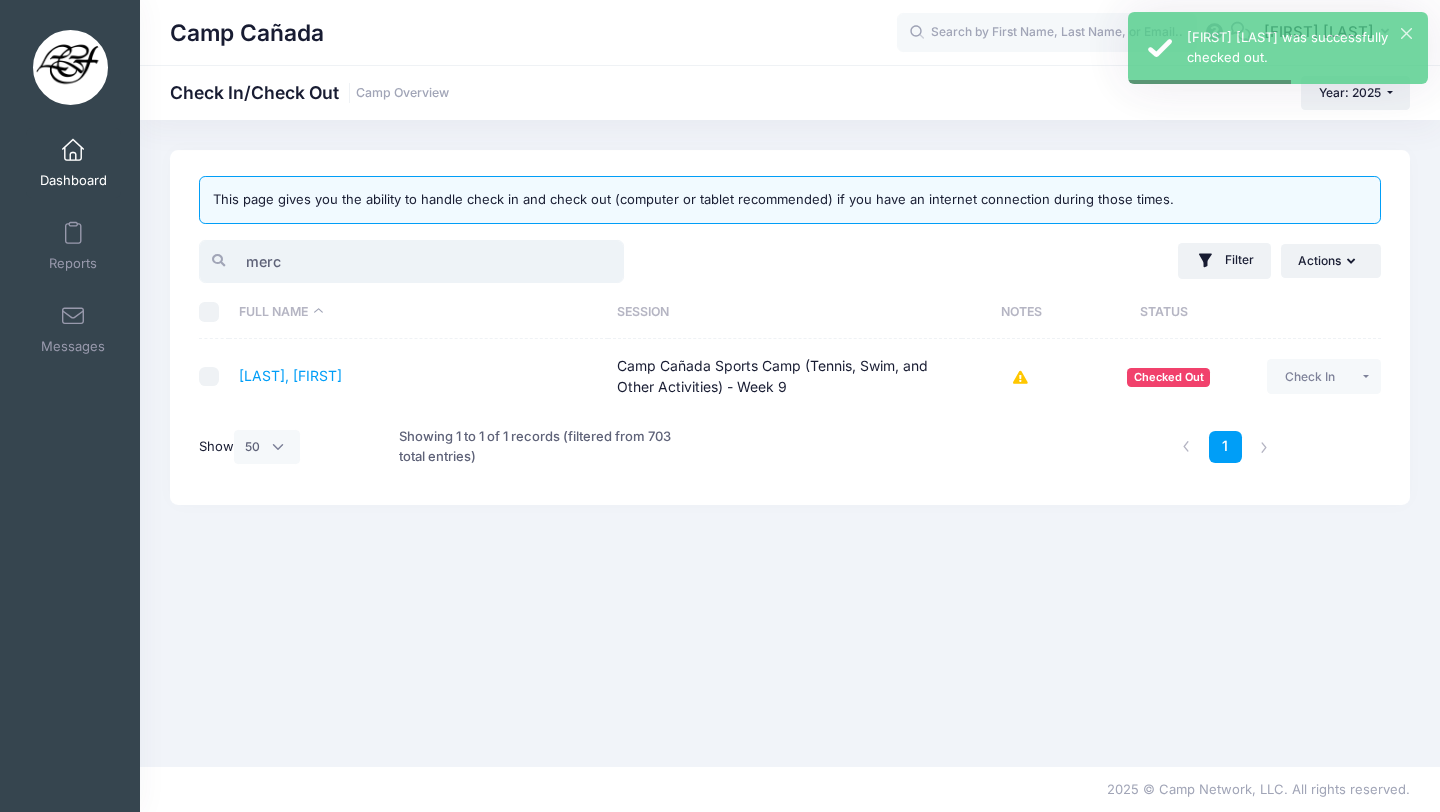 click on "merc" at bounding box center (411, 261) 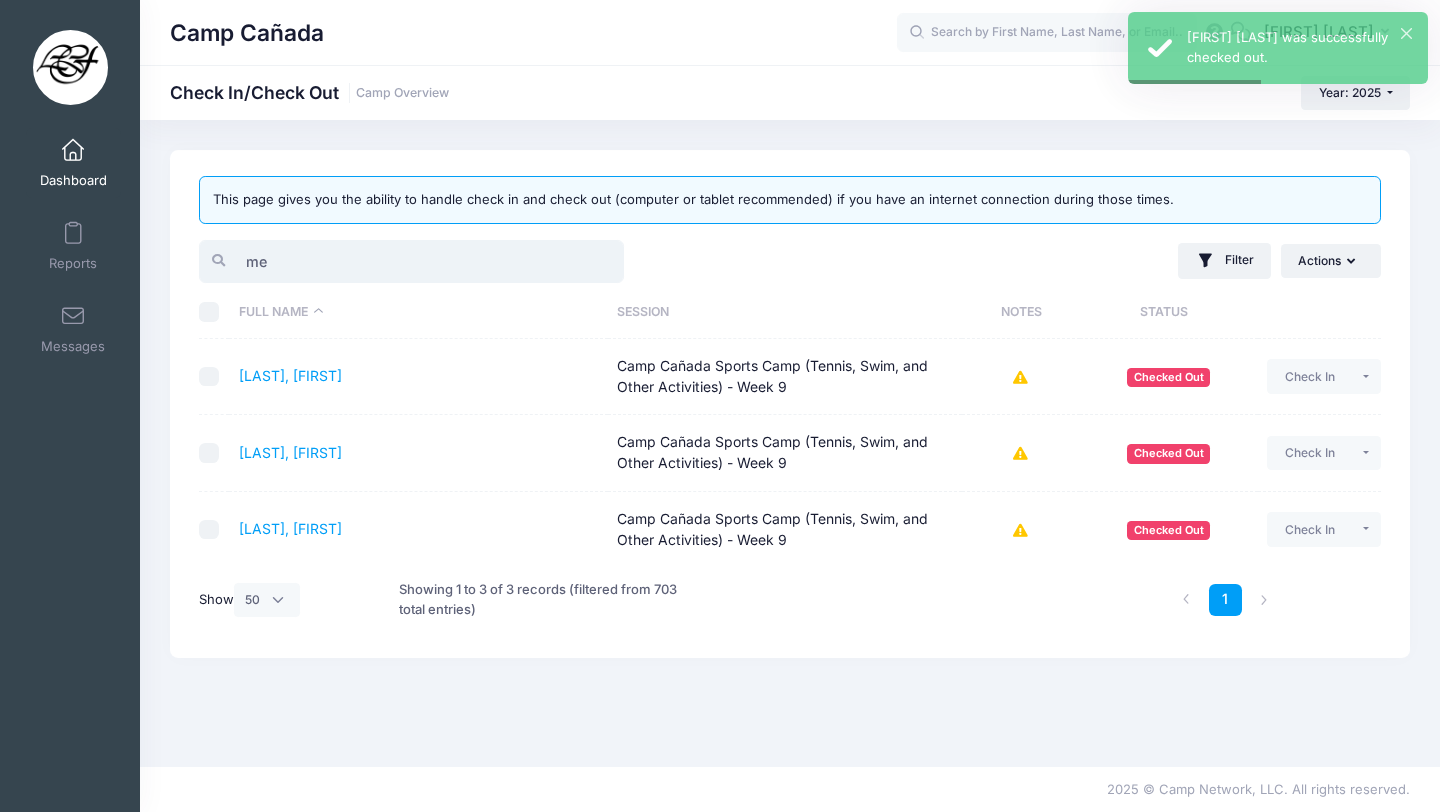 type on "m" 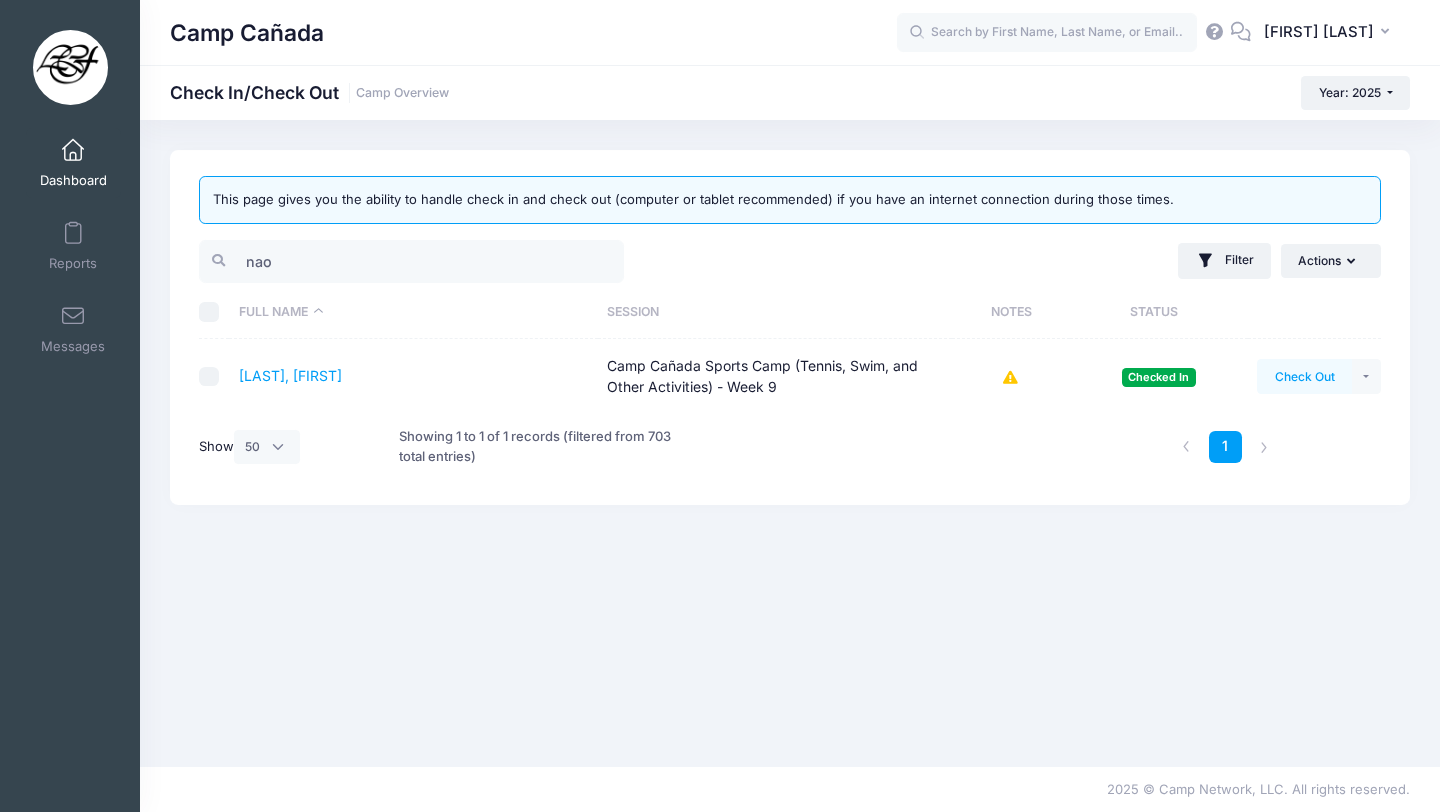 click on "Check Out" at bounding box center [1304, 376] 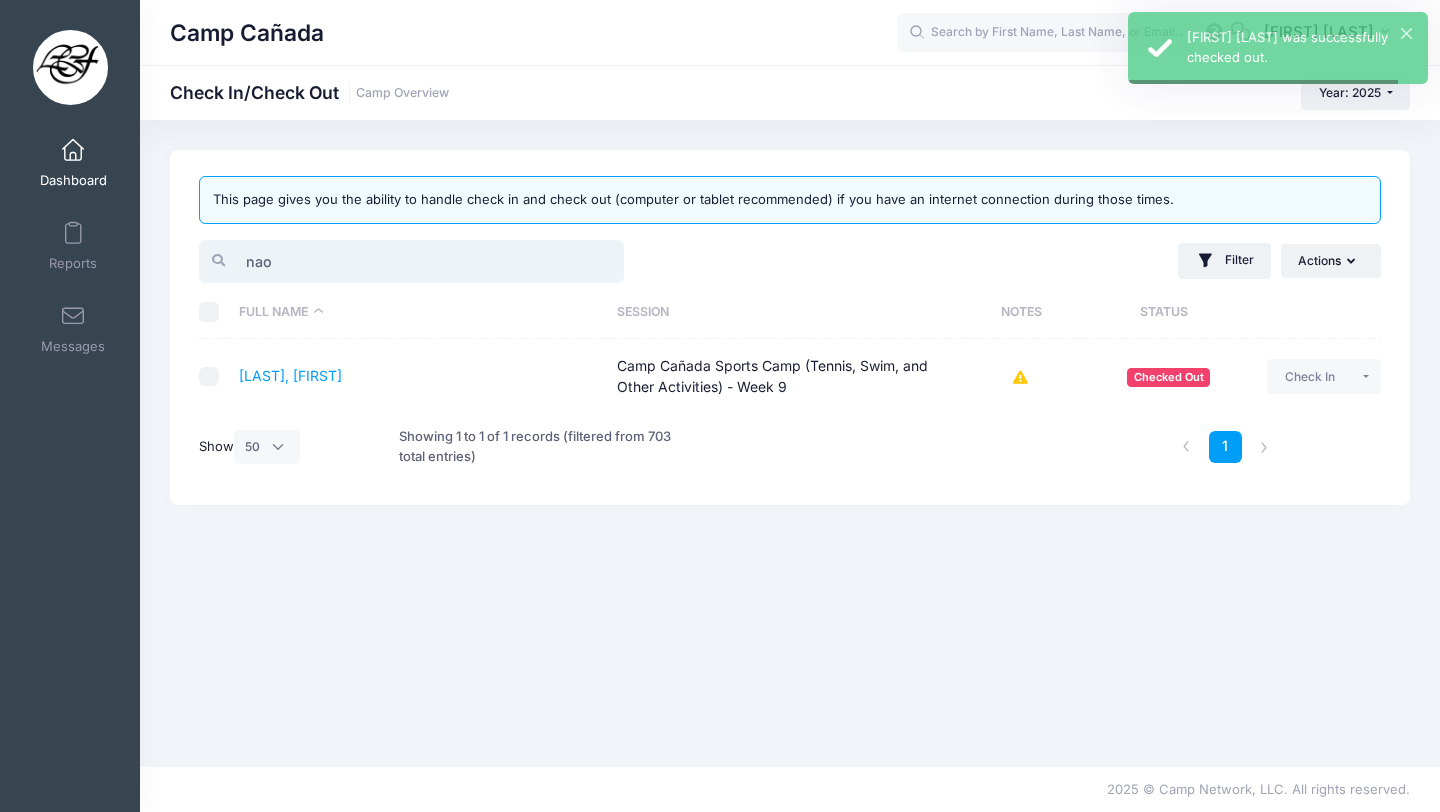 click on "nao" at bounding box center [411, 261] 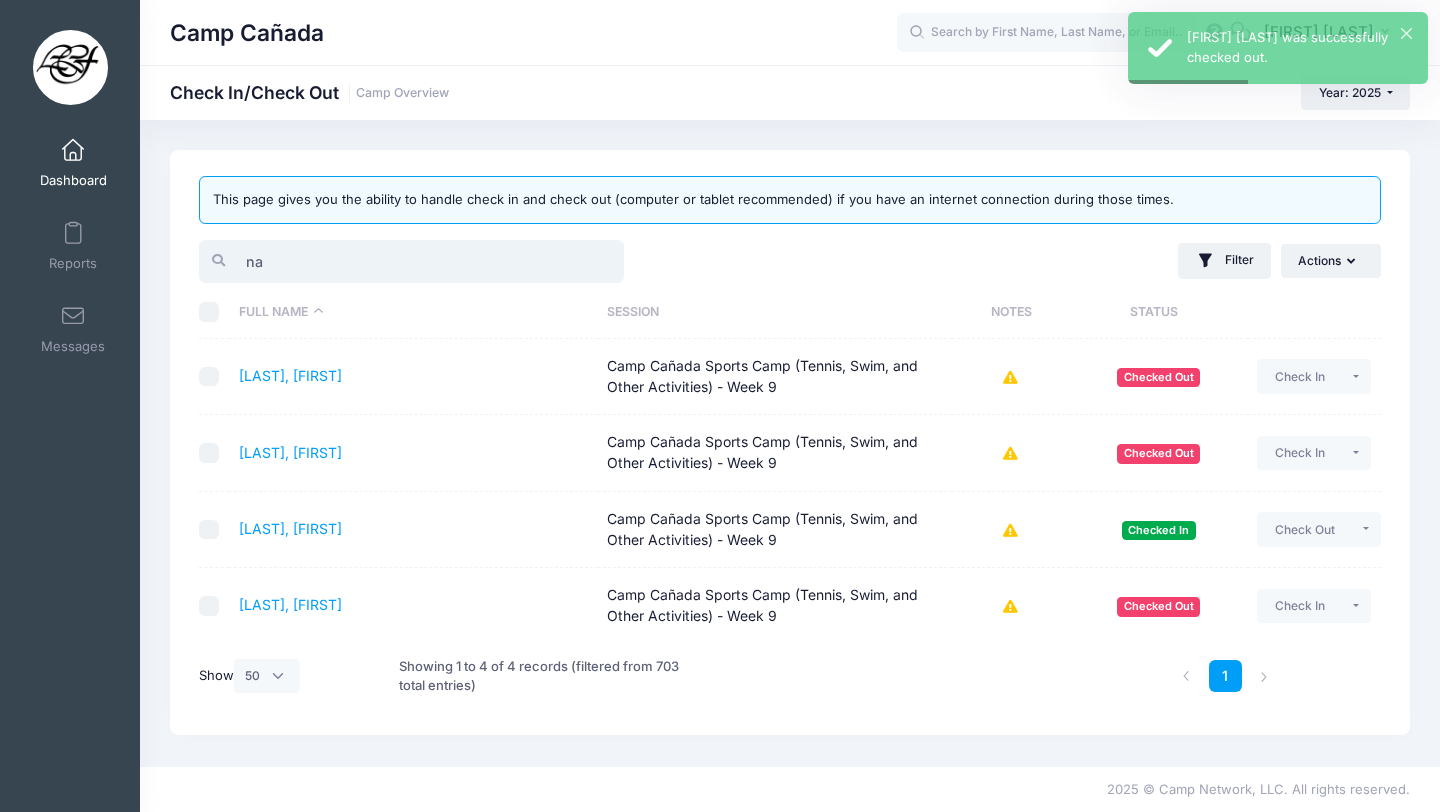 type on "n" 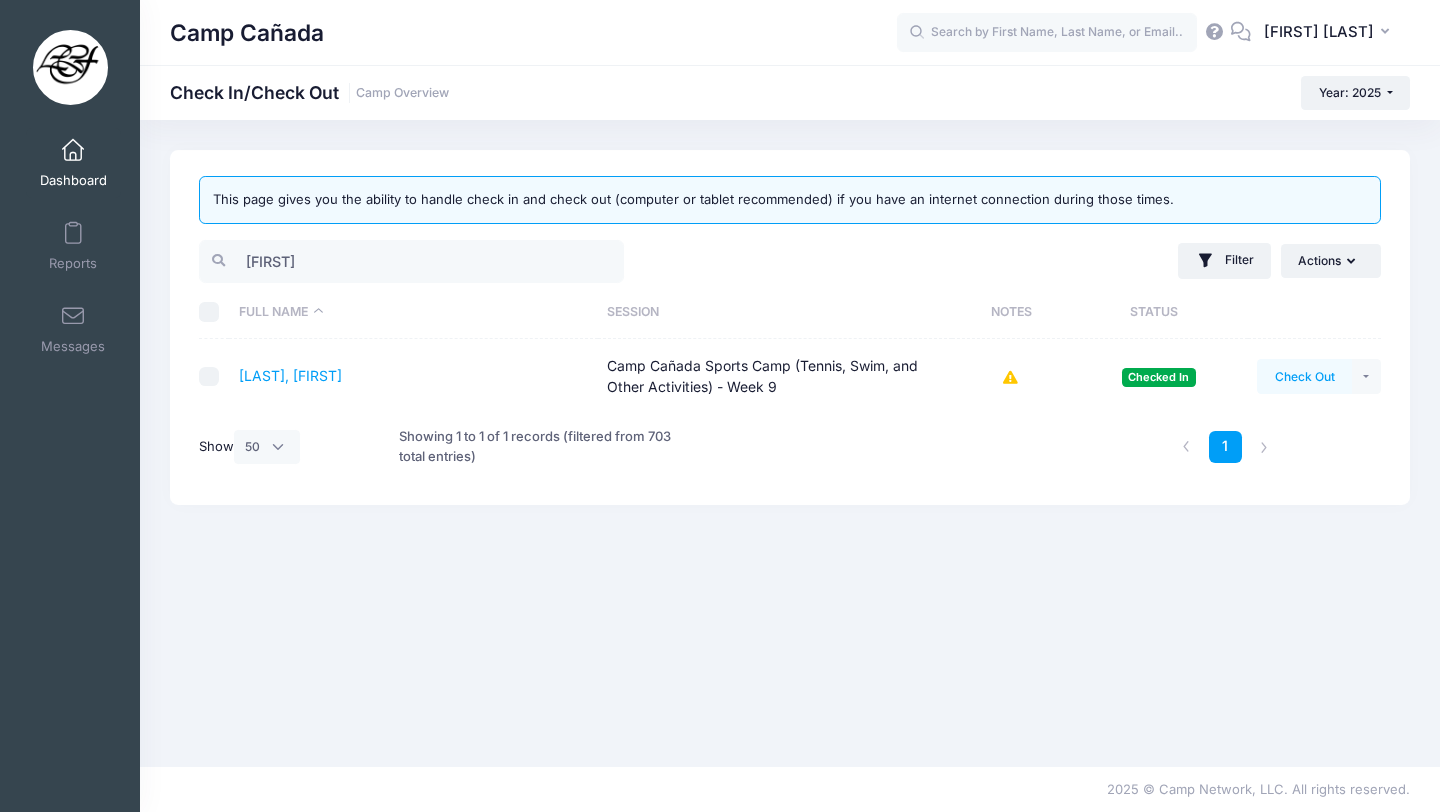 click on "Check Out" at bounding box center [1304, 376] 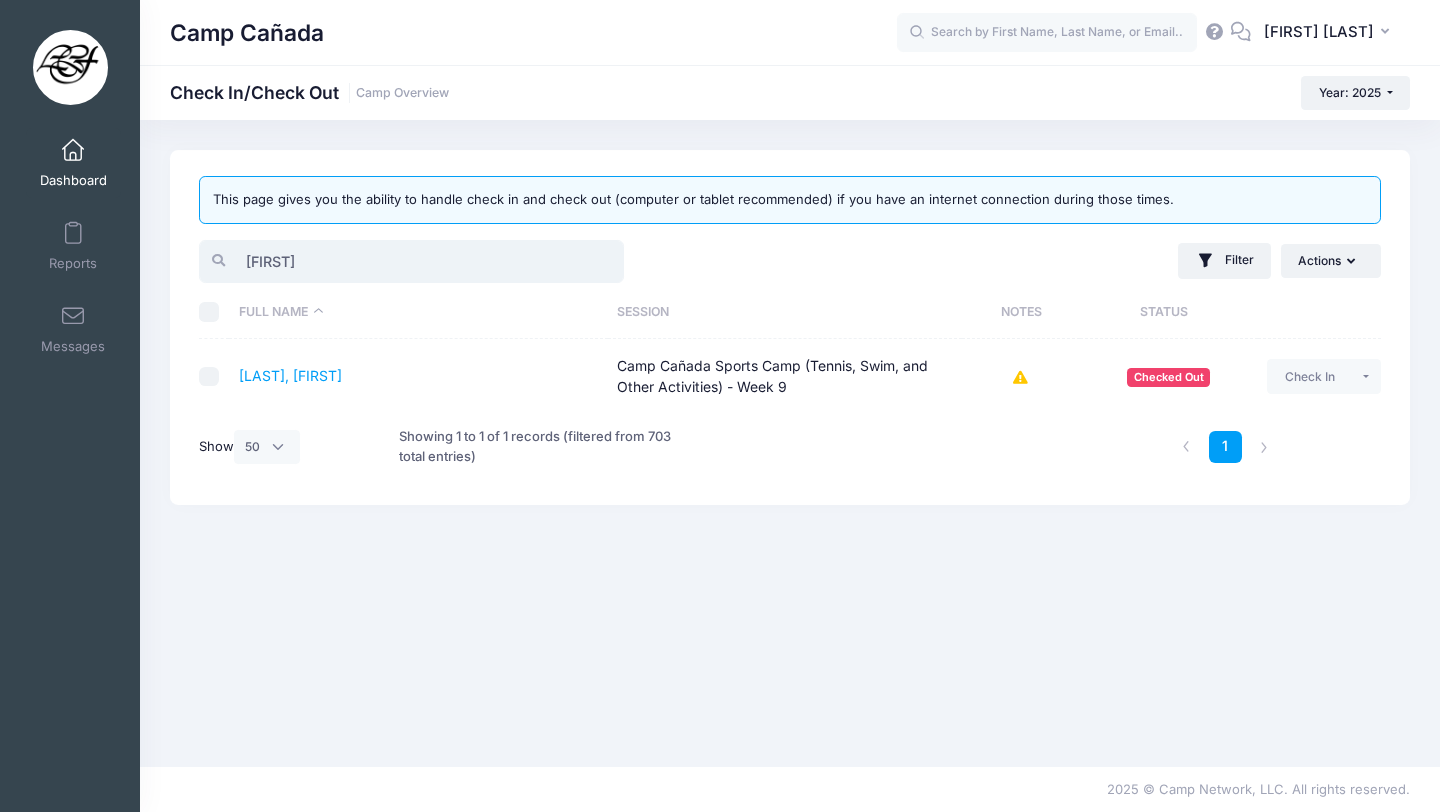 click on "gale" at bounding box center (411, 261) 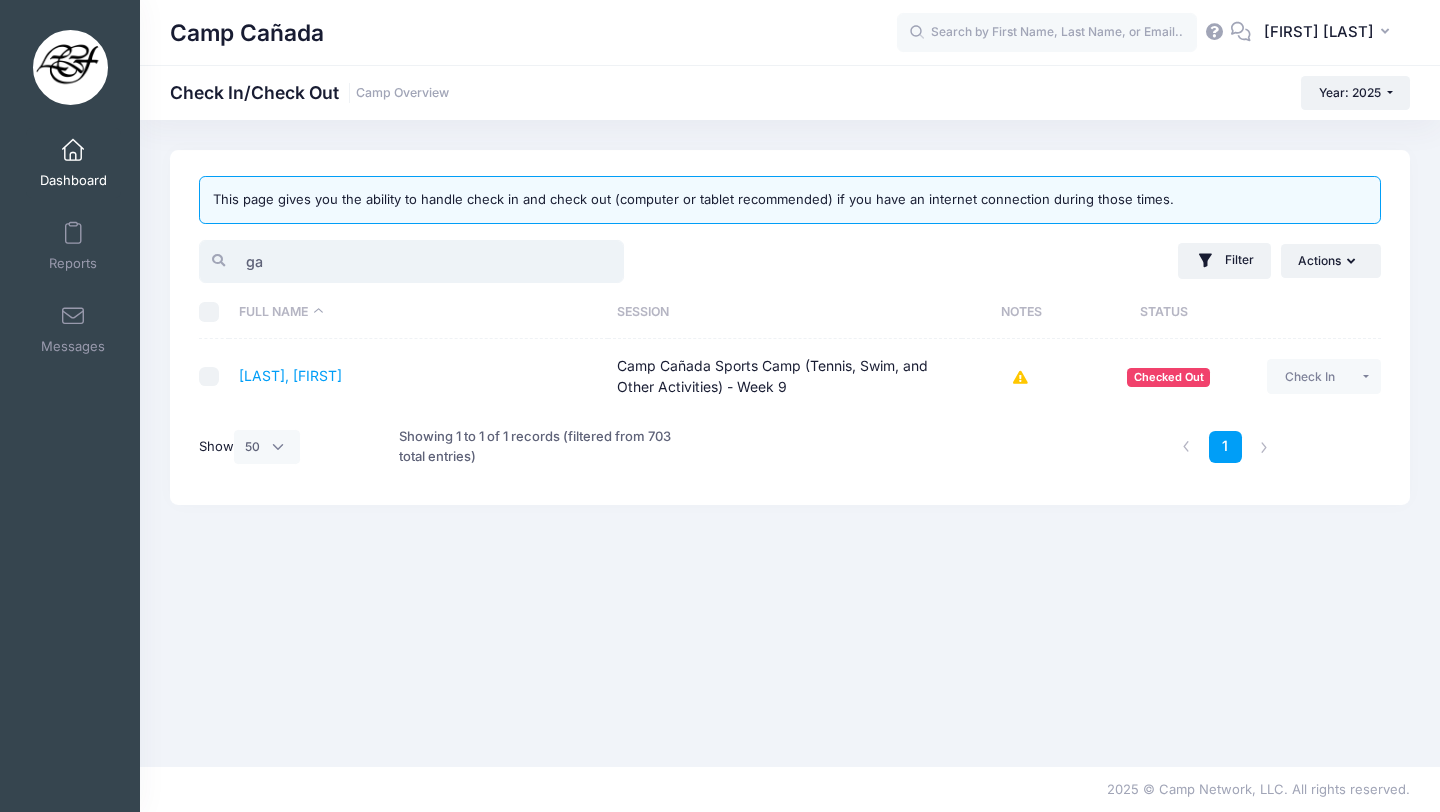 type on "g" 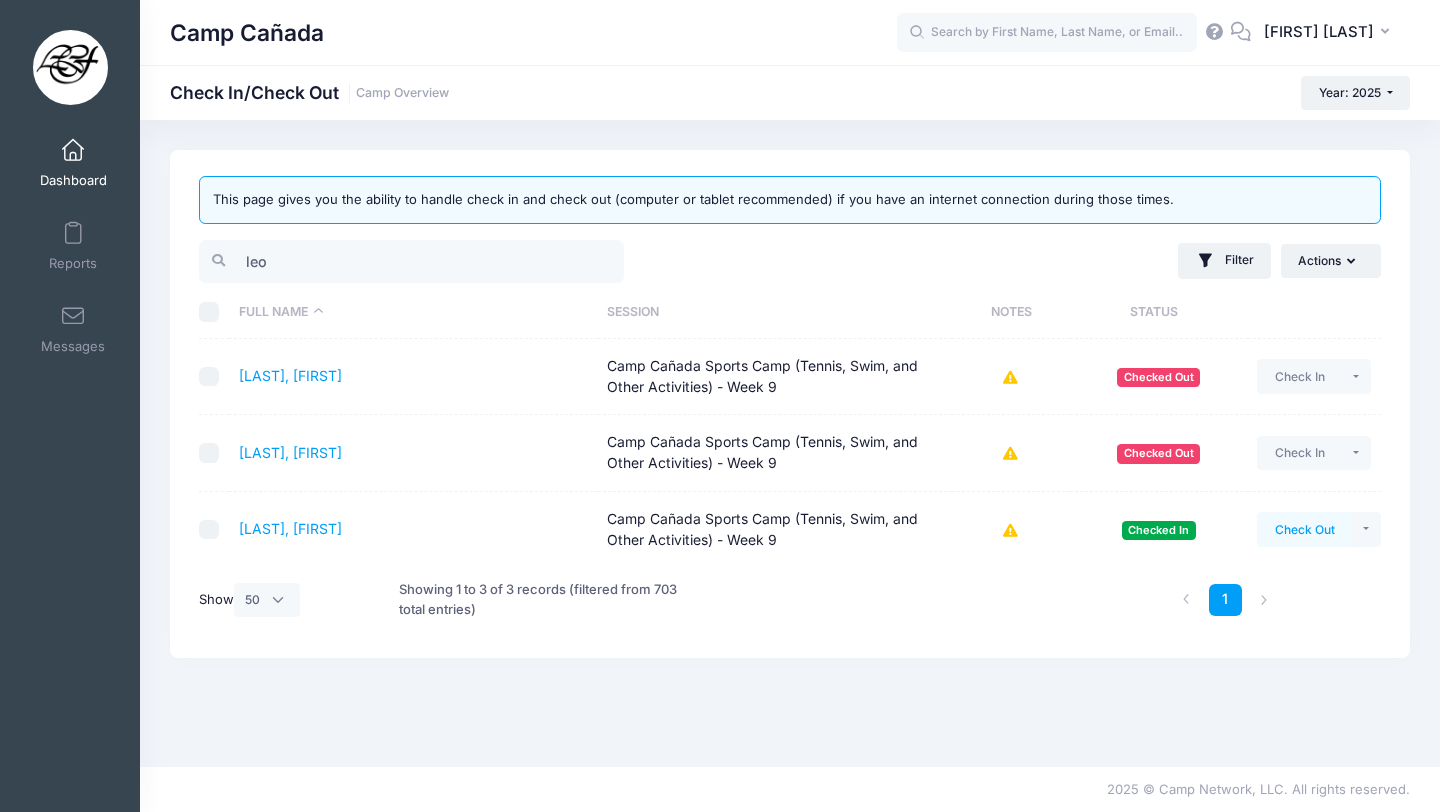 click on "Check Out" at bounding box center [1304, 529] 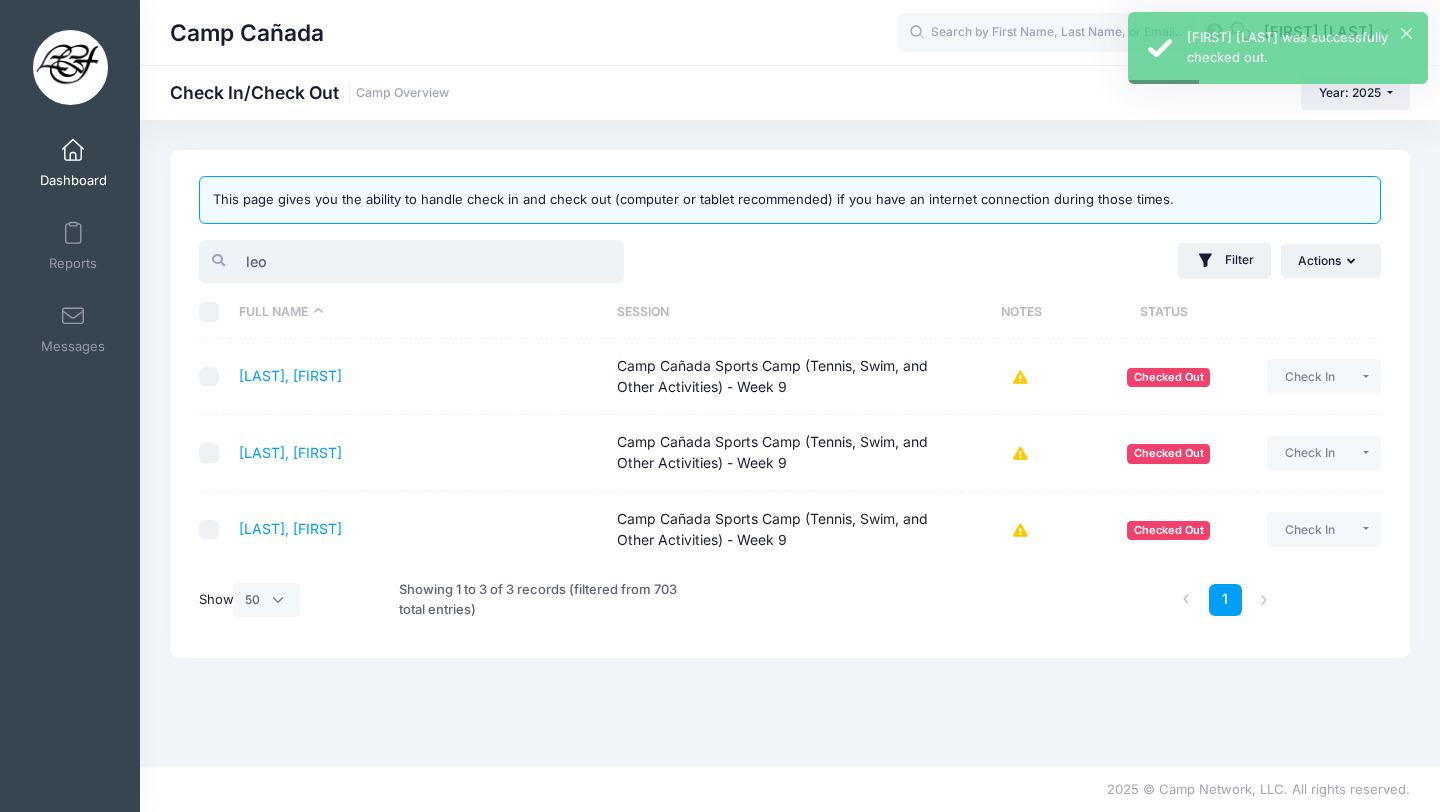 click on "leo" at bounding box center (411, 261) 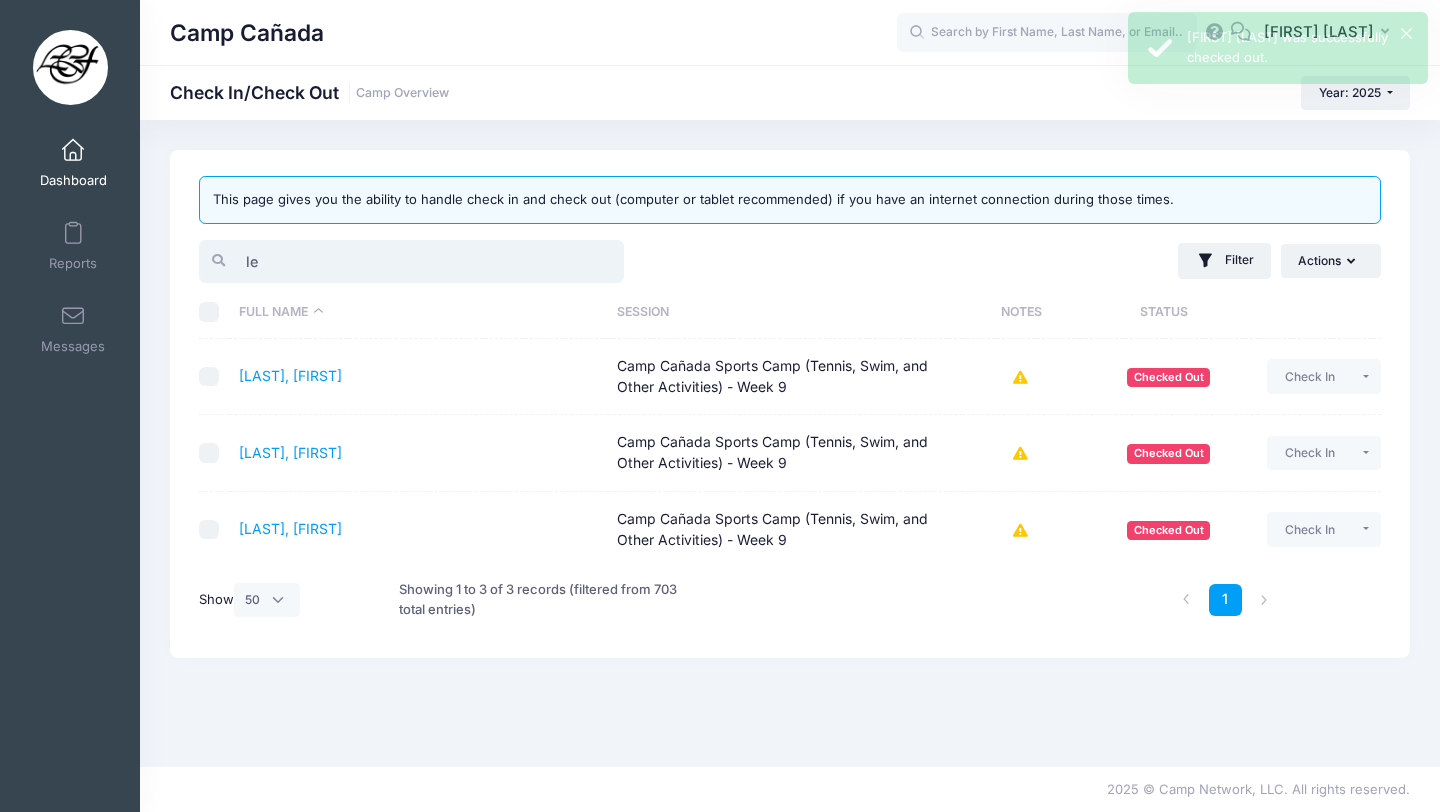 type on "l" 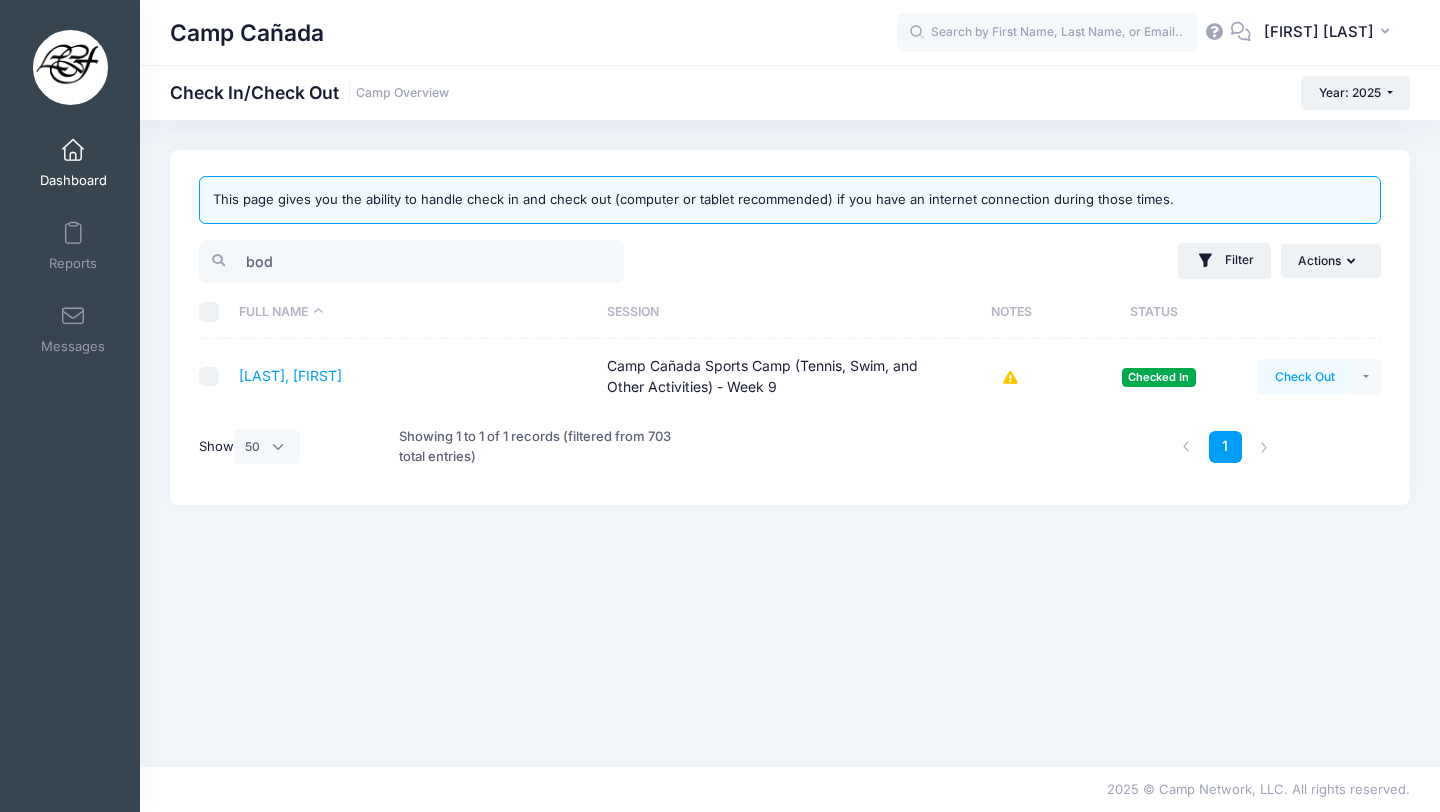 click on "Check Out" at bounding box center [1304, 376] 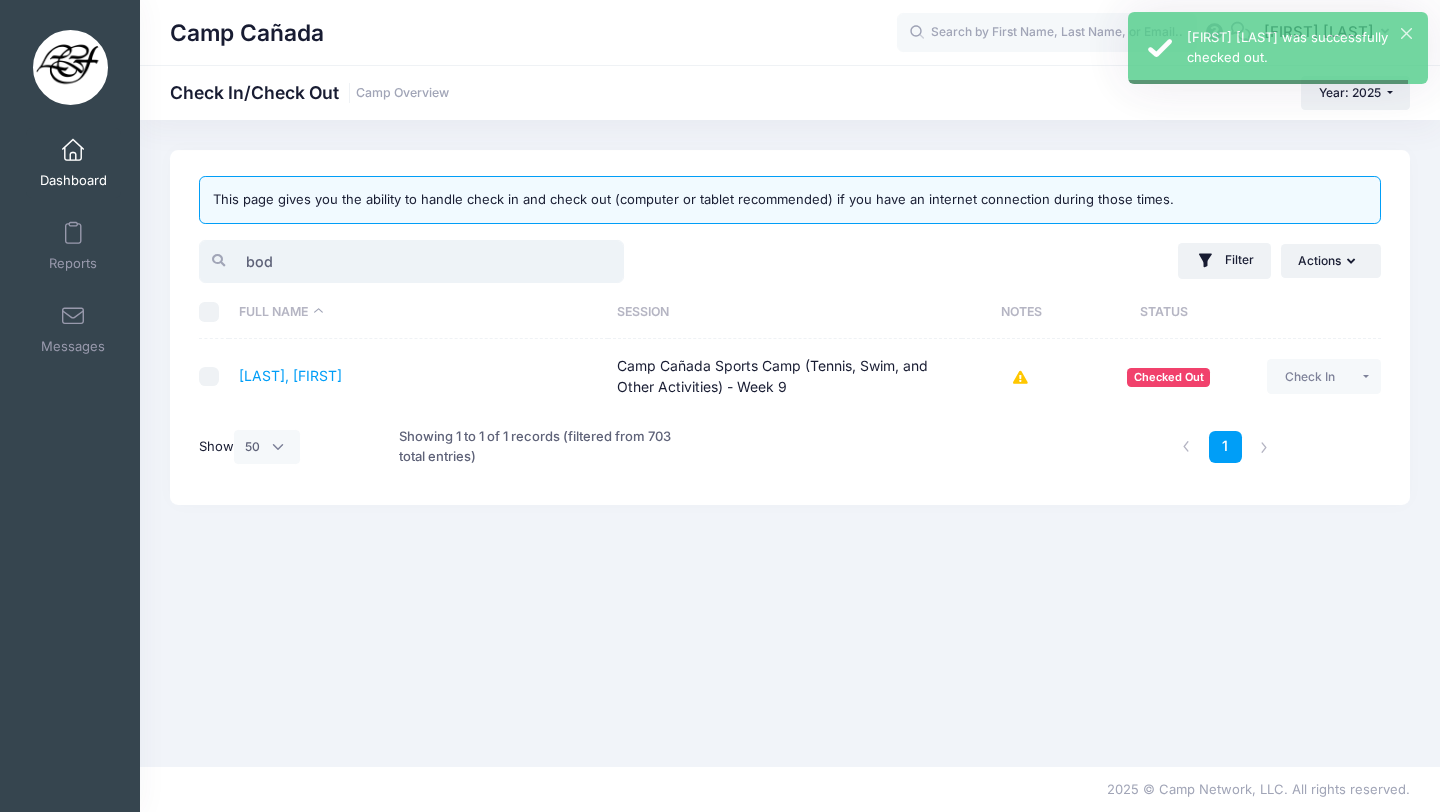click on "bod" at bounding box center (411, 261) 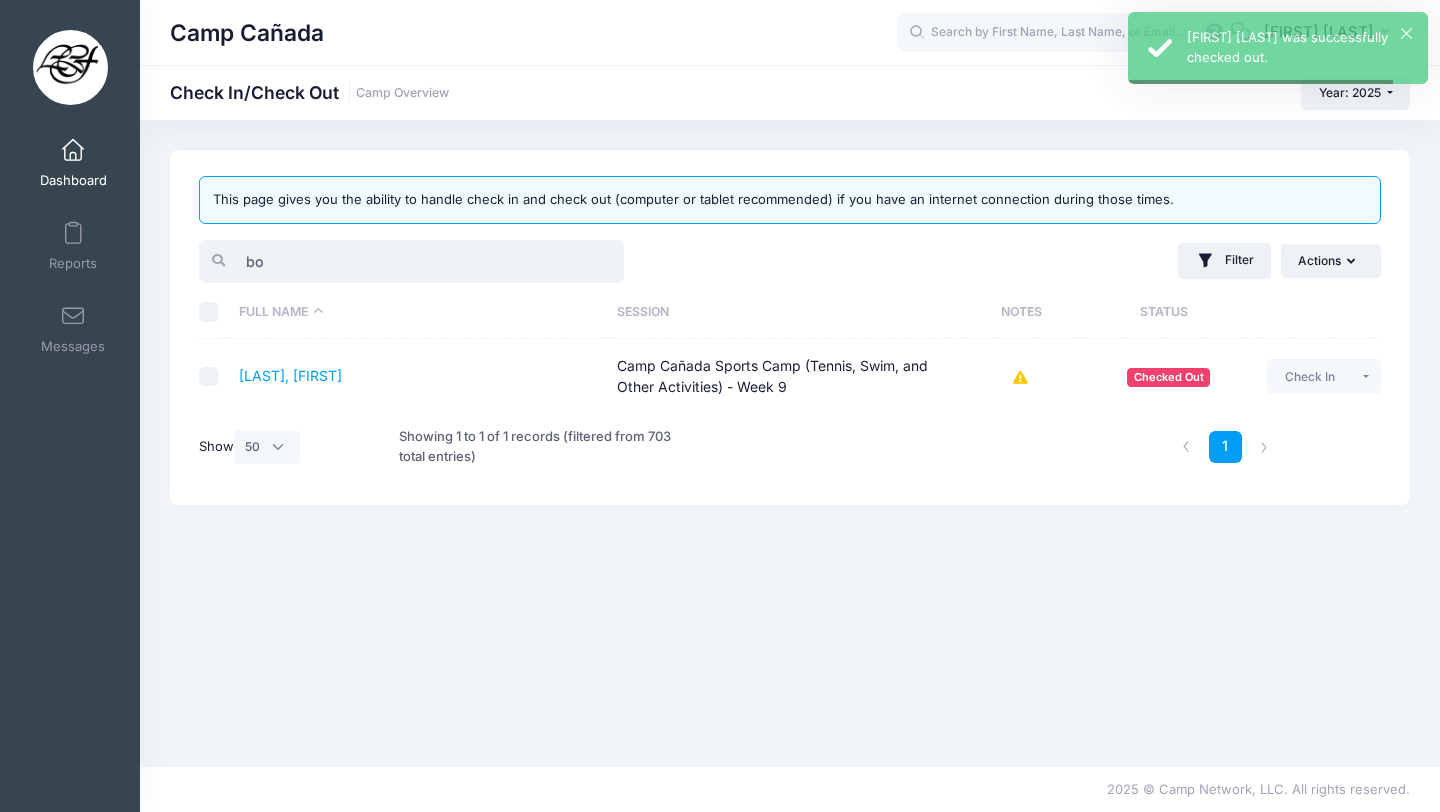 type on "b" 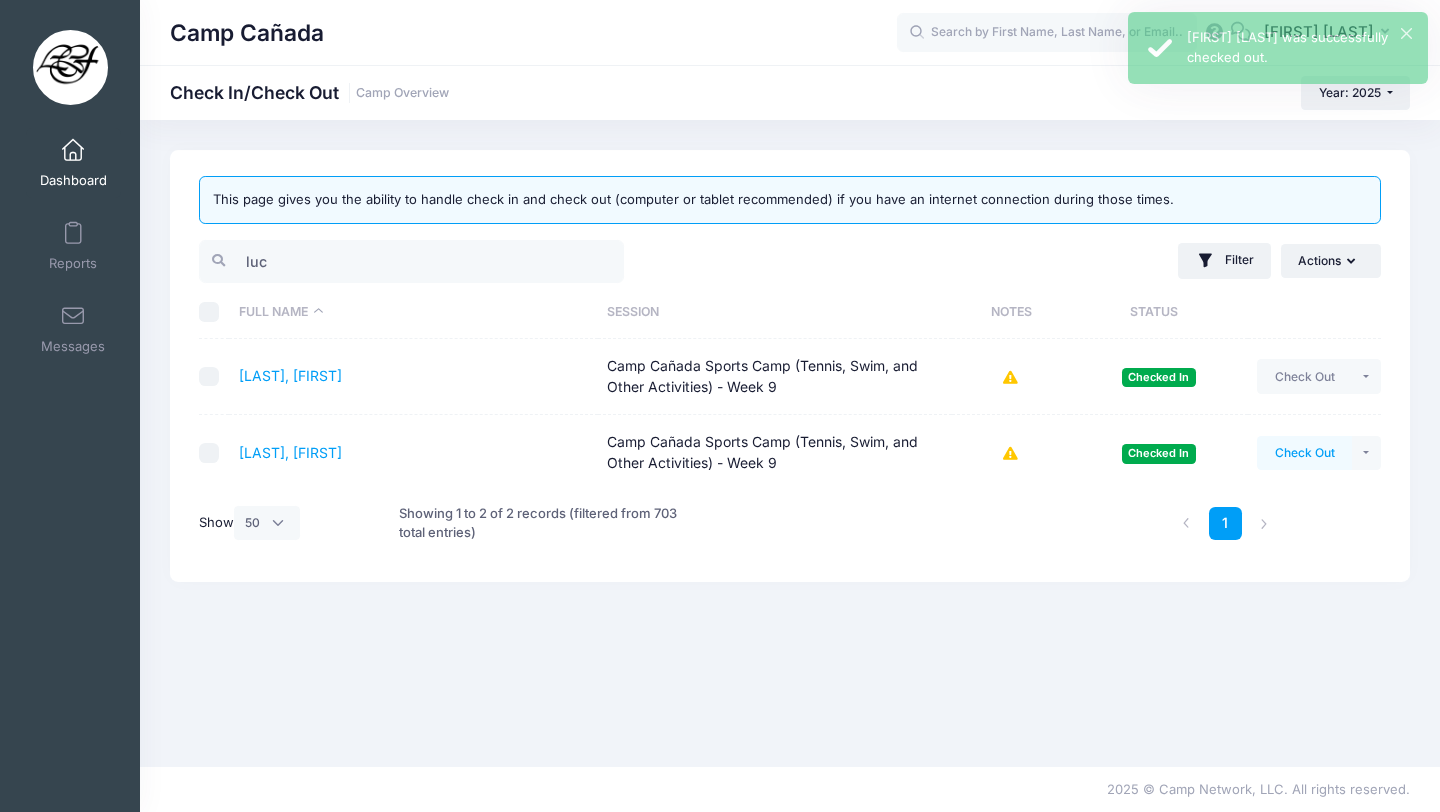 click on "Check Out" at bounding box center (1304, 453) 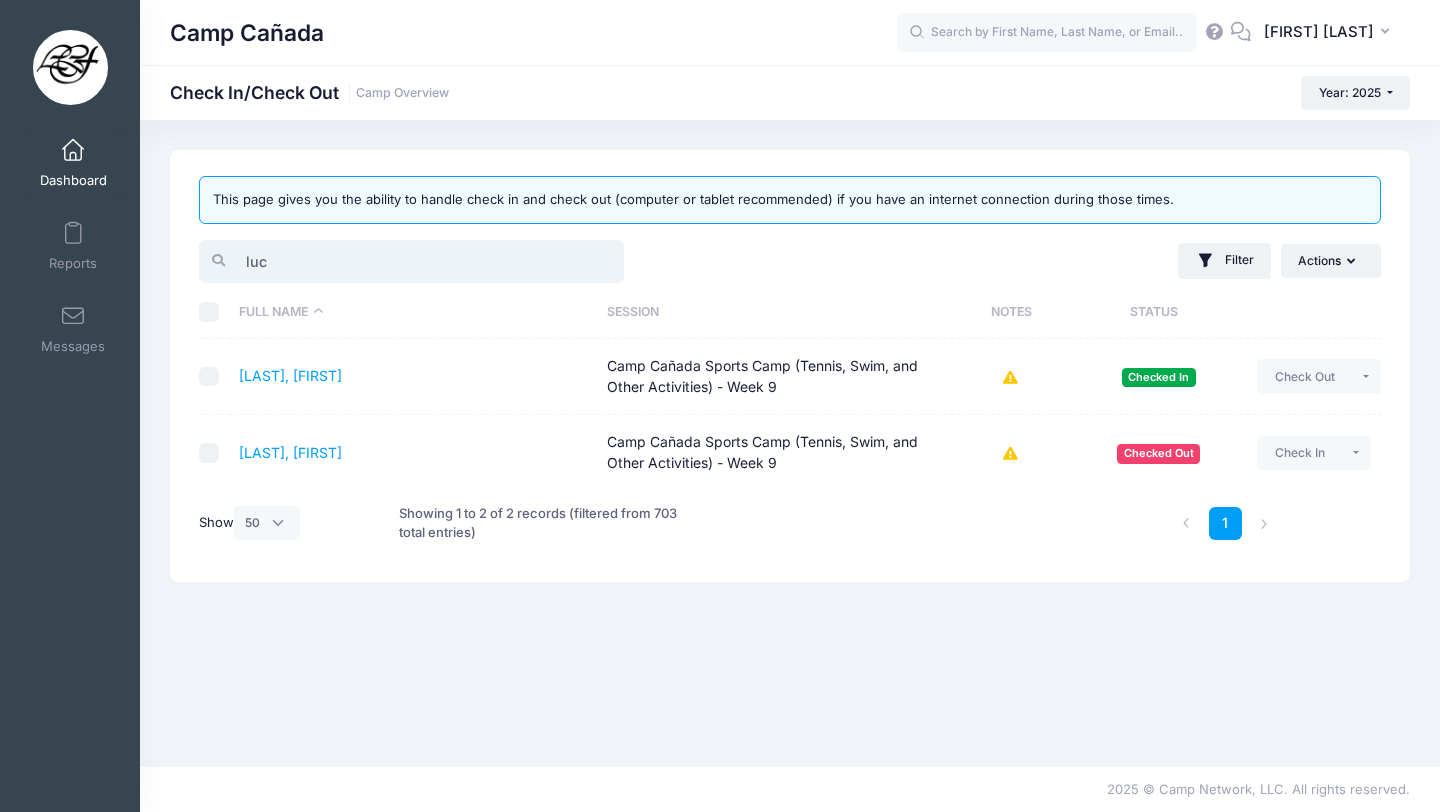 click on "luc" at bounding box center [411, 261] 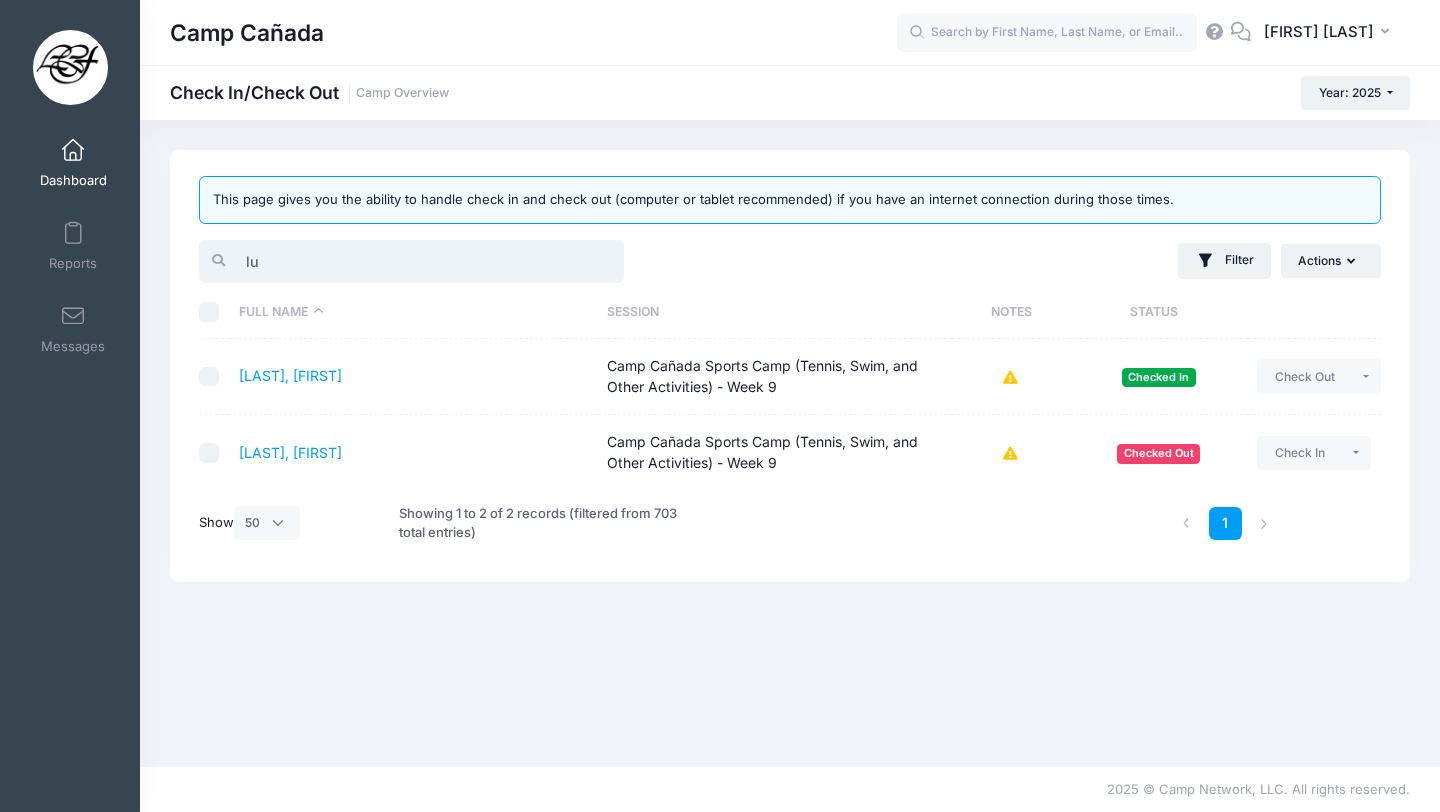 type on "l" 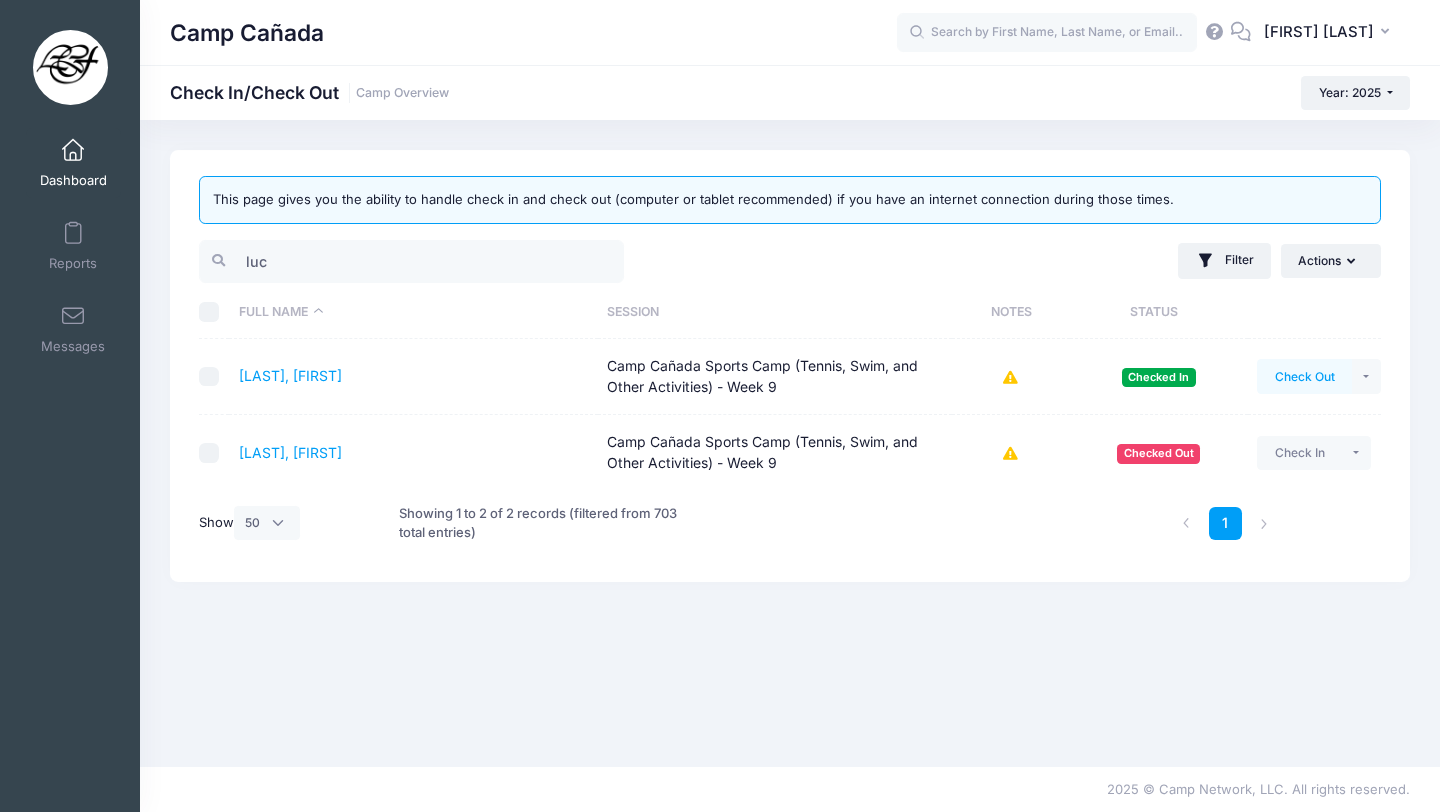 click on "Check Out" at bounding box center (1304, 376) 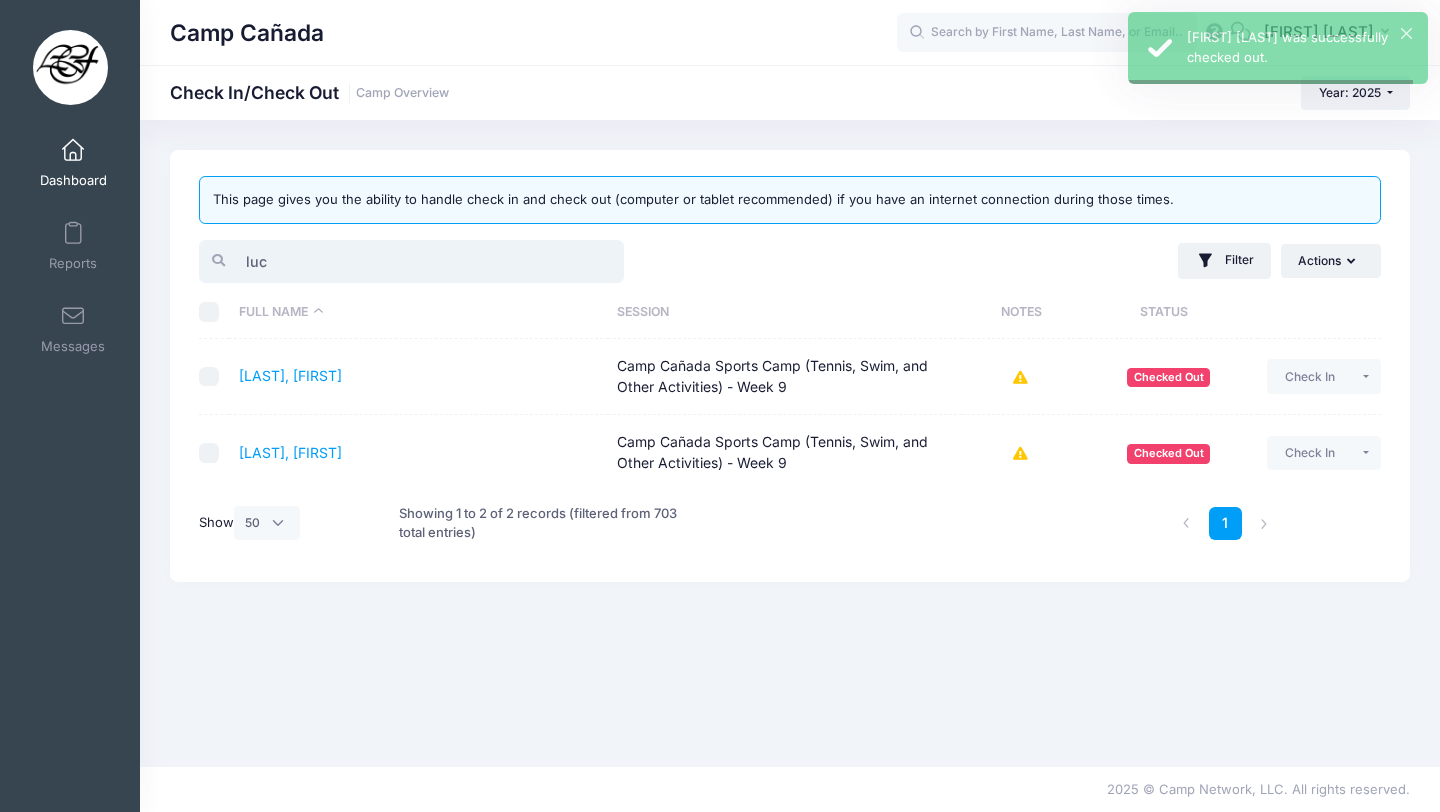 click on "luc" at bounding box center [411, 261] 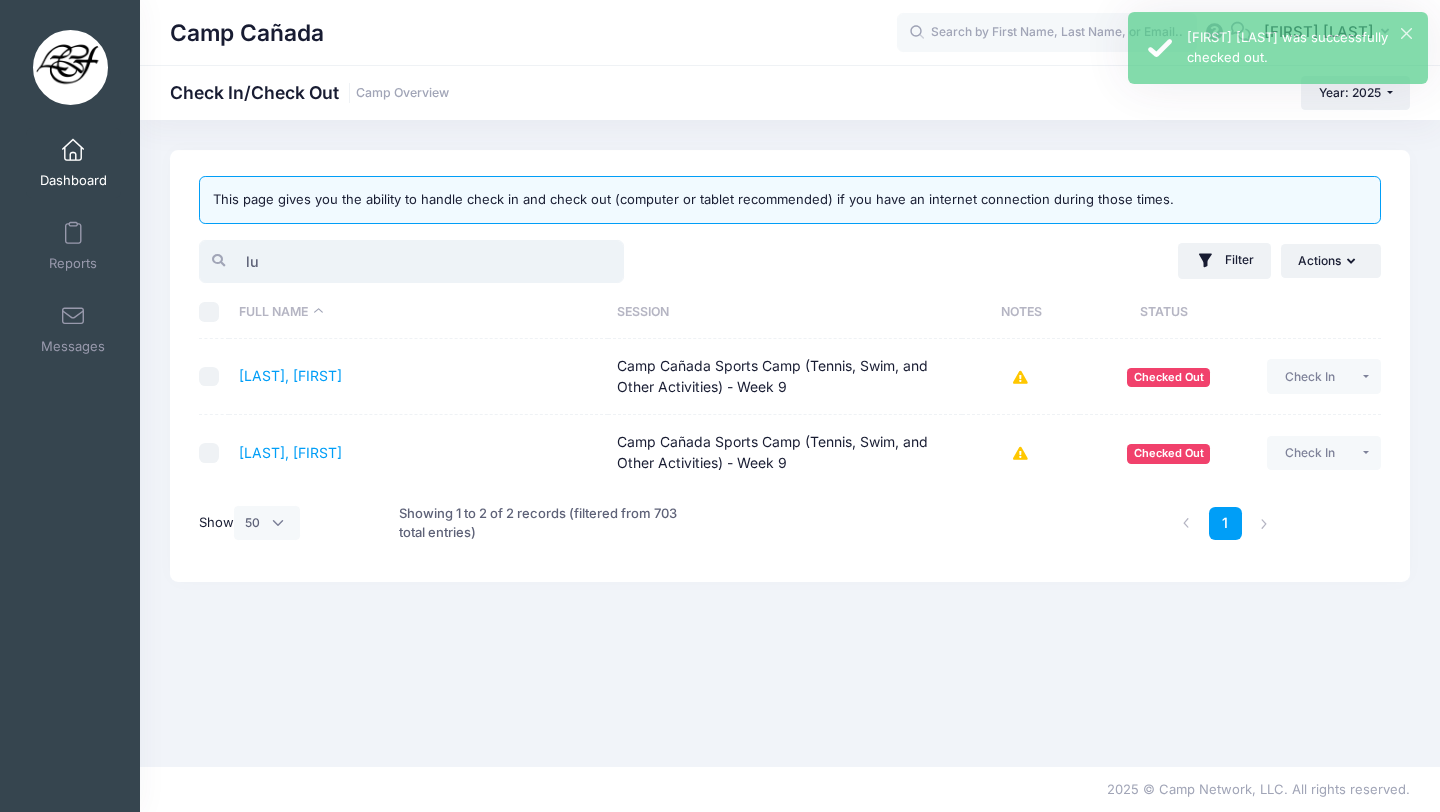 type on "l" 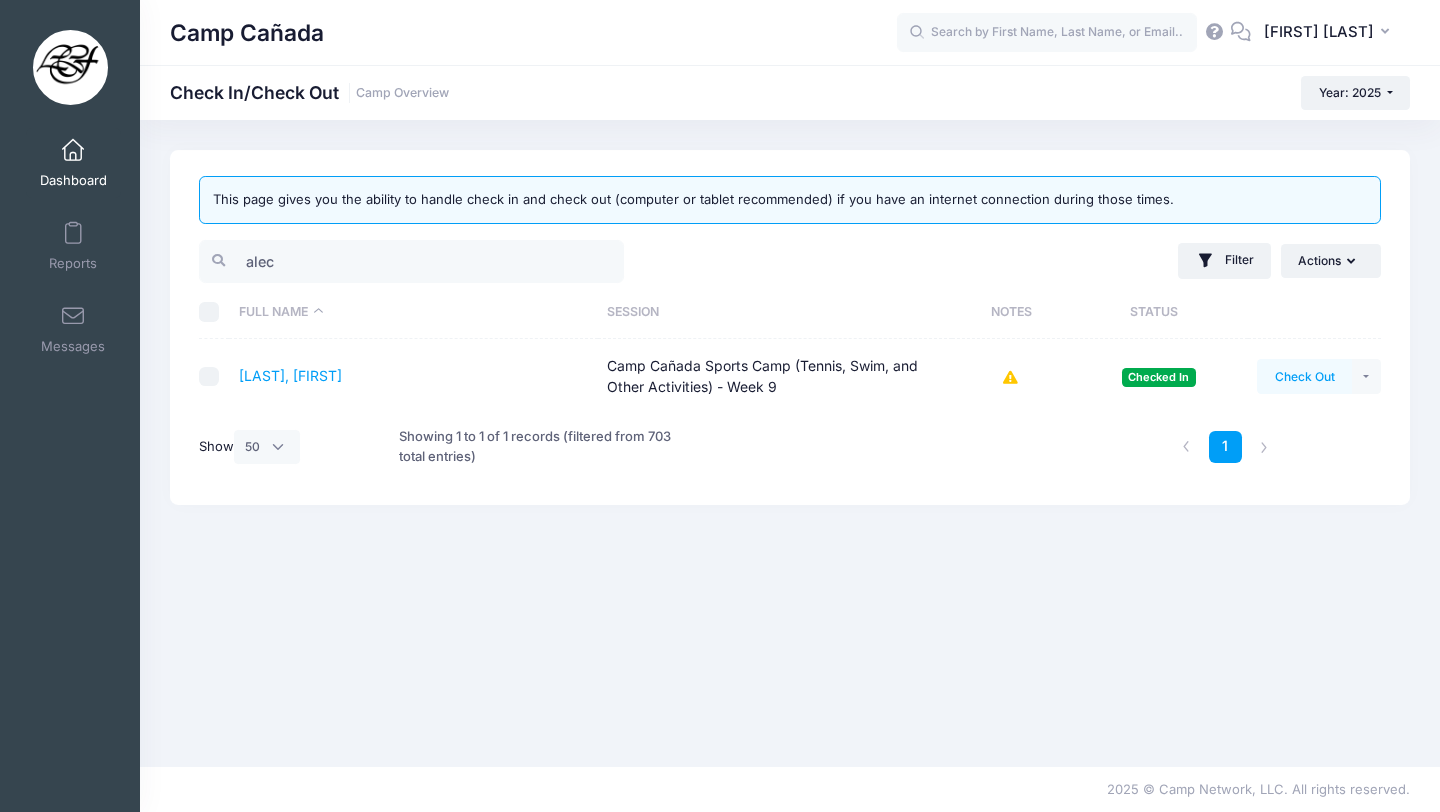 click on "Check Out" at bounding box center [1304, 376] 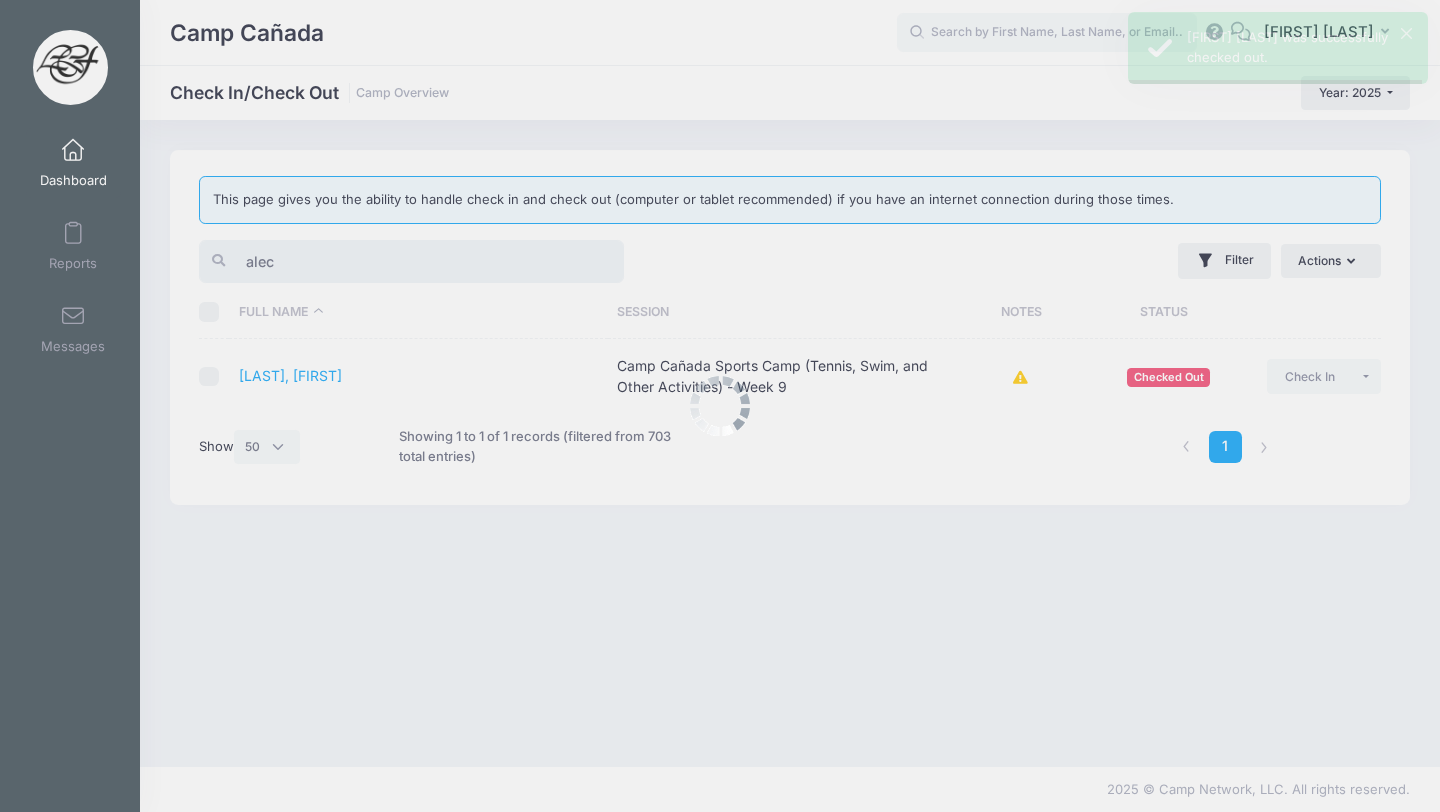 click on "alec" at bounding box center [411, 261] 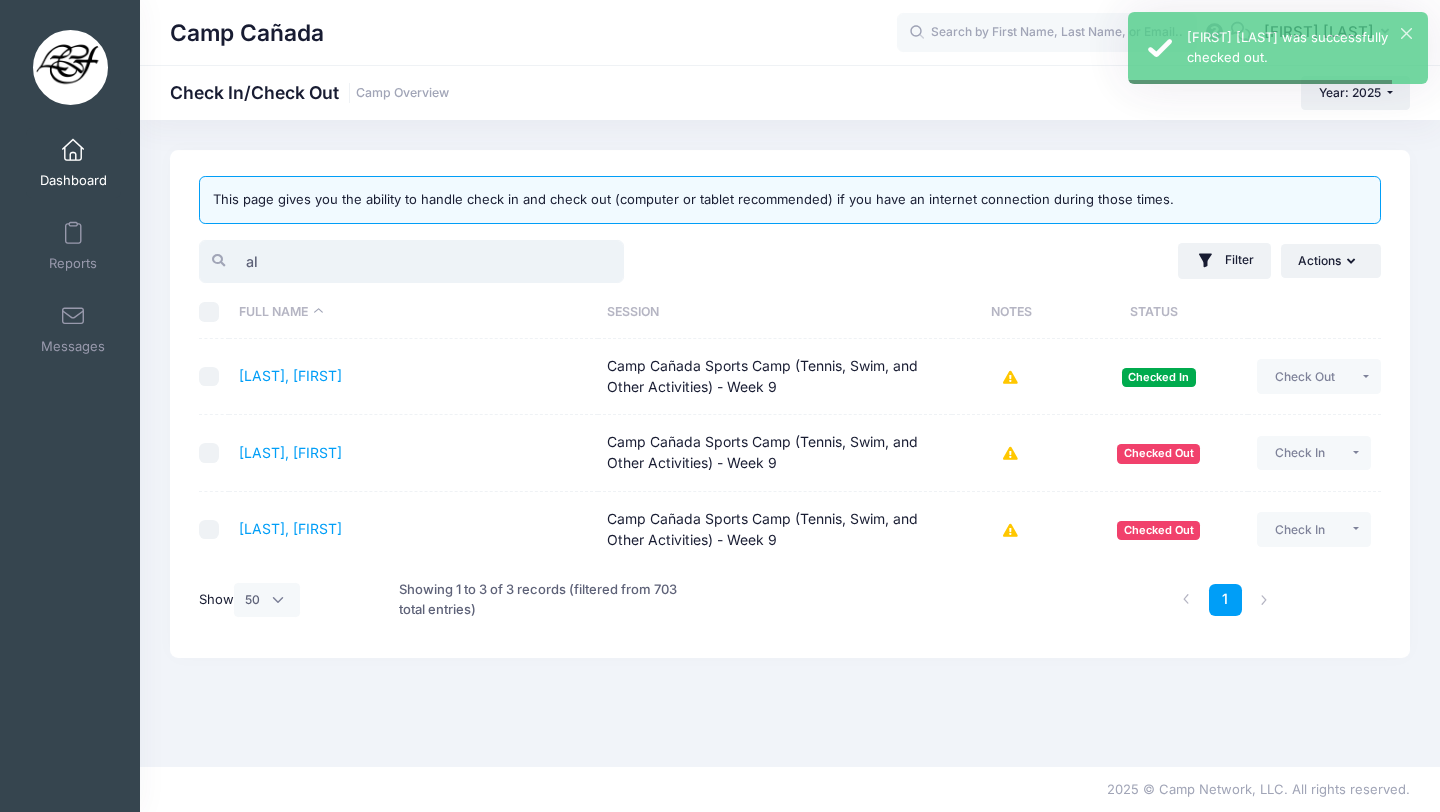 type on "a" 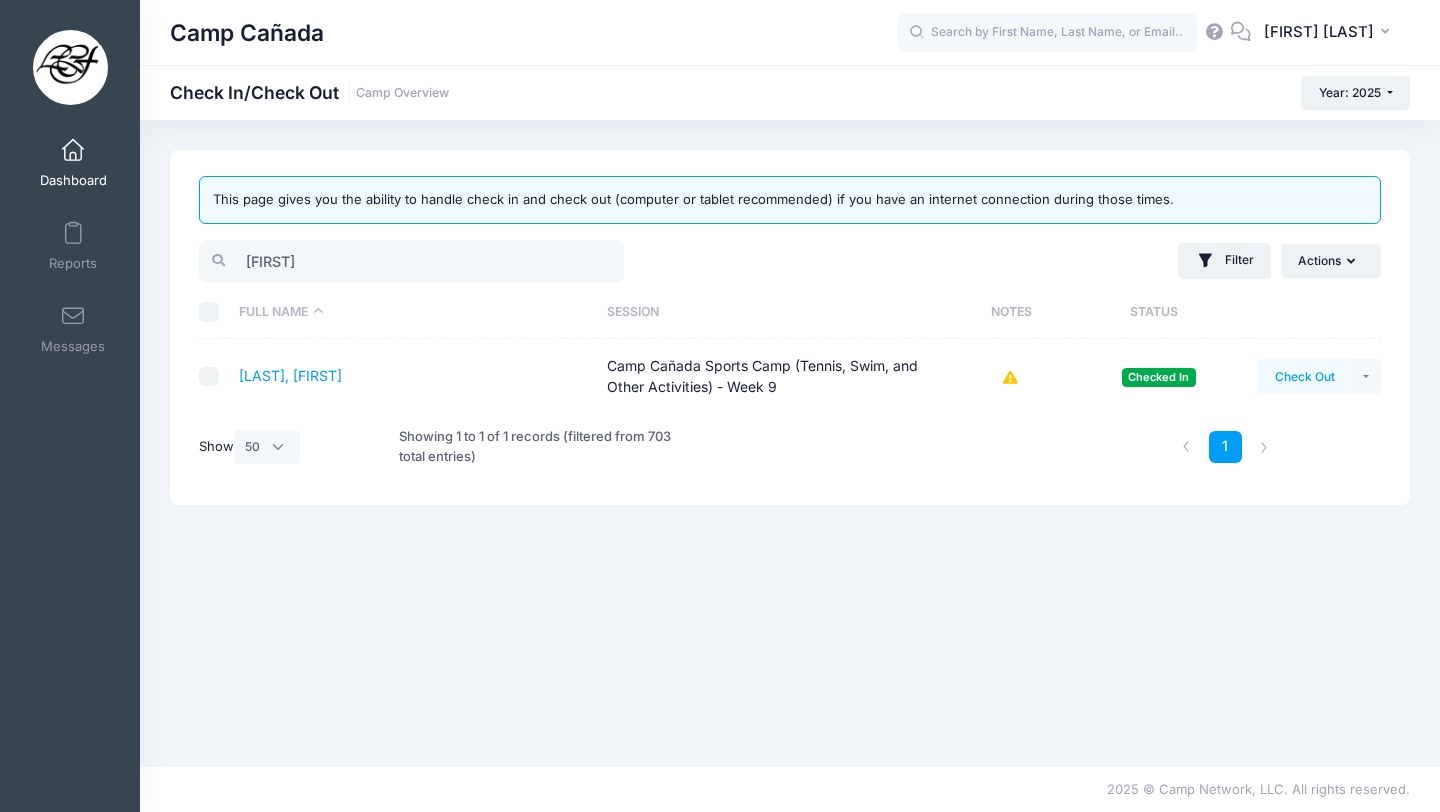 click on "Check Out" at bounding box center (1304, 376) 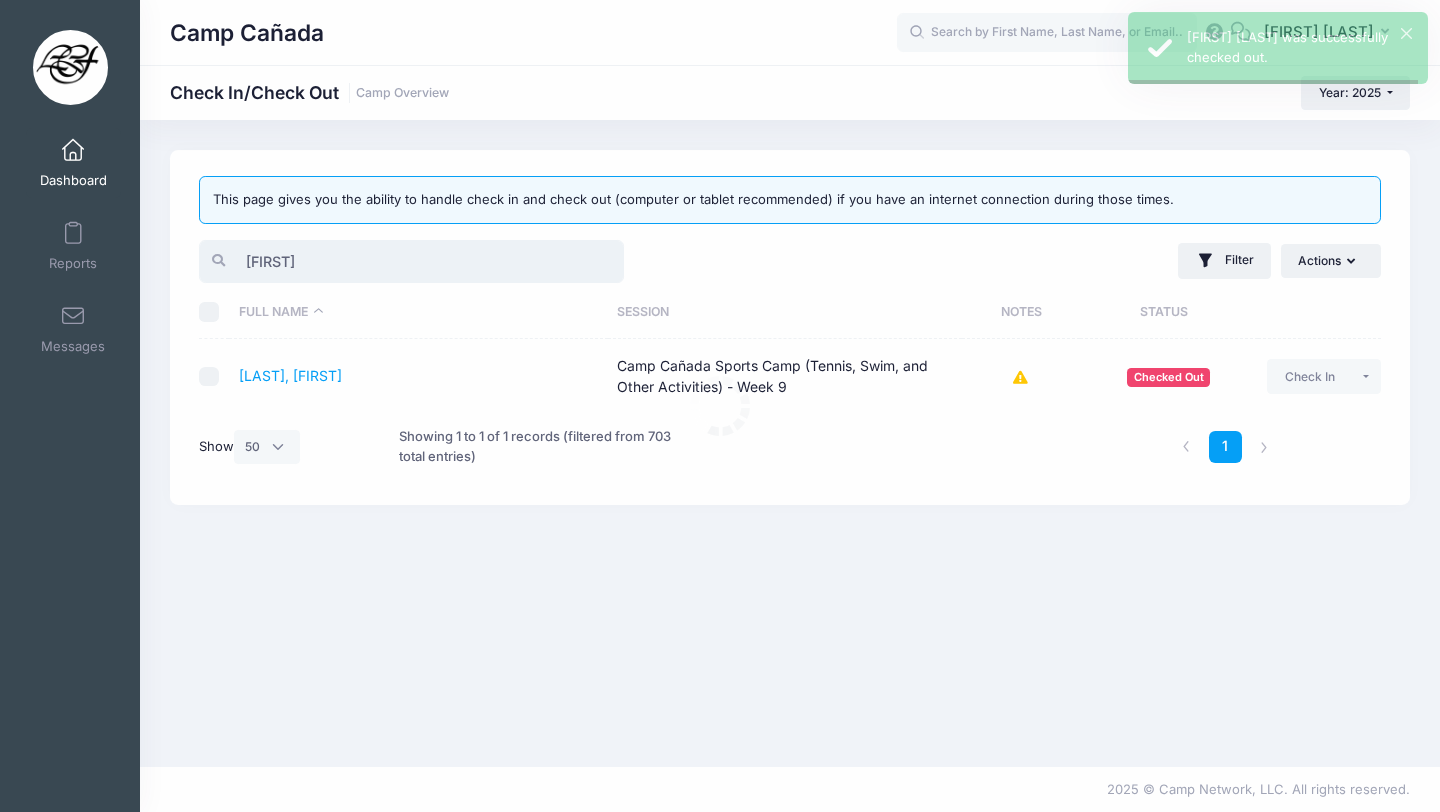 click on "dylan" at bounding box center [411, 261] 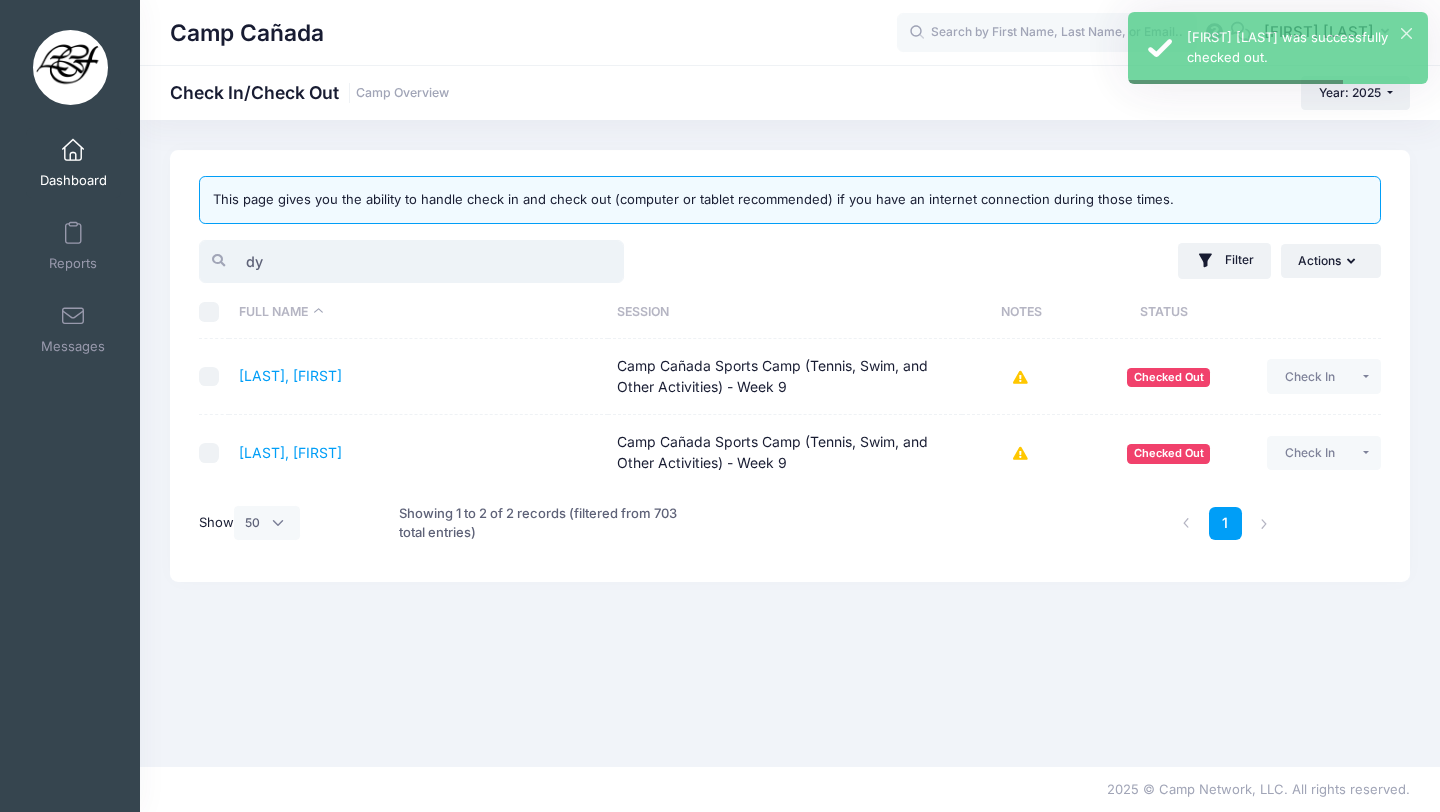 type on "d" 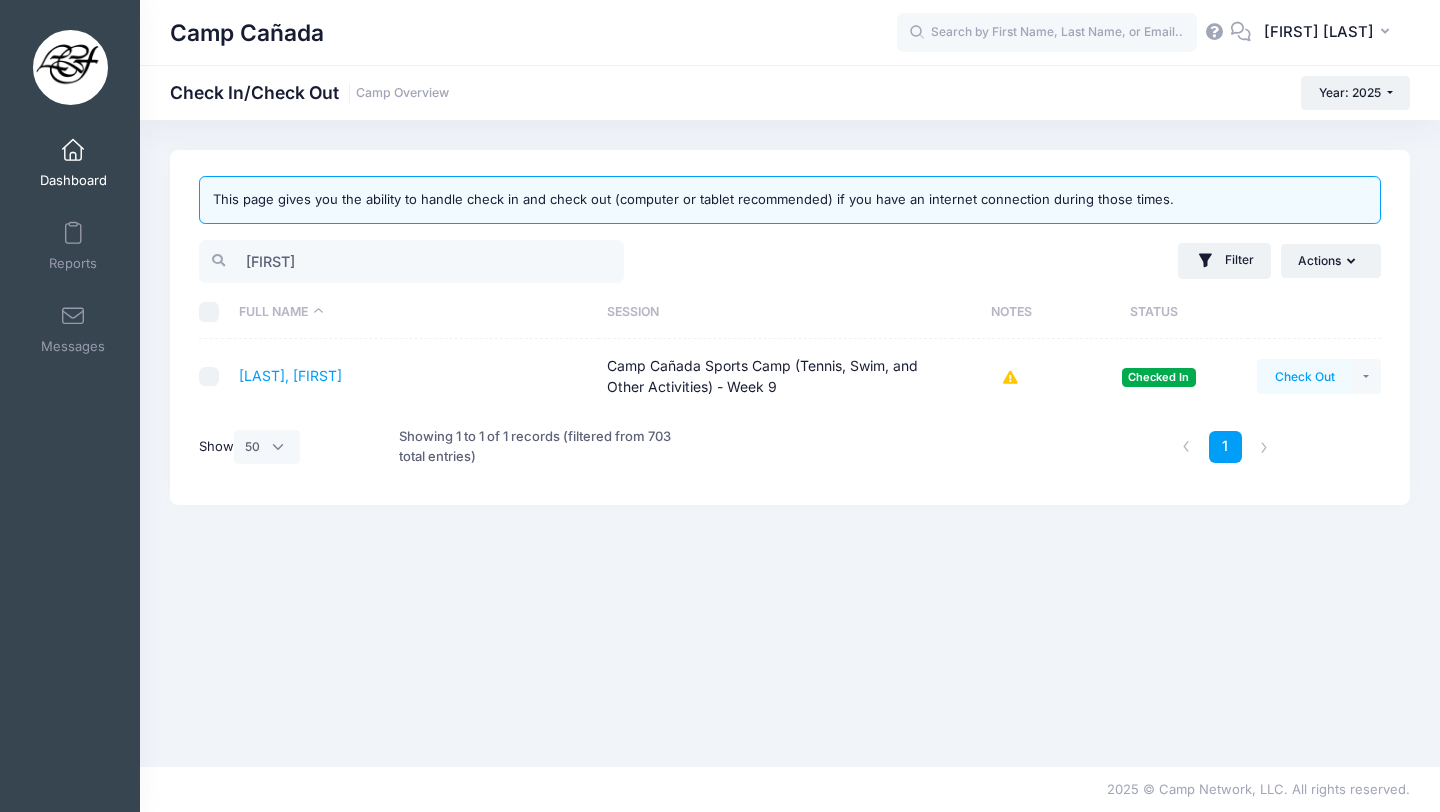 click on "Check Out" at bounding box center (1304, 376) 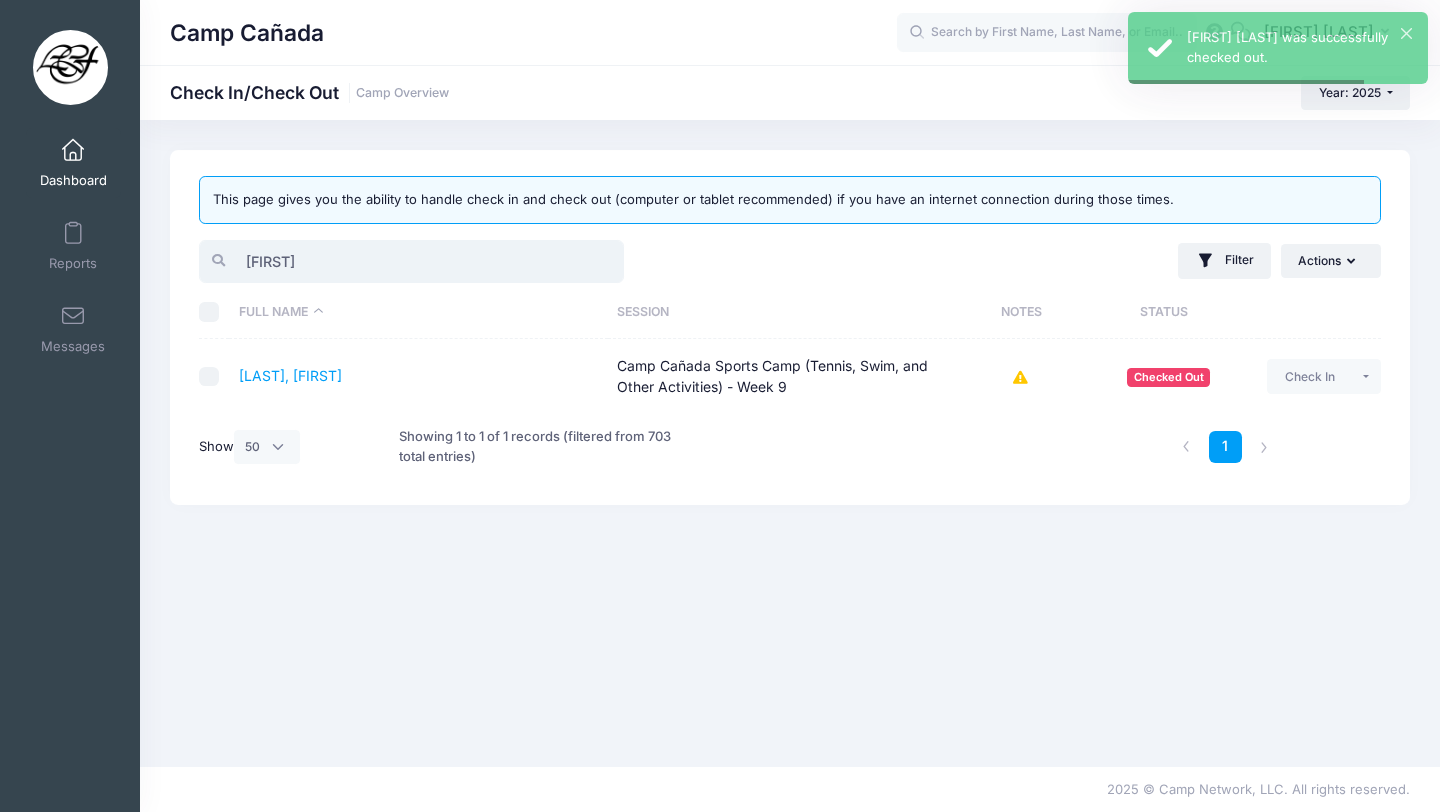 click on "ethan" at bounding box center (411, 261) 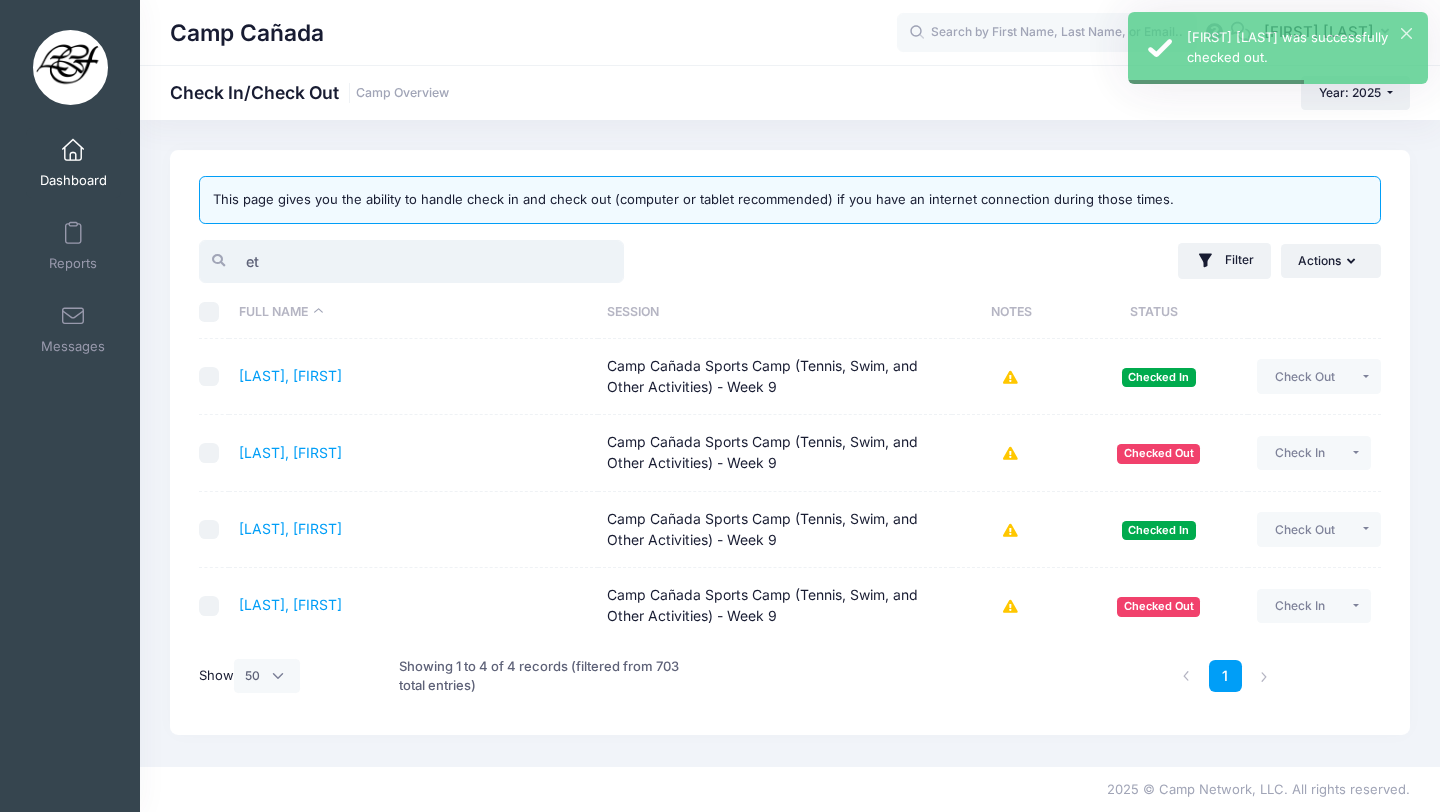 type on "e" 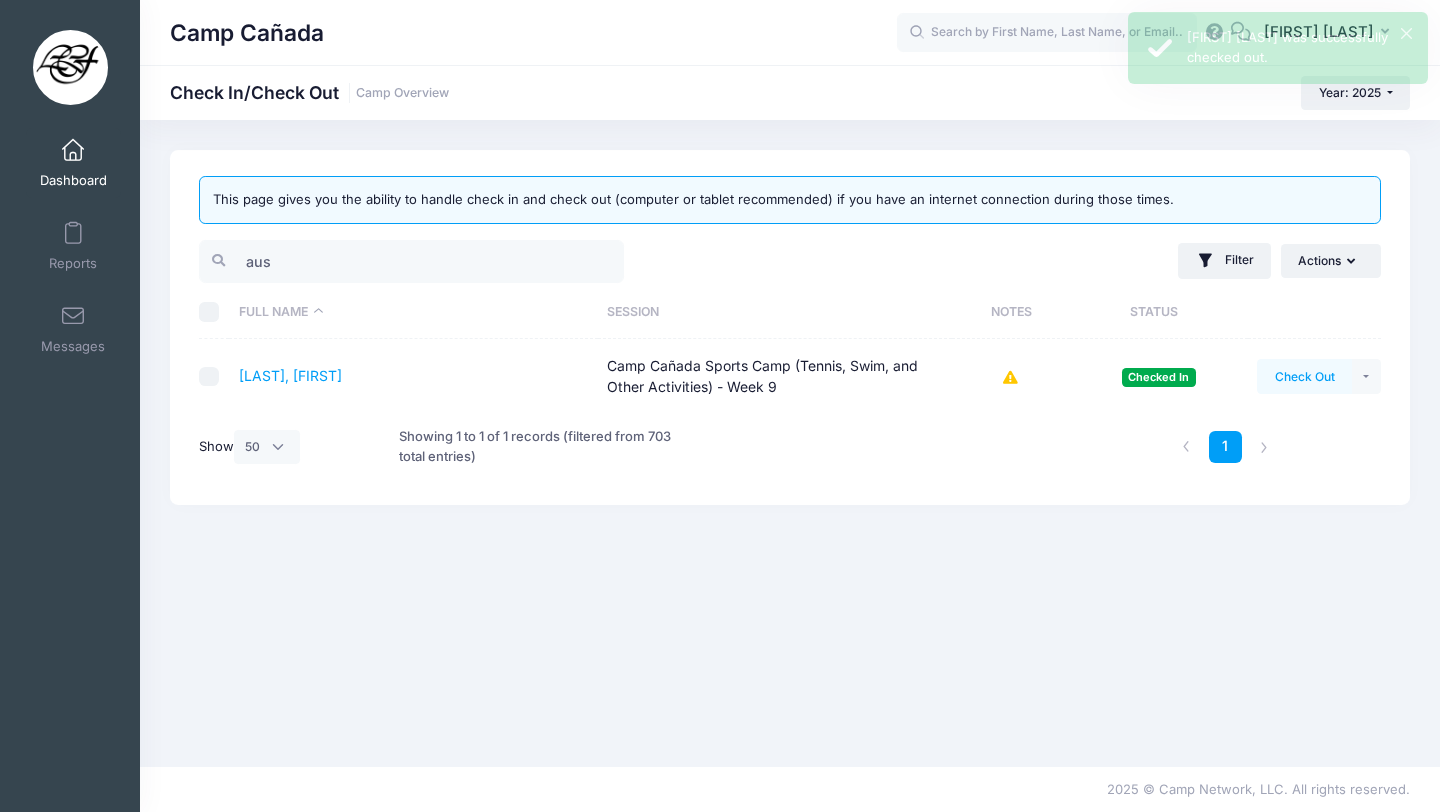 click on "Check Out" at bounding box center [1304, 376] 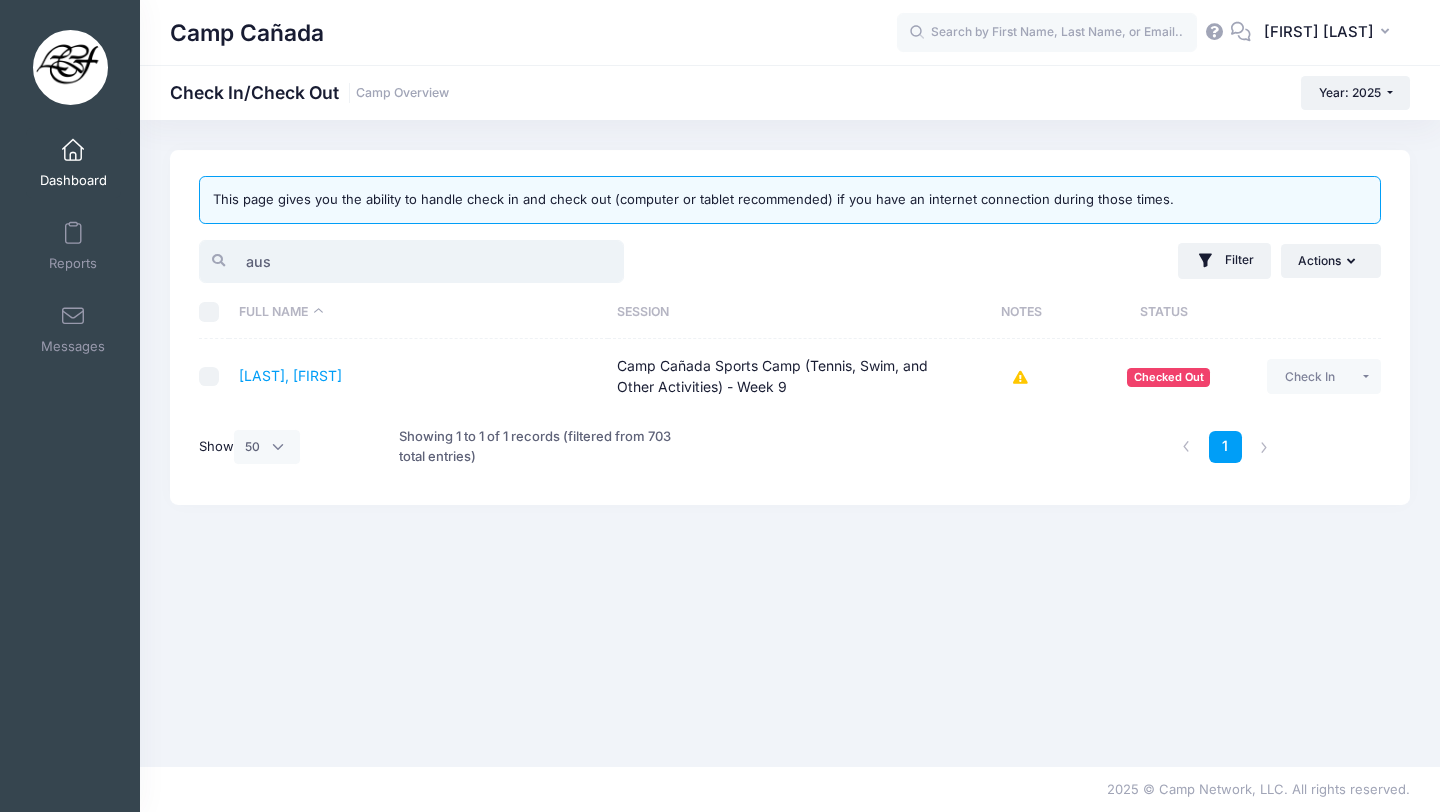 click on "aus" at bounding box center (411, 261) 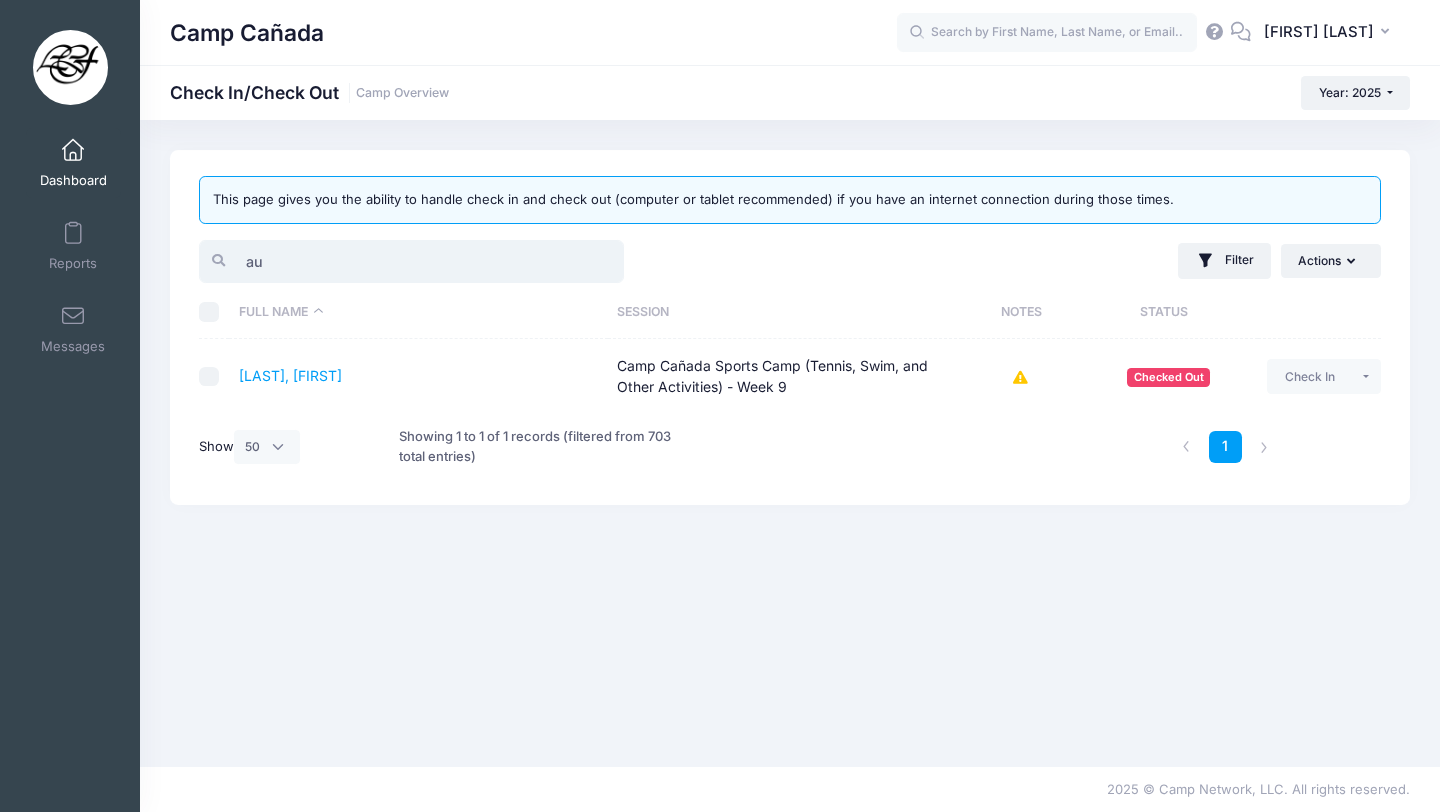 type on "a" 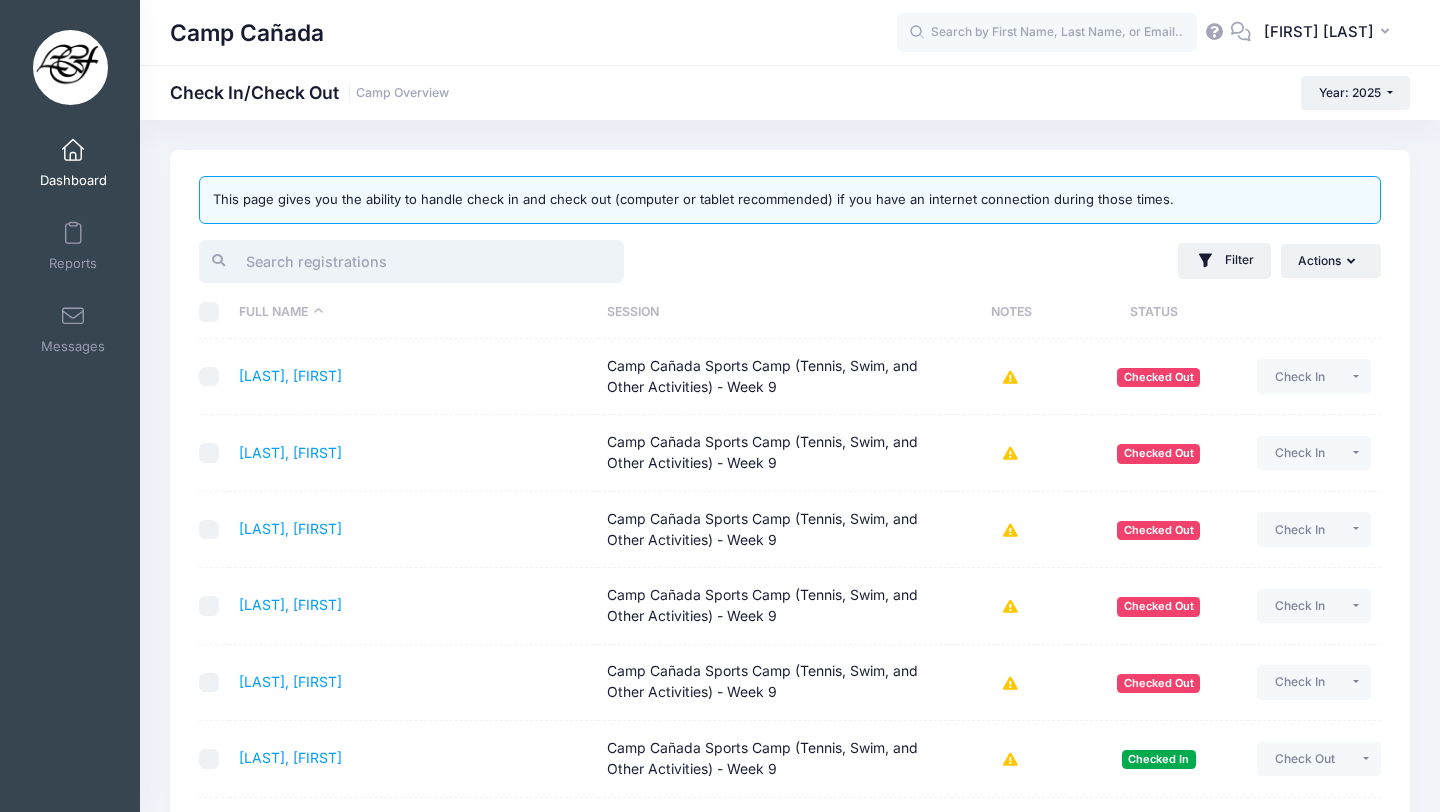 type on "r" 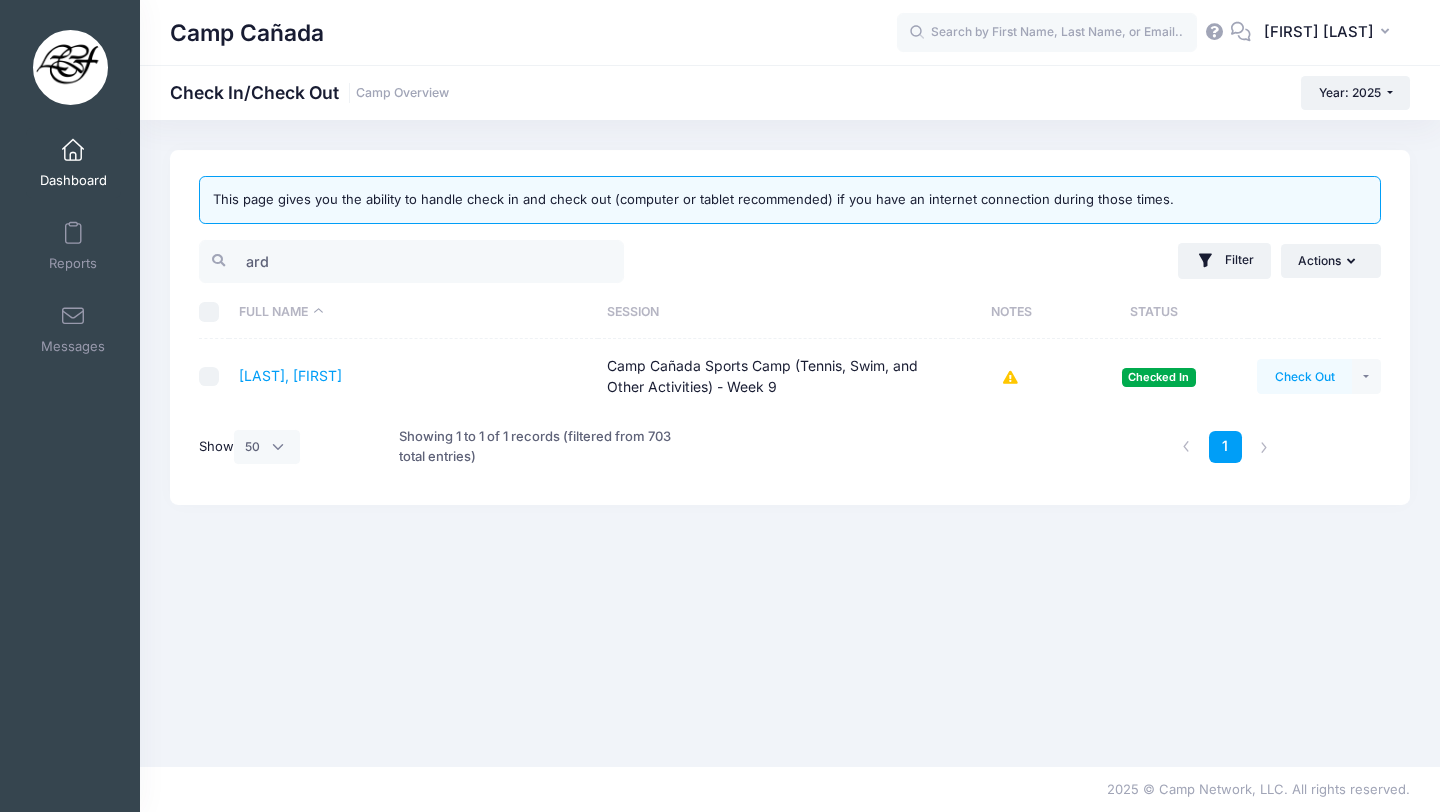 click on "Check Out" at bounding box center (1304, 376) 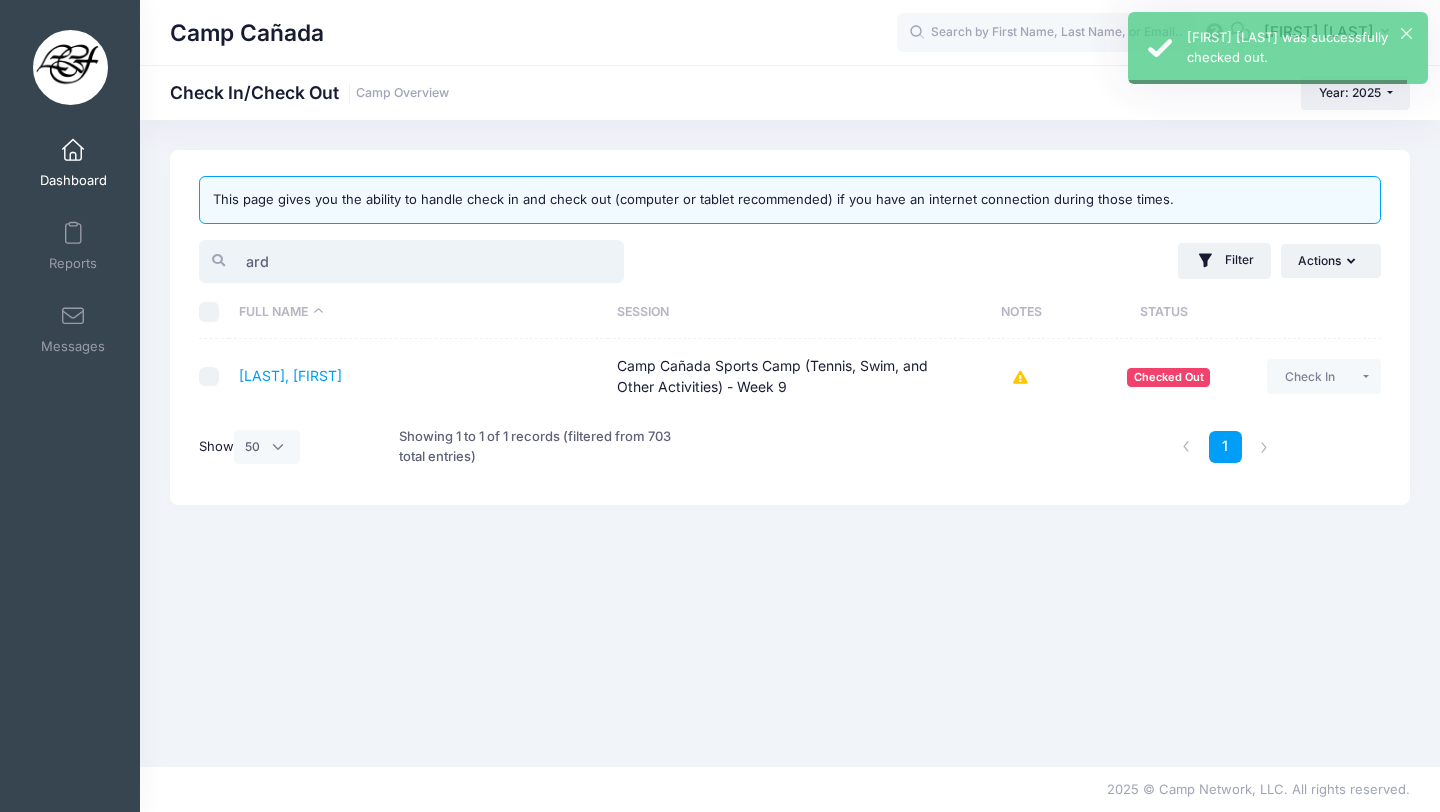 click on "ard" at bounding box center [411, 261] 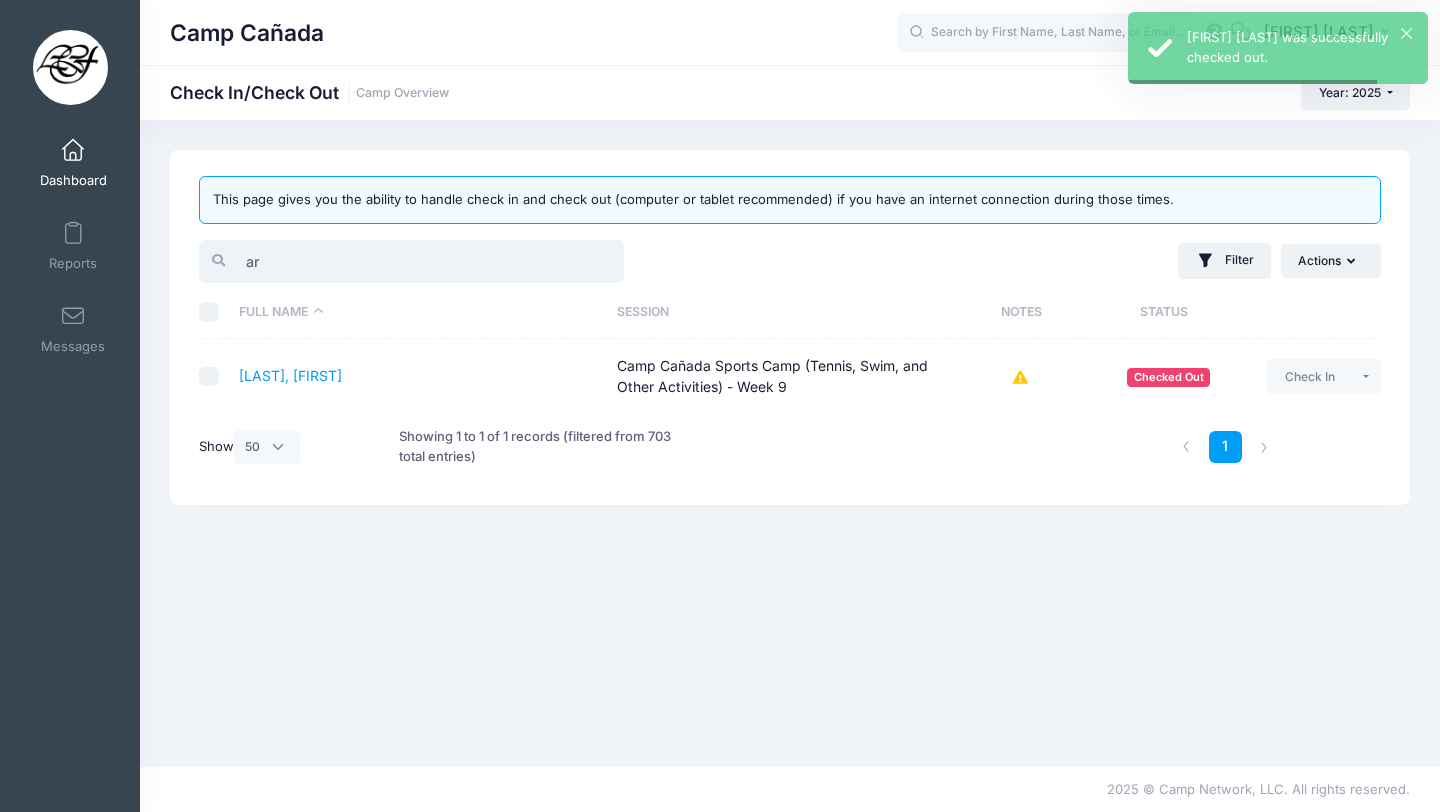 type on "a" 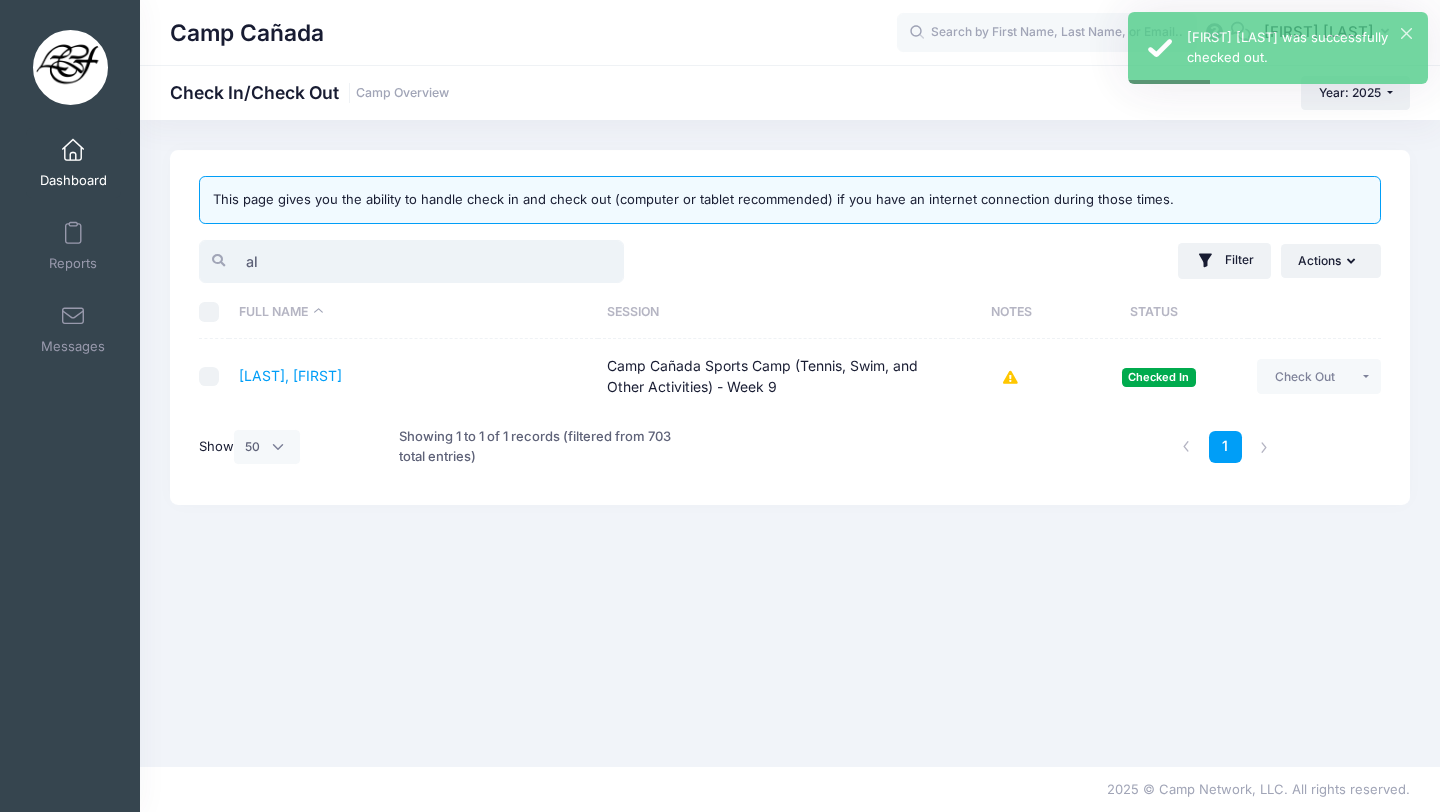 type on "a" 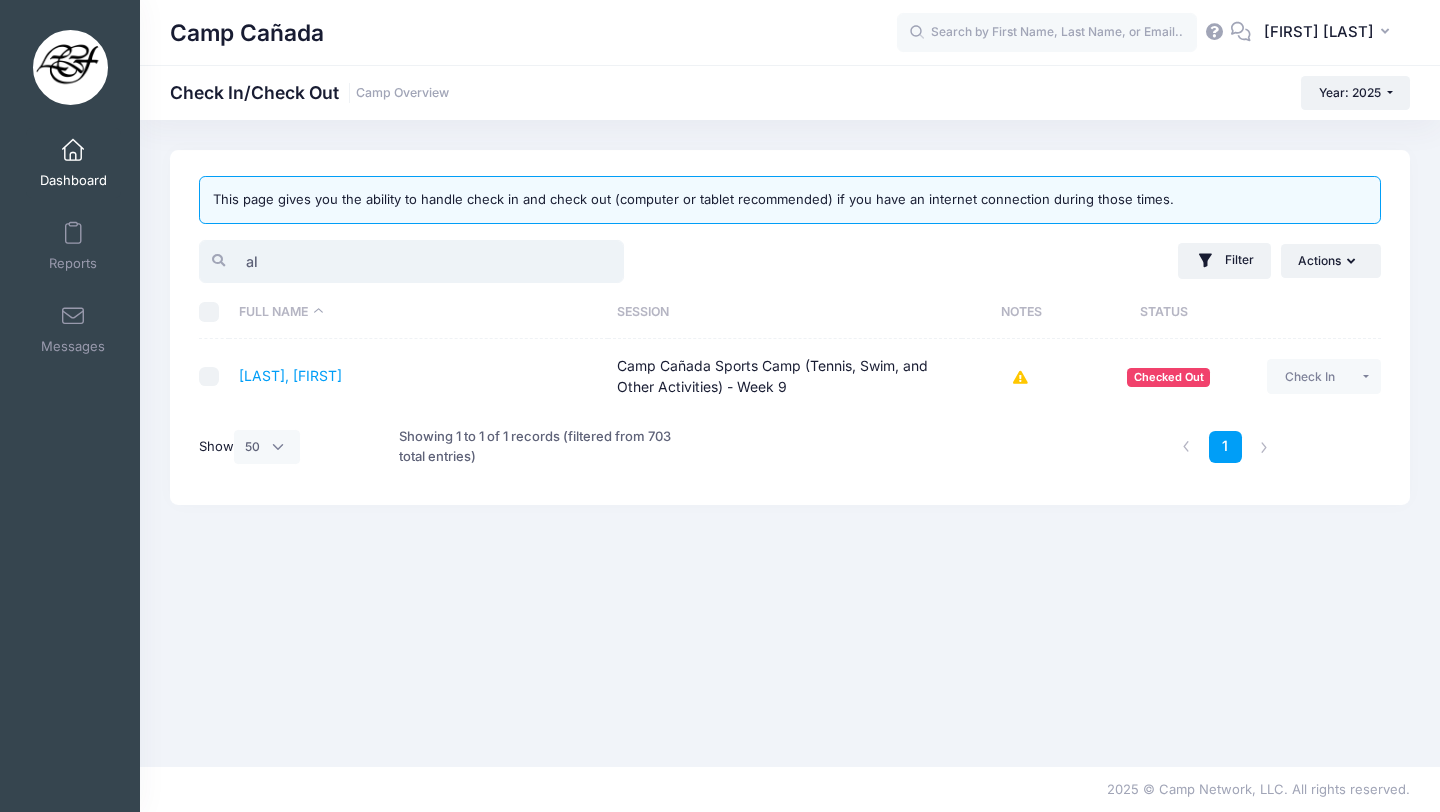 type on "a" 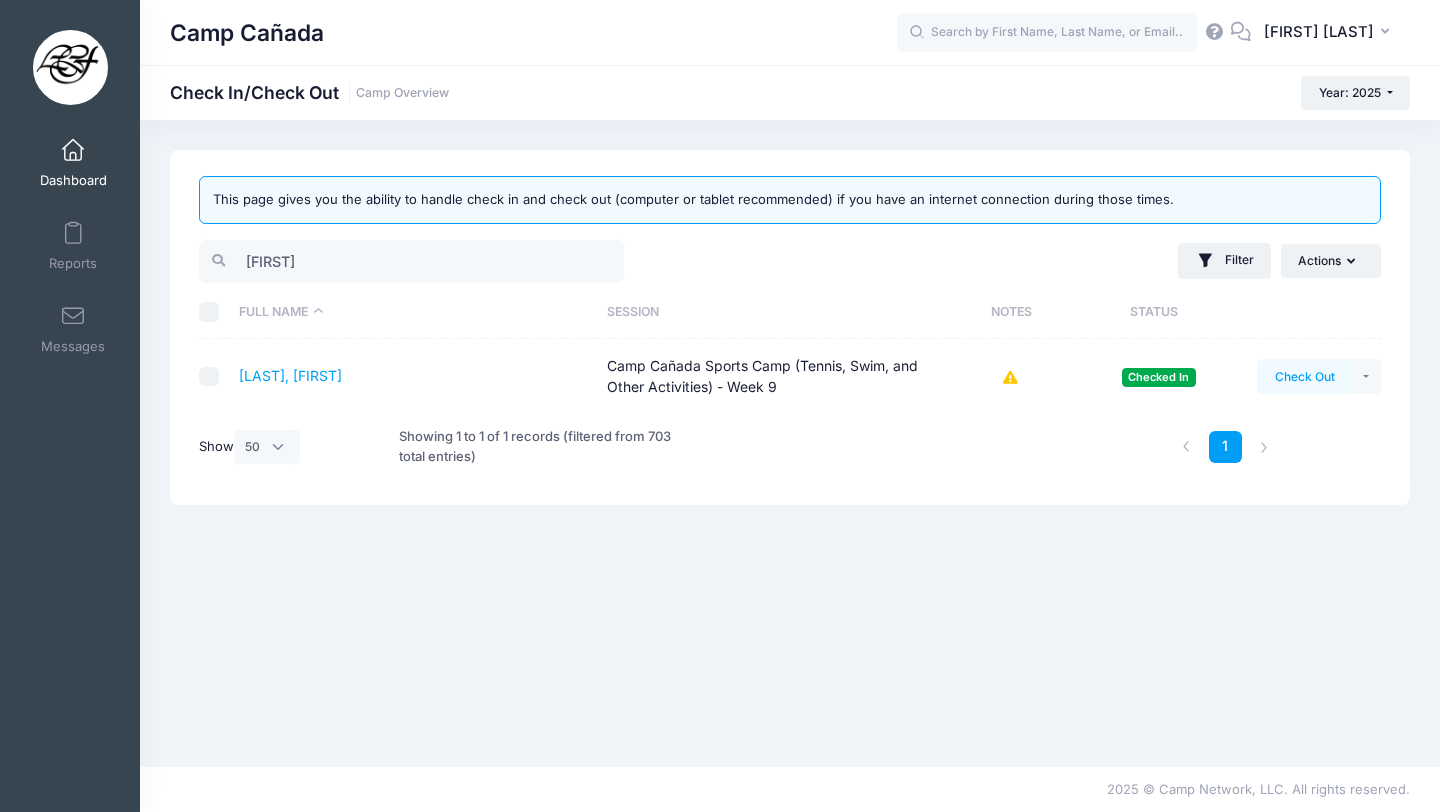 click on "Check Out" at bounding box center [1304, 376] 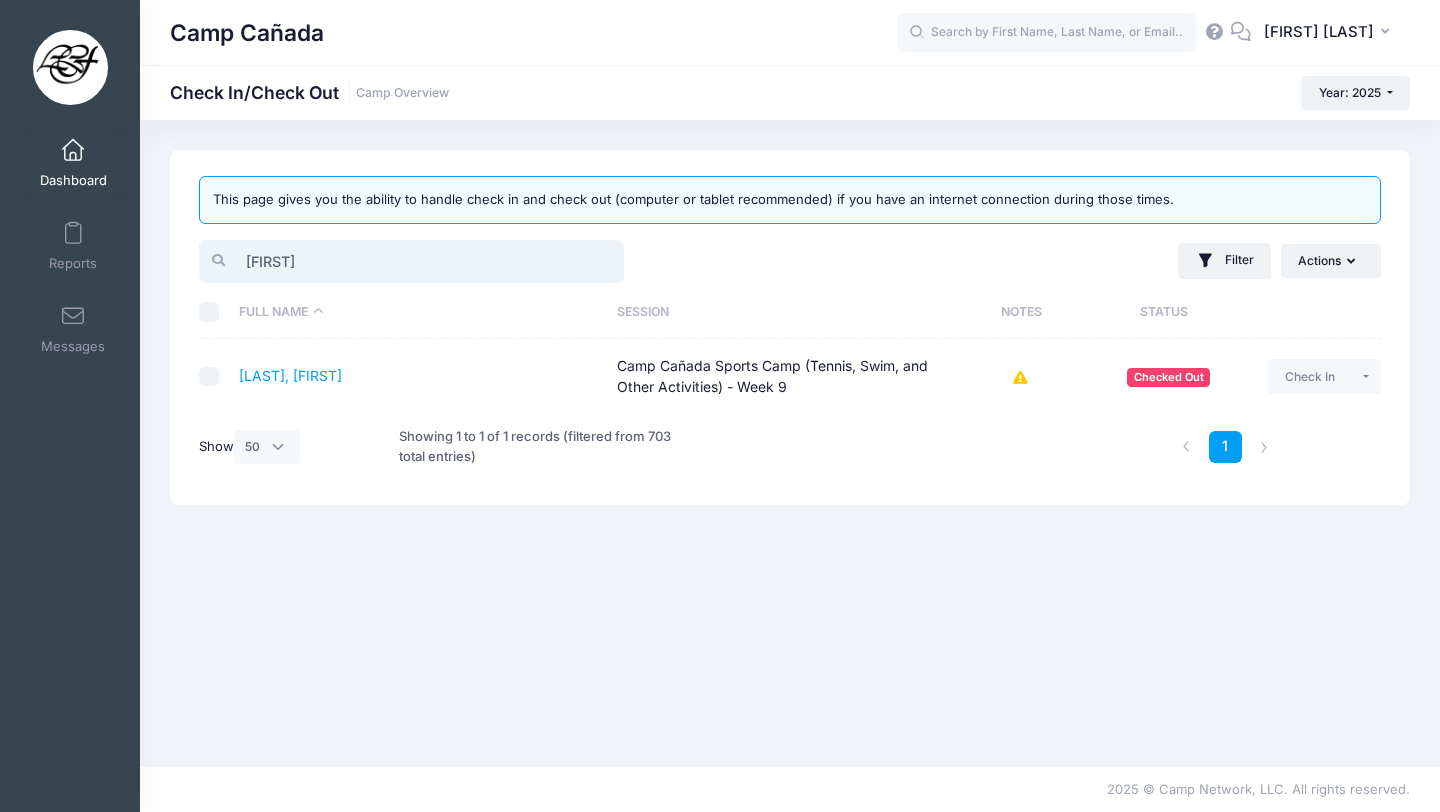 click on "alice" at bounding box center (411, 261) 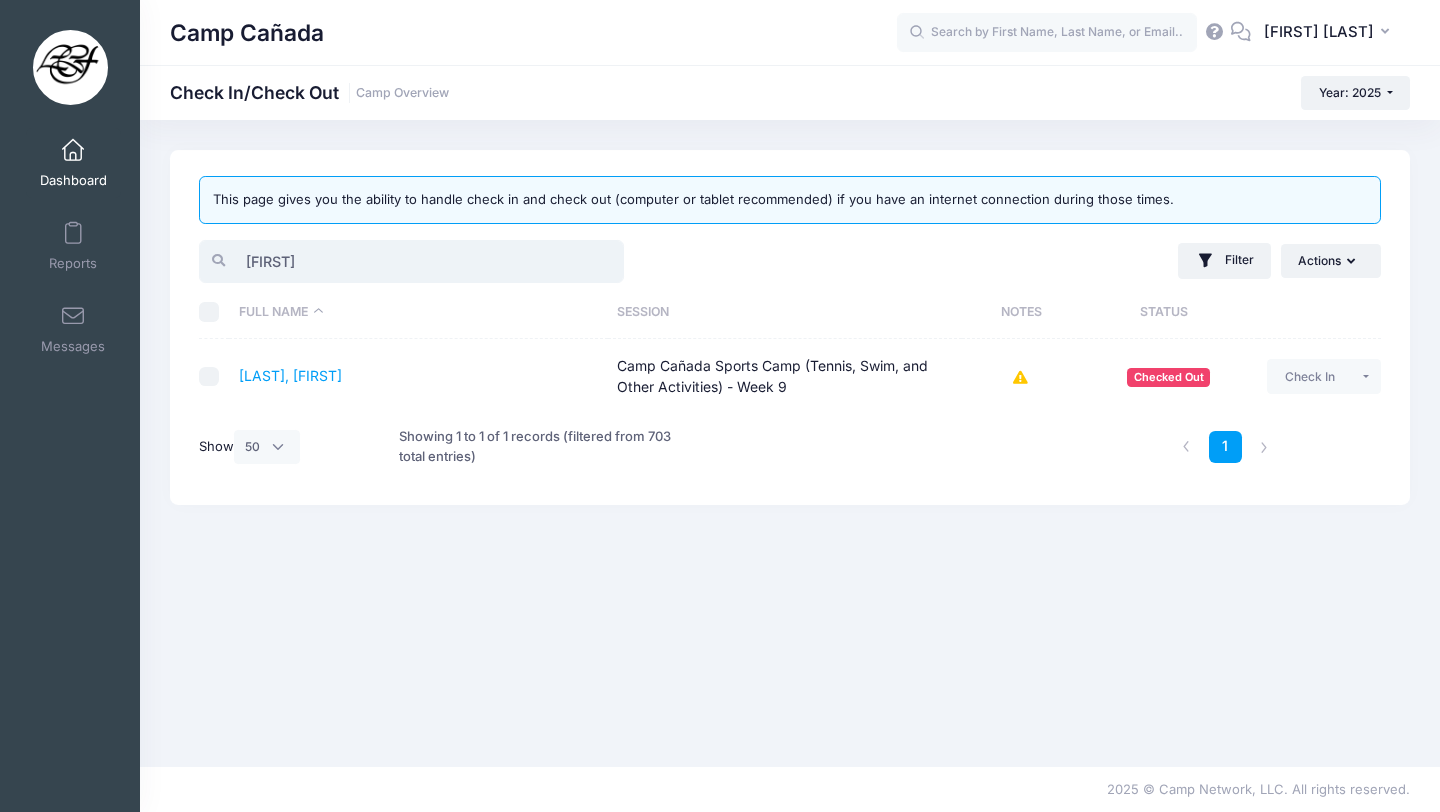 click on "alice" at bounding box center (411, 261) 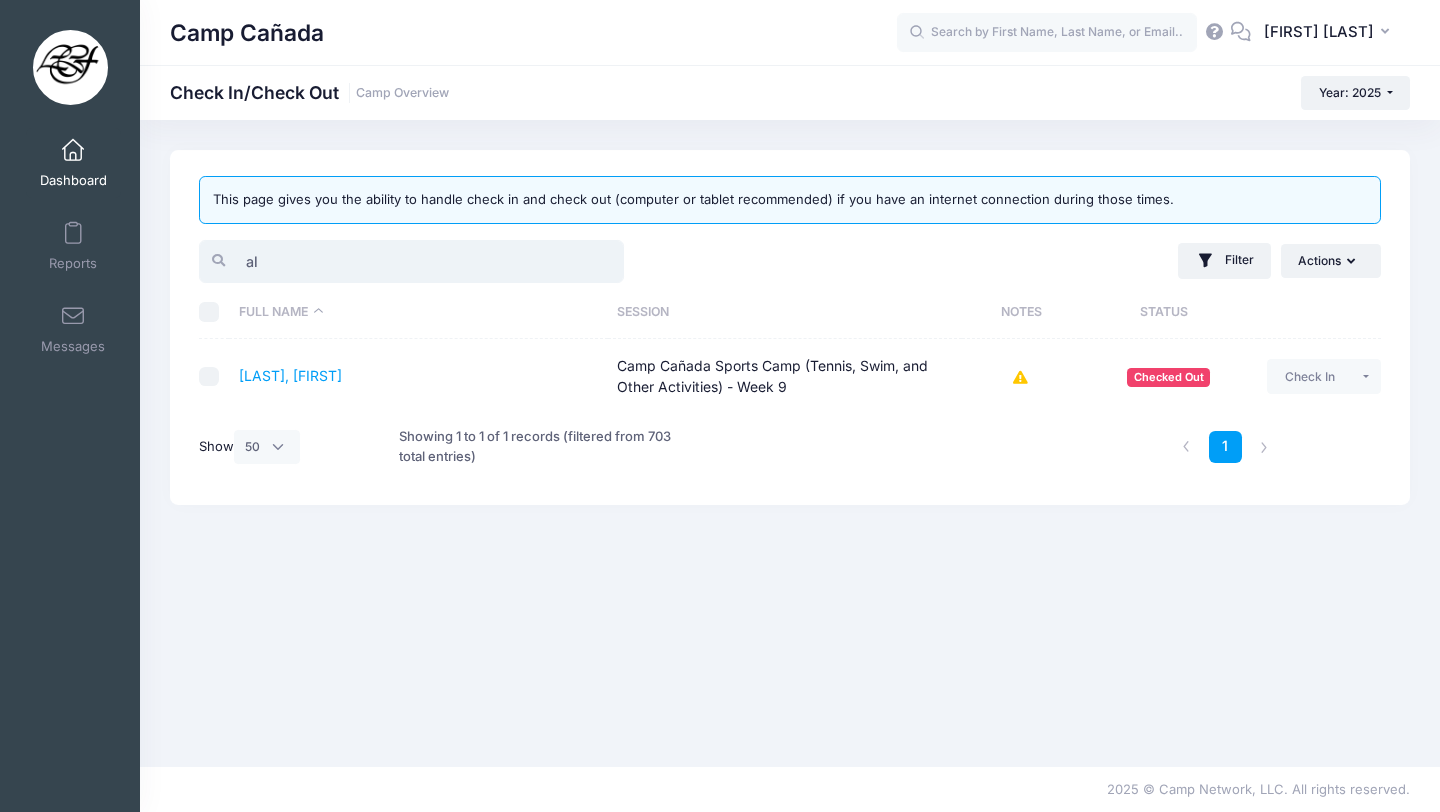 type on "a" 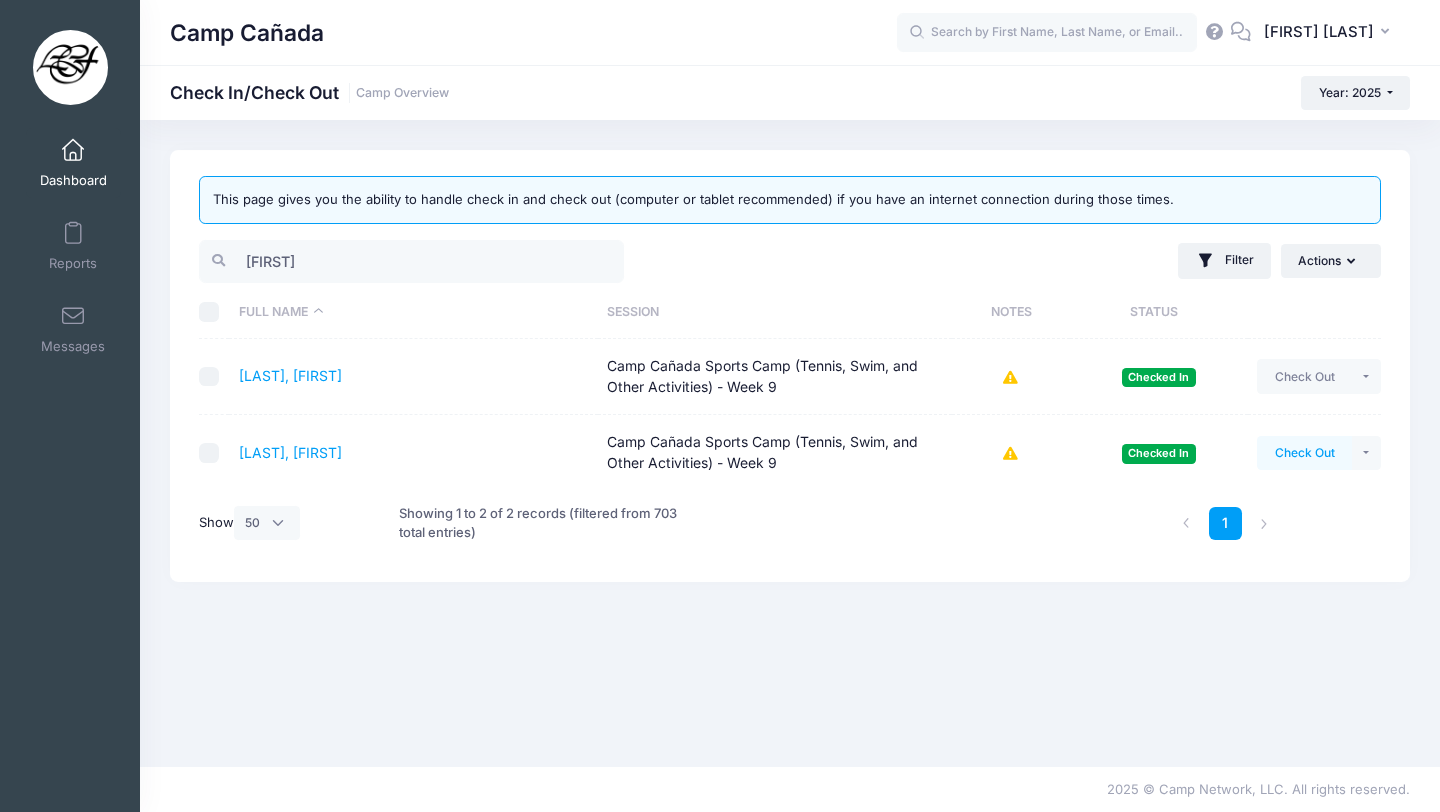 click on "Check Out" at bounding box center (1304, 453) 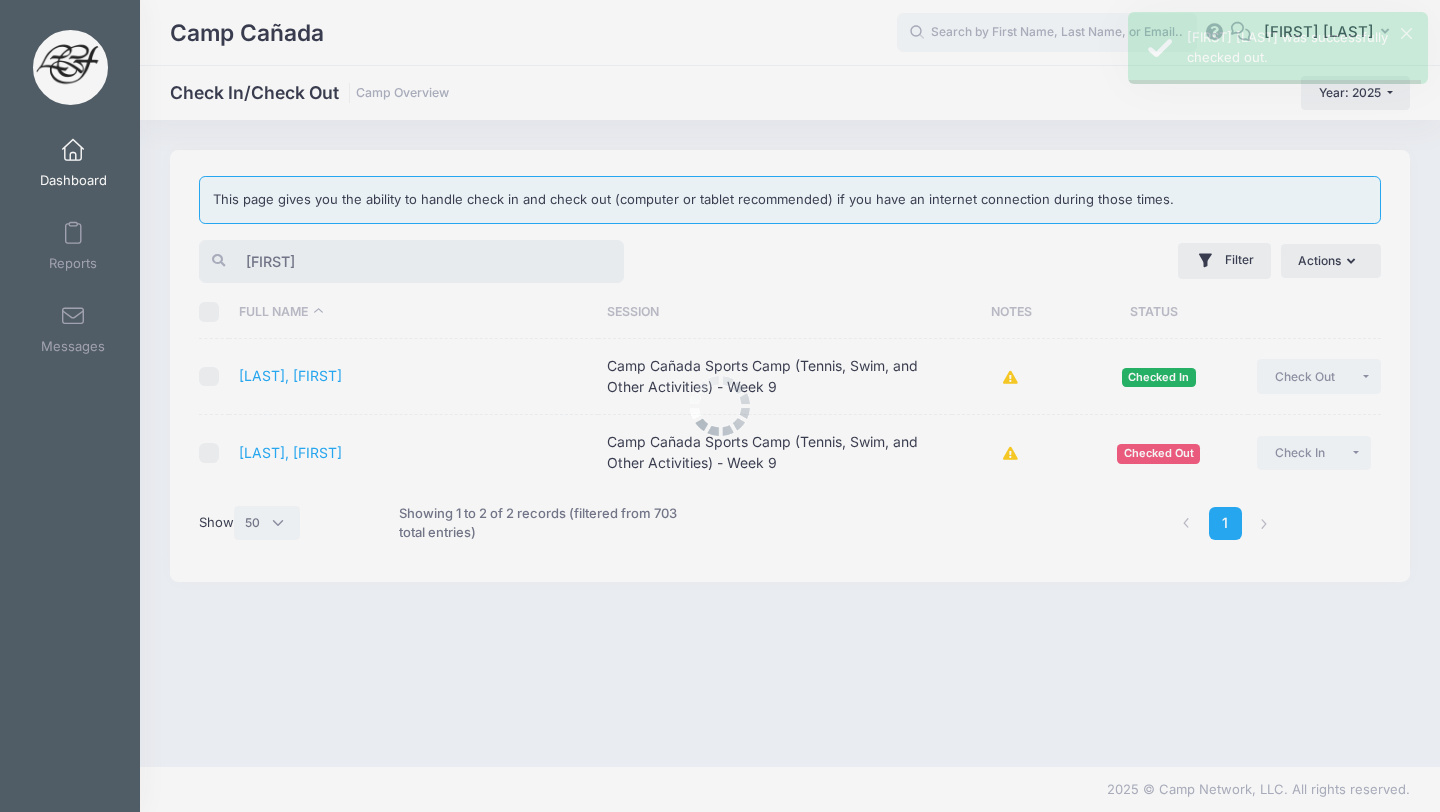 click on "adam" at bounding box center [411, 261] 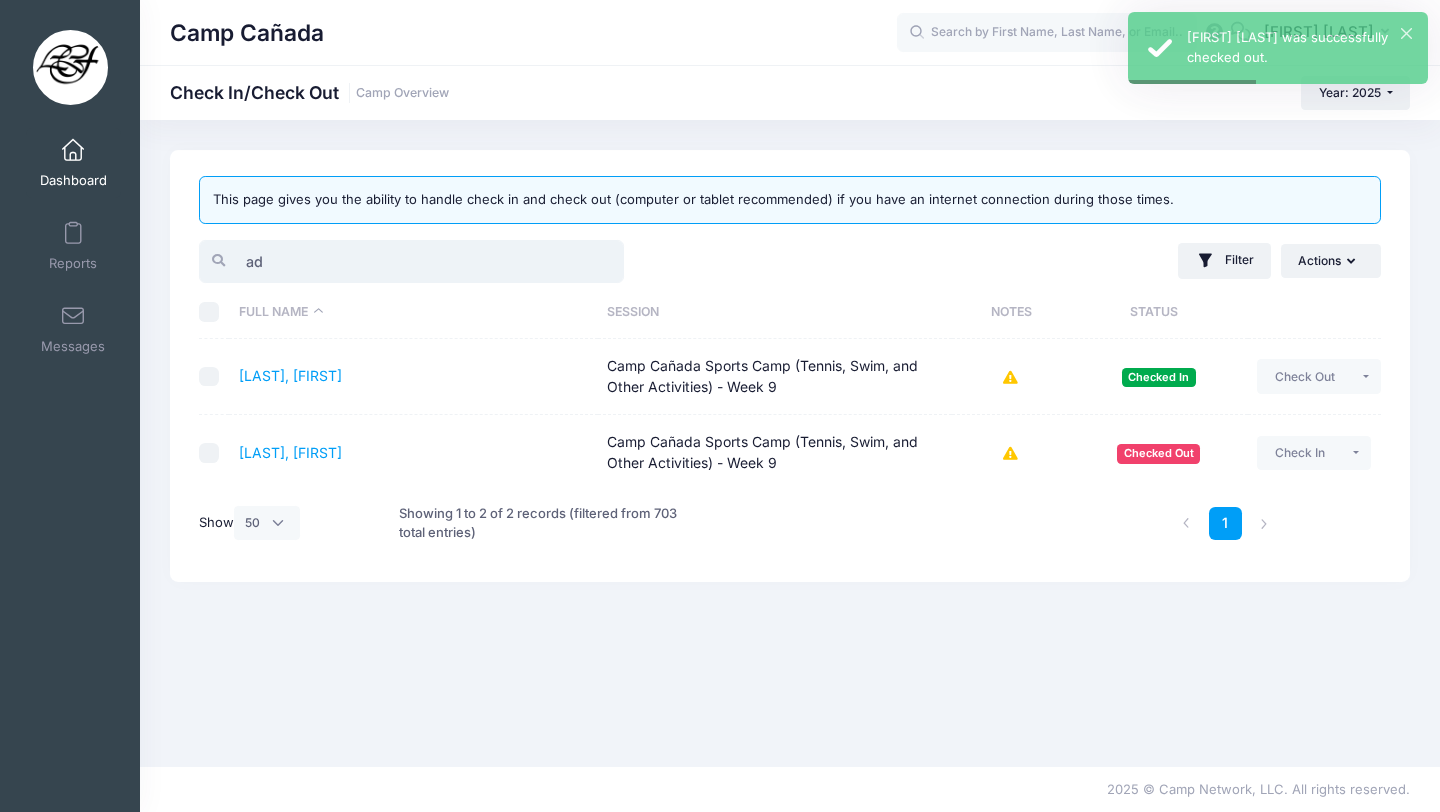 type on "a" 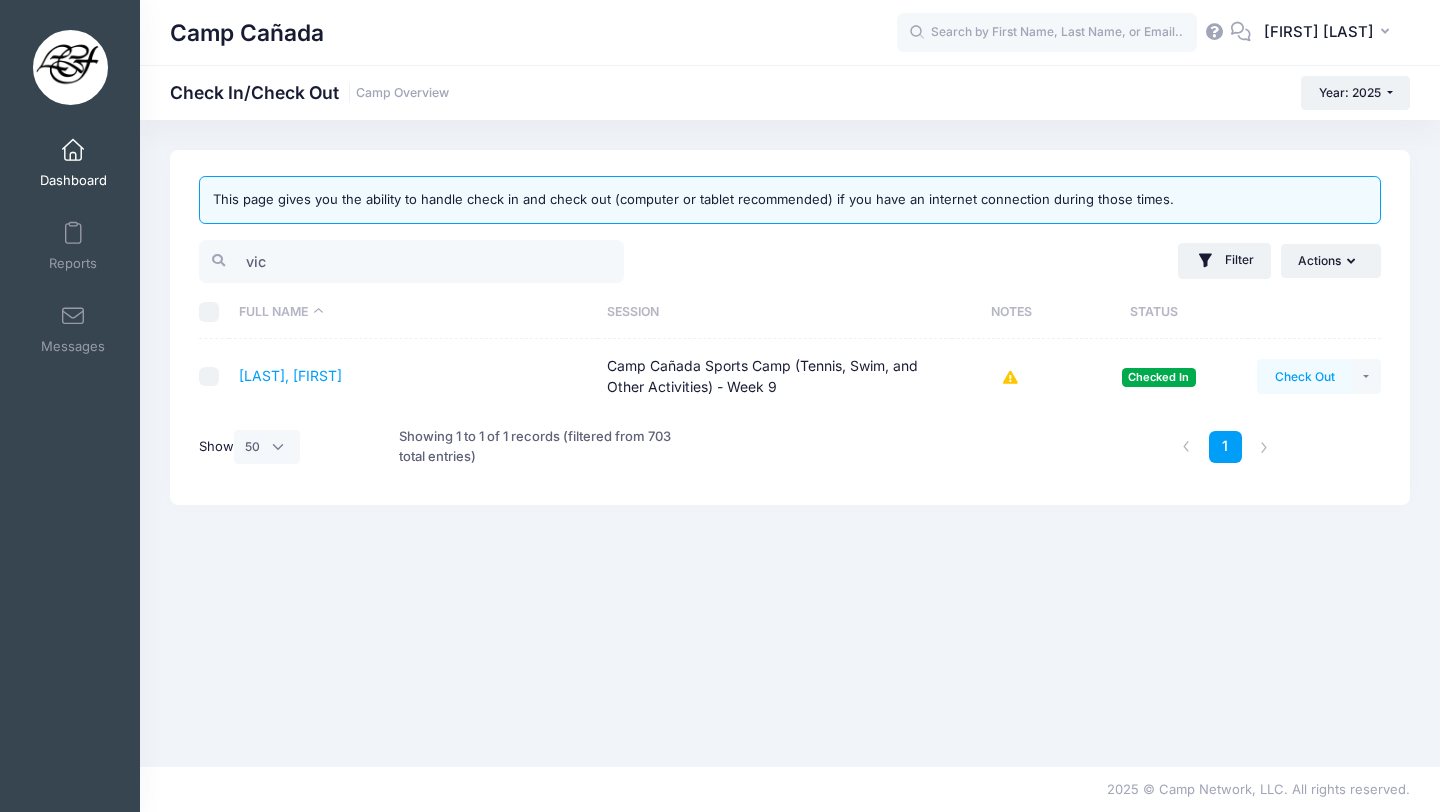 click on "Check Out" at bounding box center (1304, 376) 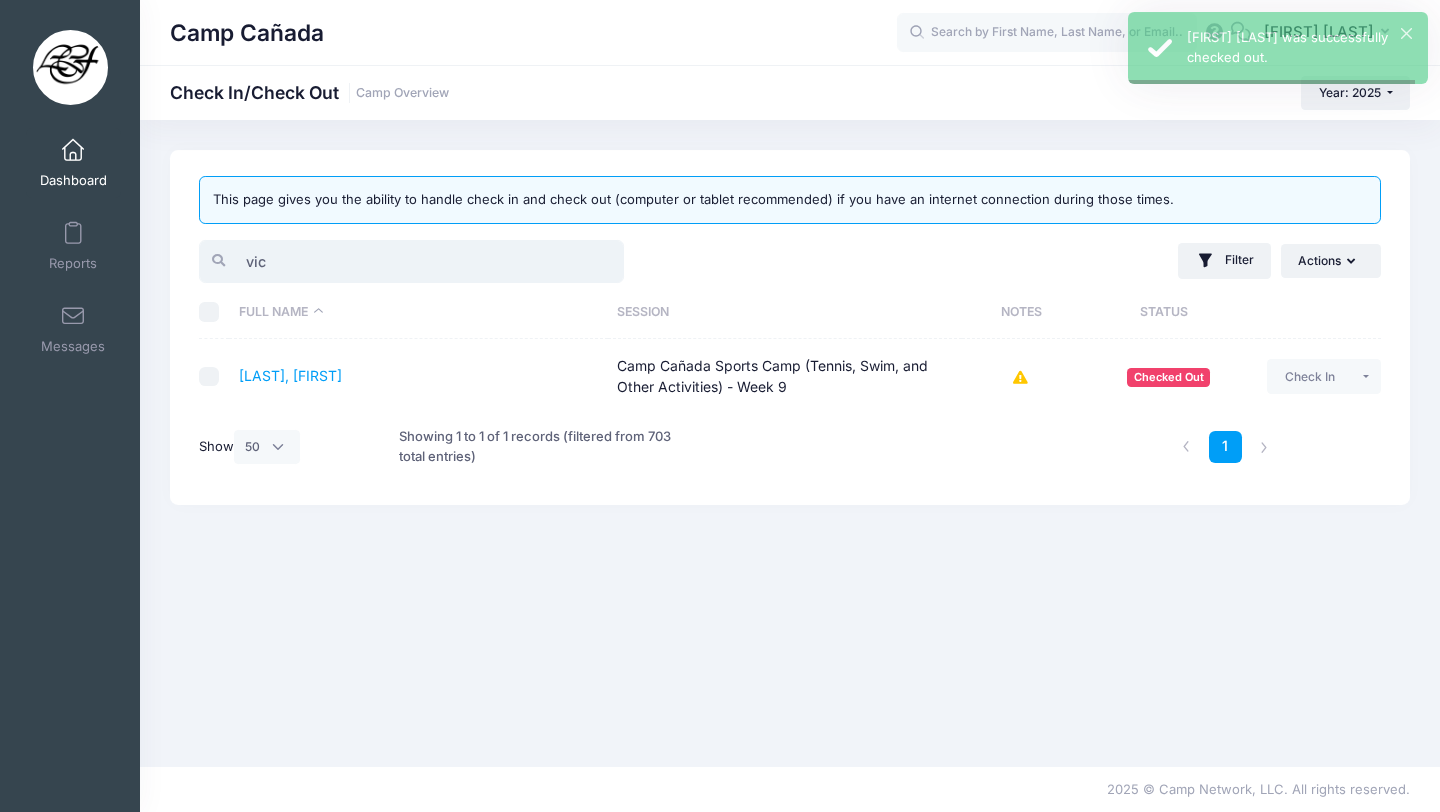click on "vic" at bounding box center (411, 261) 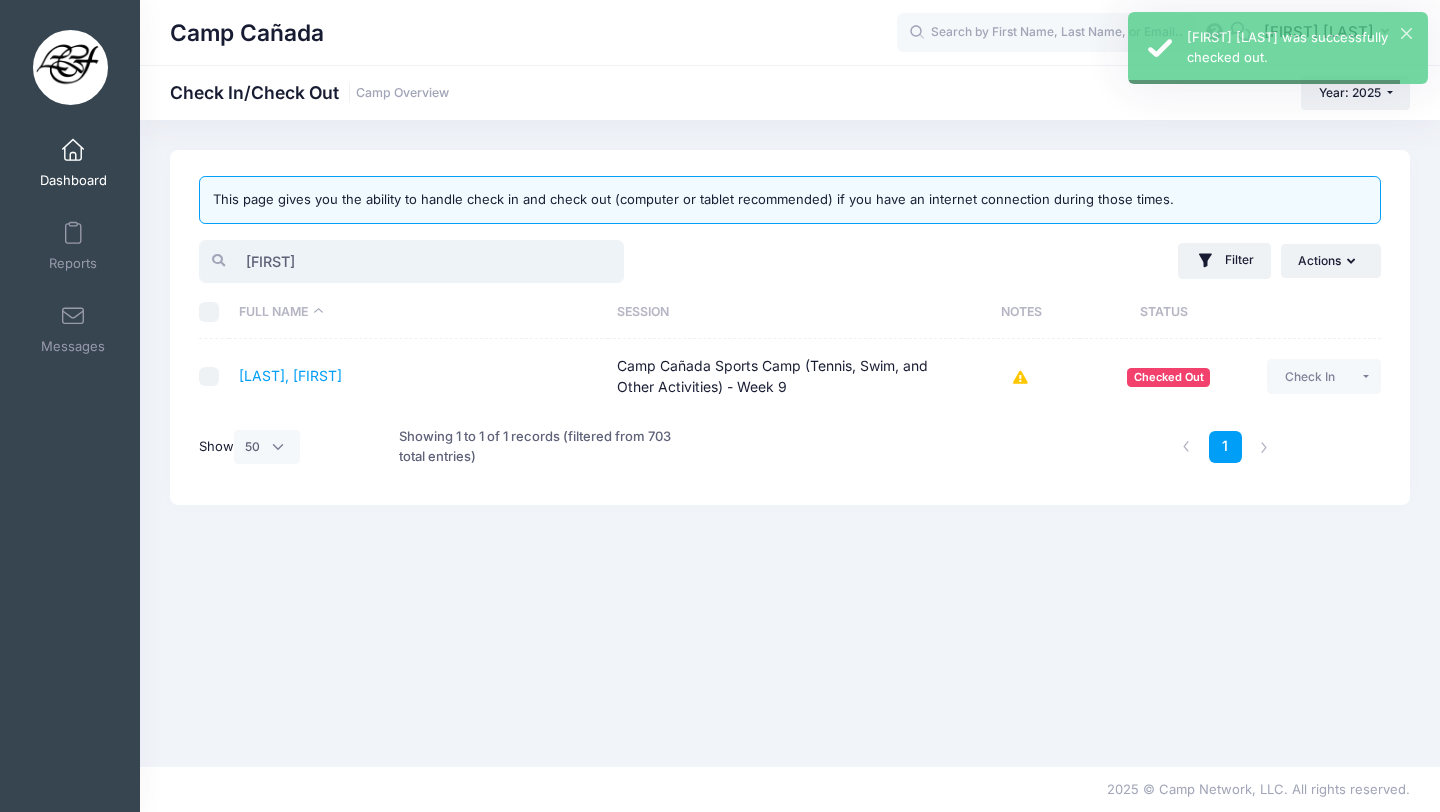 type on "v" 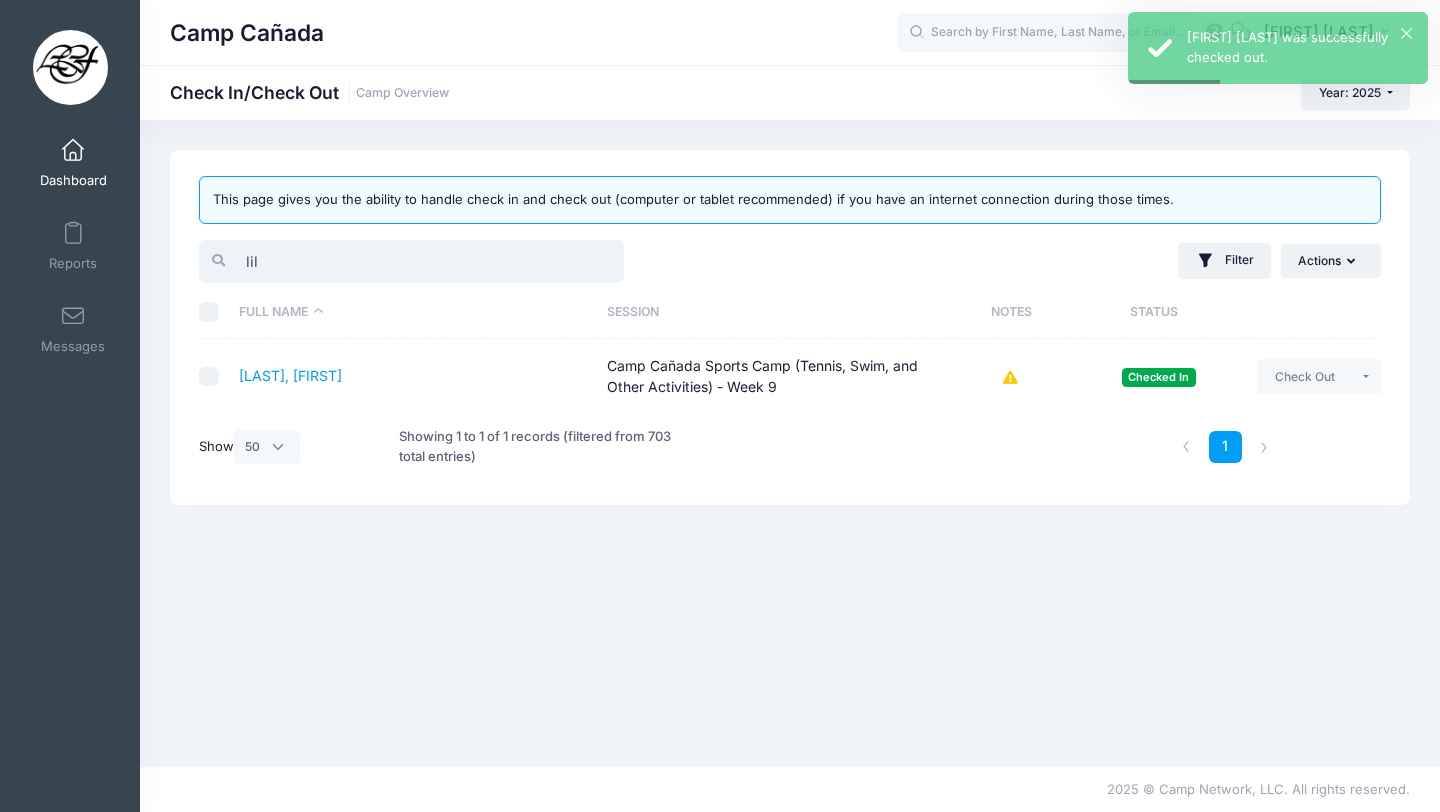 type on "lil" 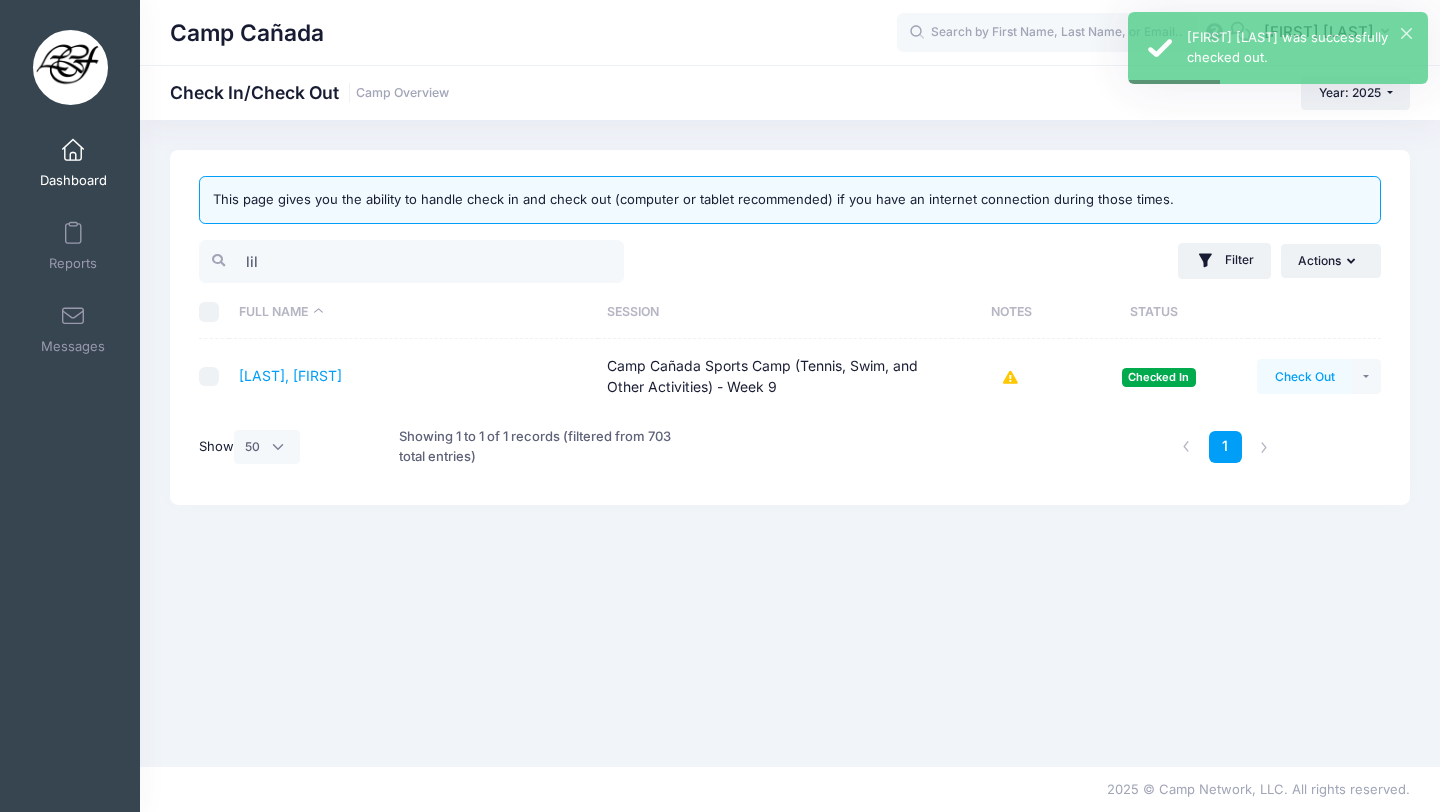 click on "Check Out" at bounding box center [1304, 376] 